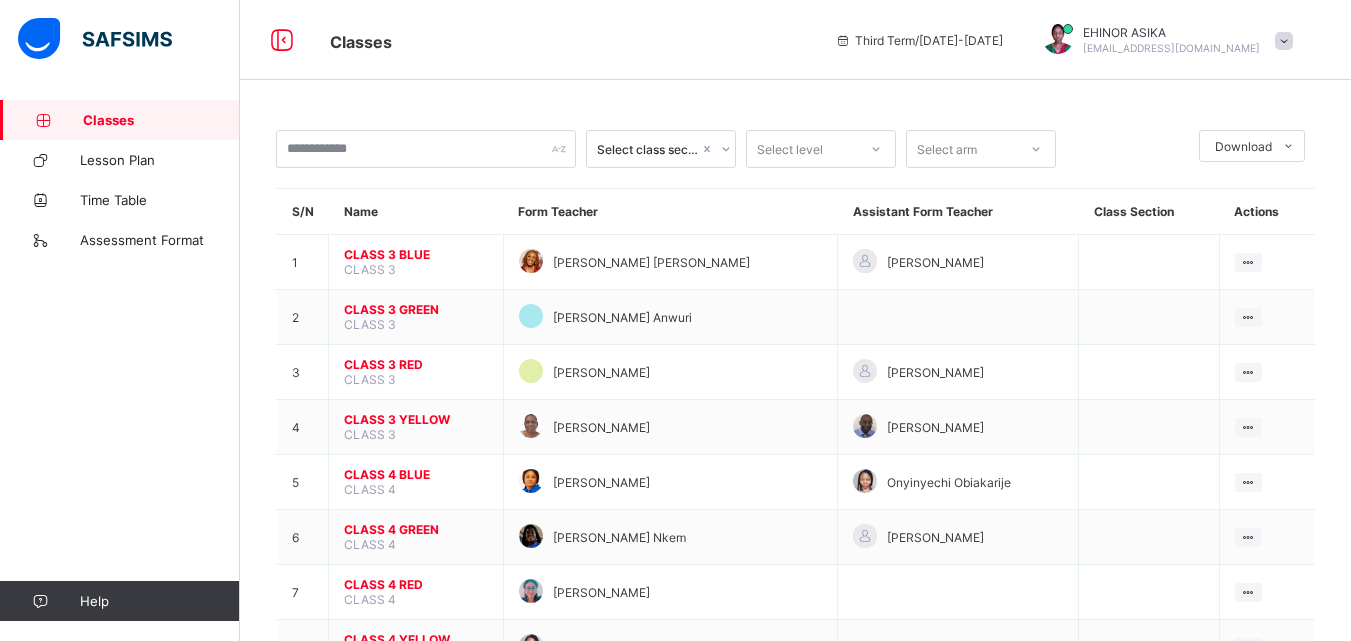 scroll, scrollTop: 0, scrollLeft: 0, axis: both 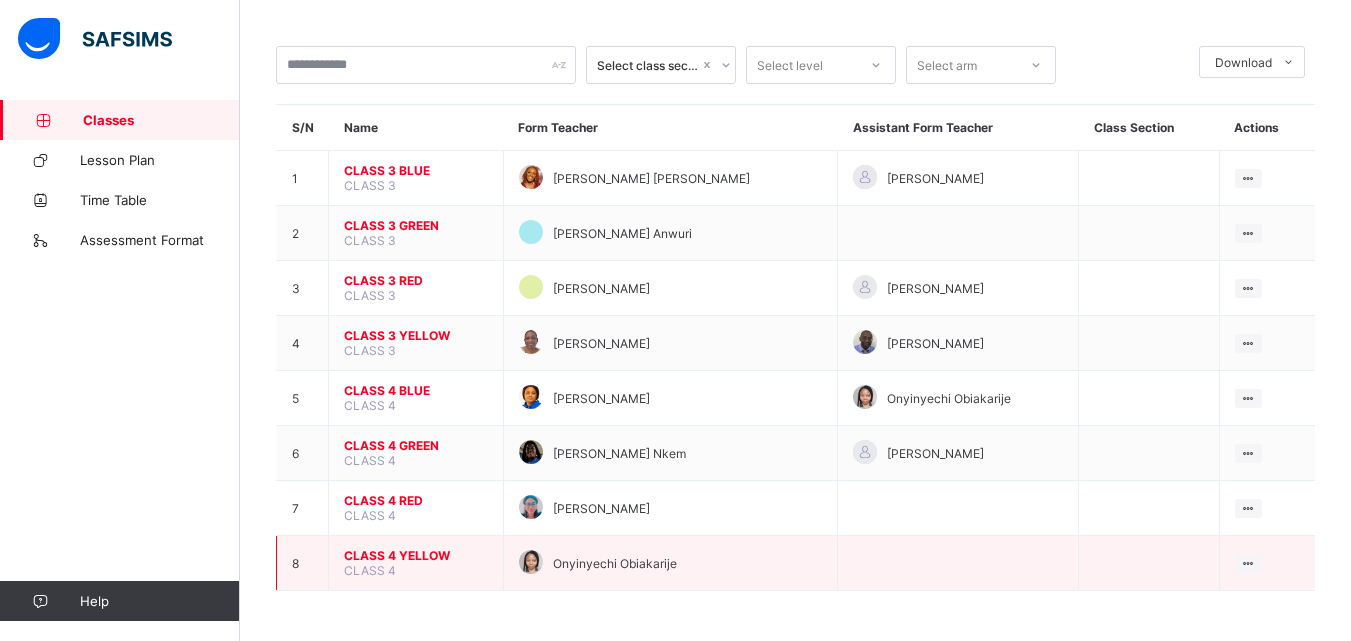 click on "CLASS 4   YELLOW" at bounding box center [416, 555] 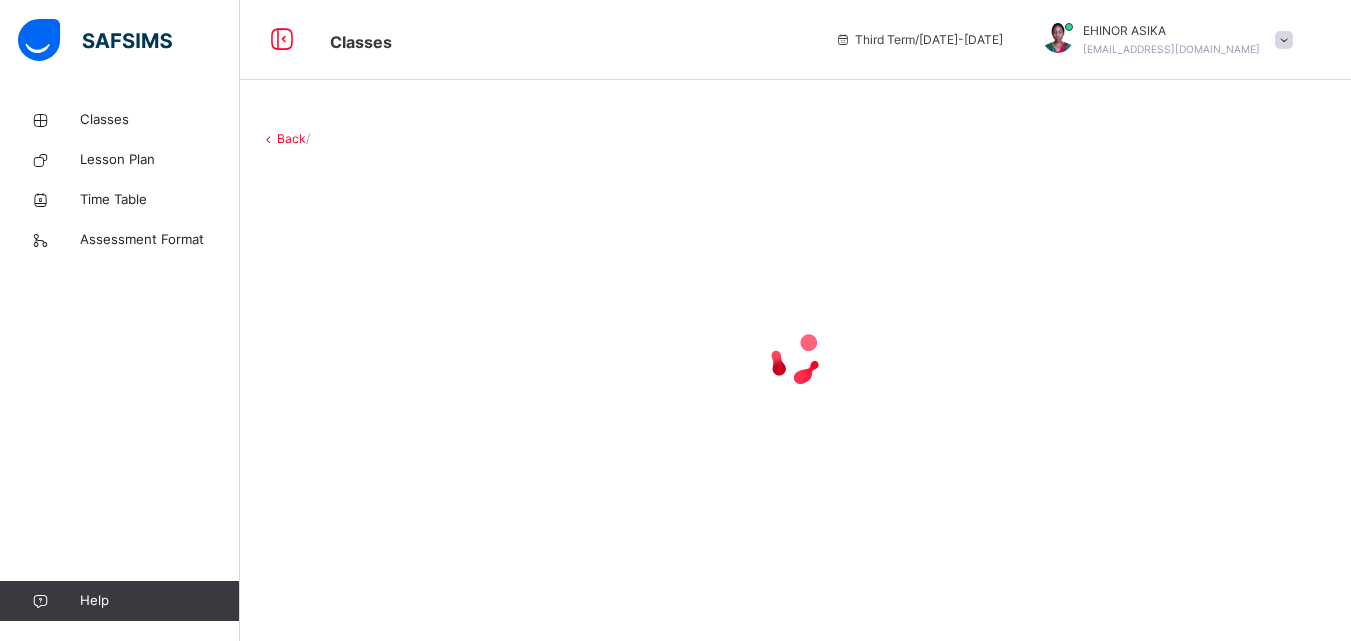 scroll, scrollTop: 0, scrollLeft: 0, axis: both 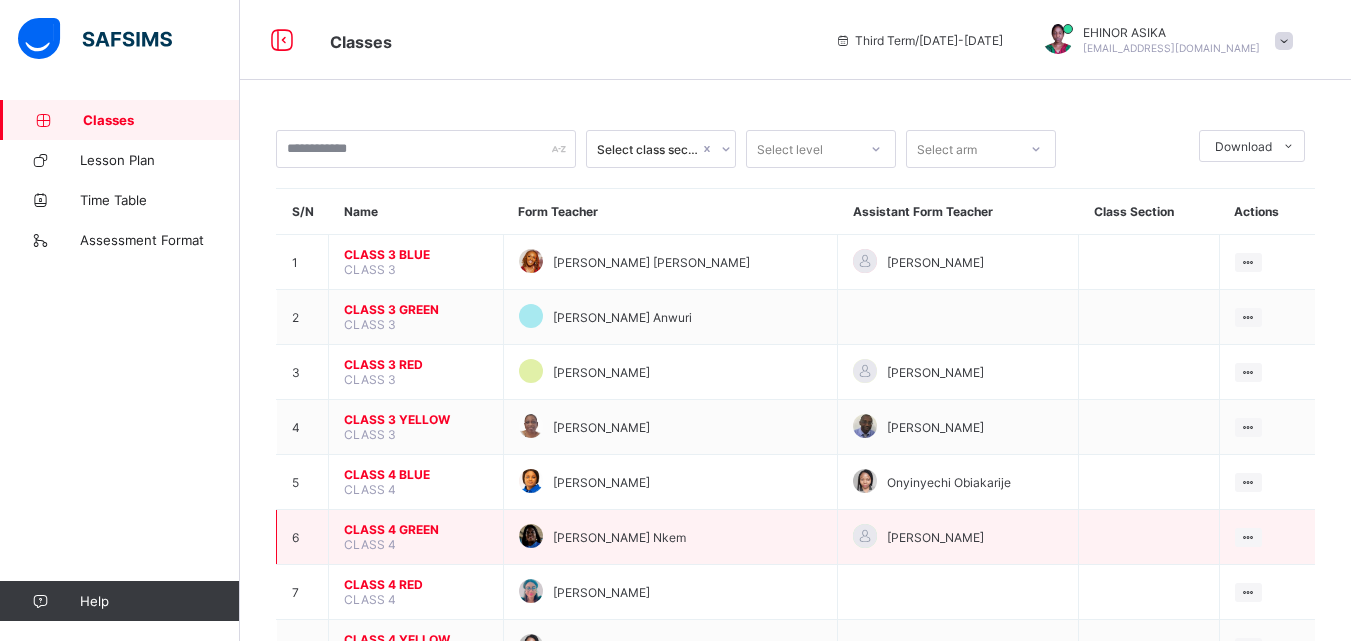click on "CLASS 4   GREEN" at bounding box center [416, 529] 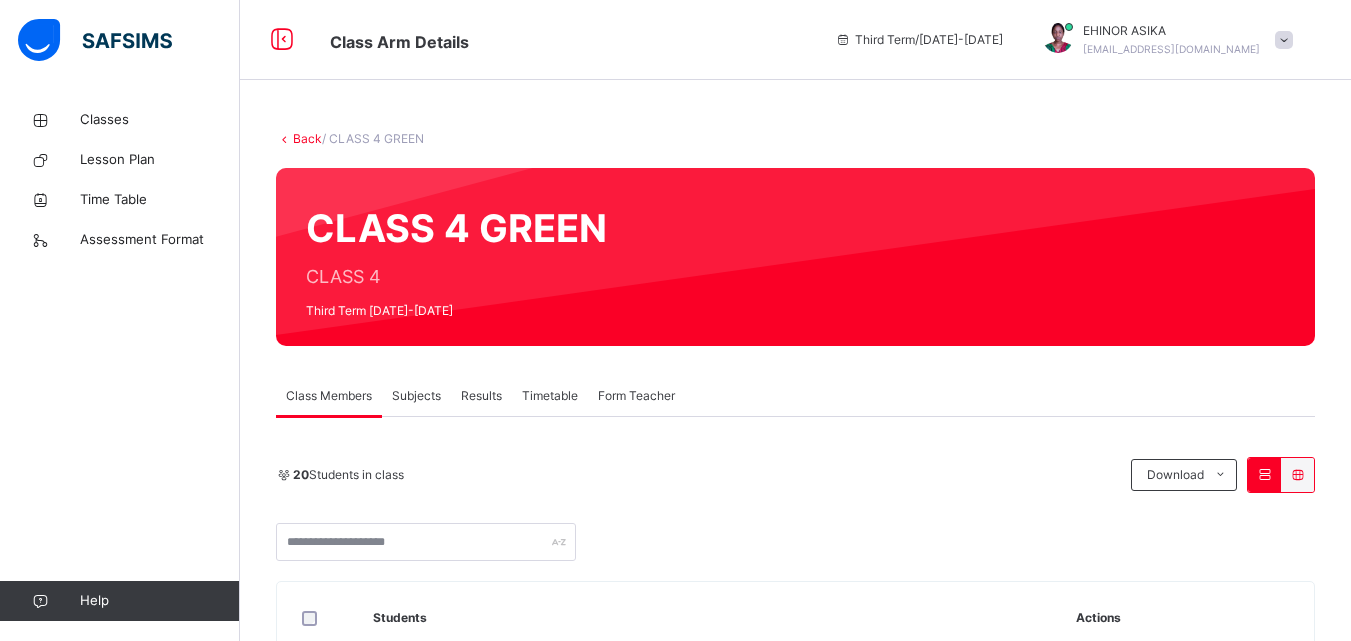 click on "Subjects" at bounding box center [416, 396] 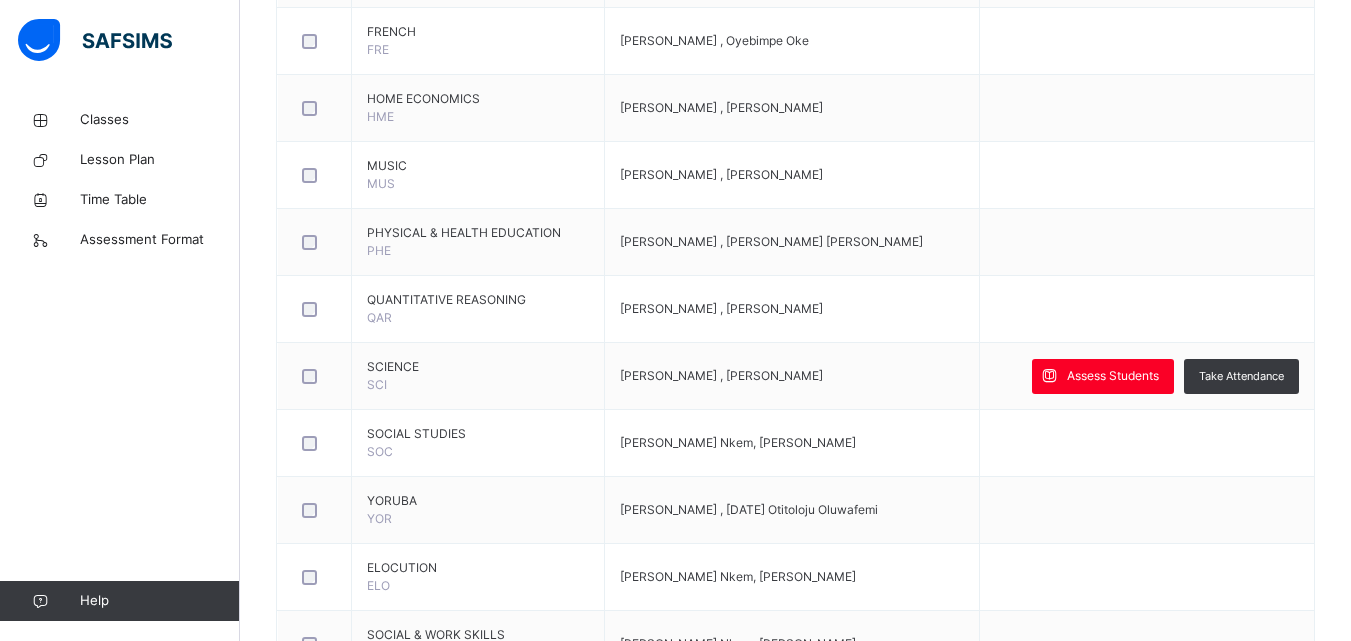 scroll, scrollTop: 760, scrollLeft: 0, axis: vertical 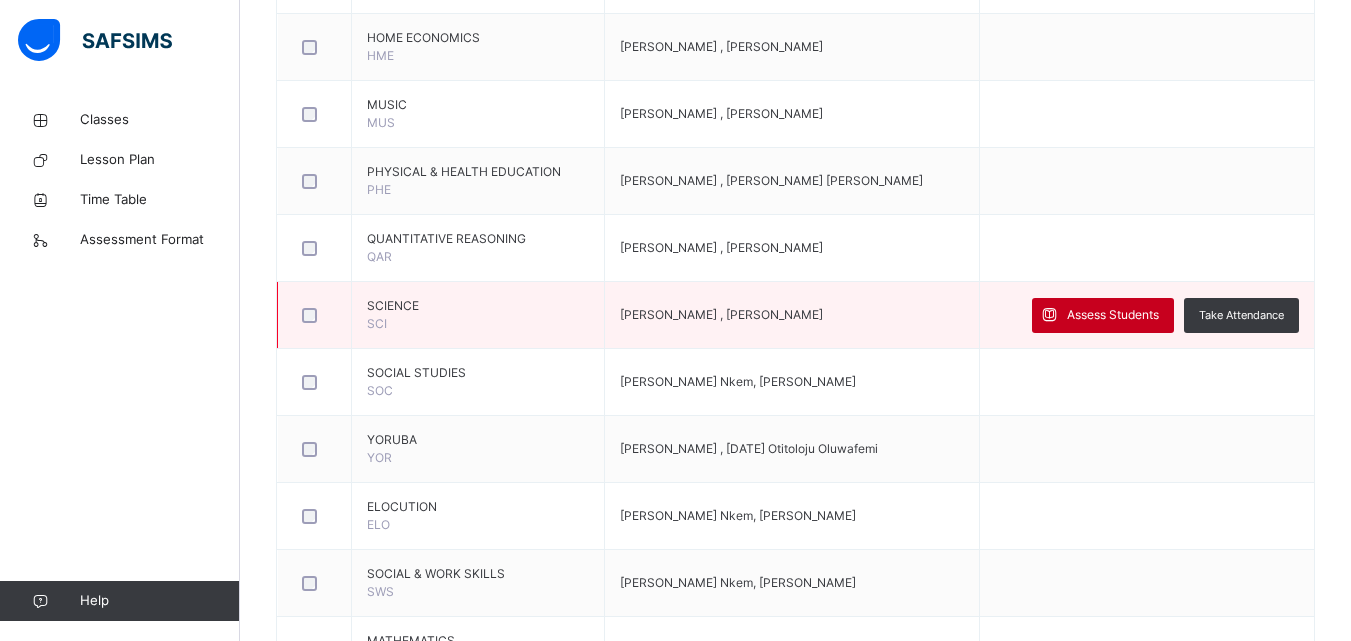 click on "Assess Students" at bounding box center [1113, 315] 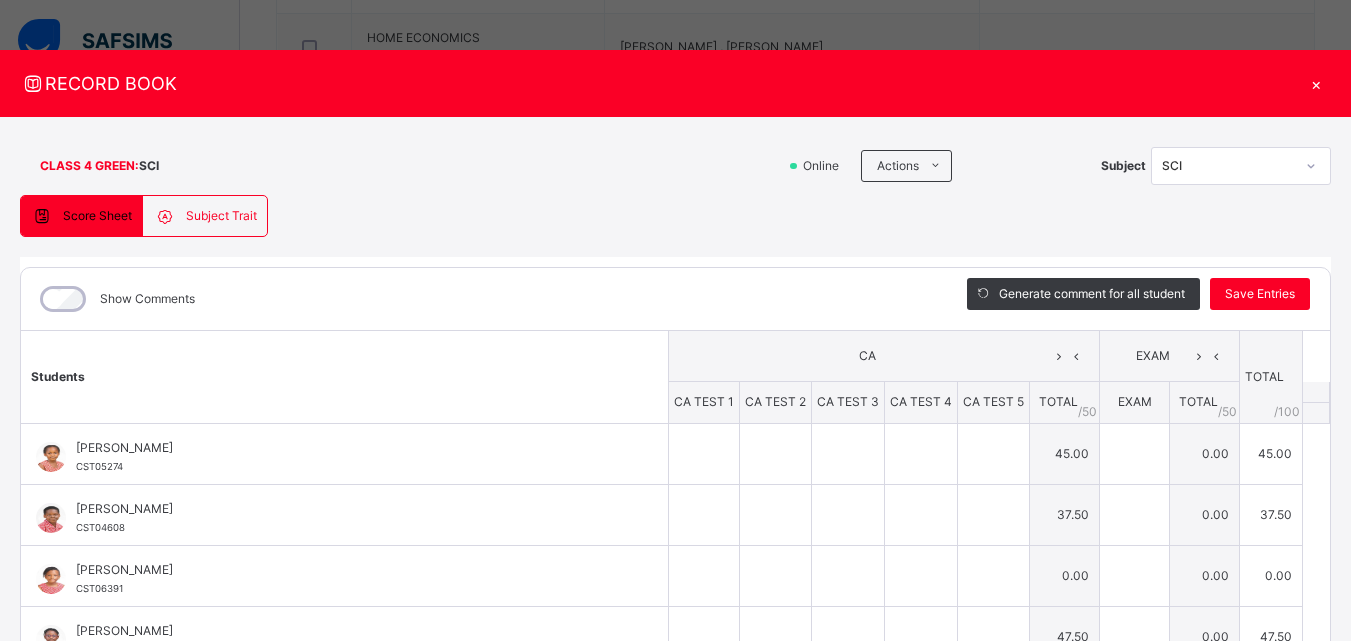 type on "*" 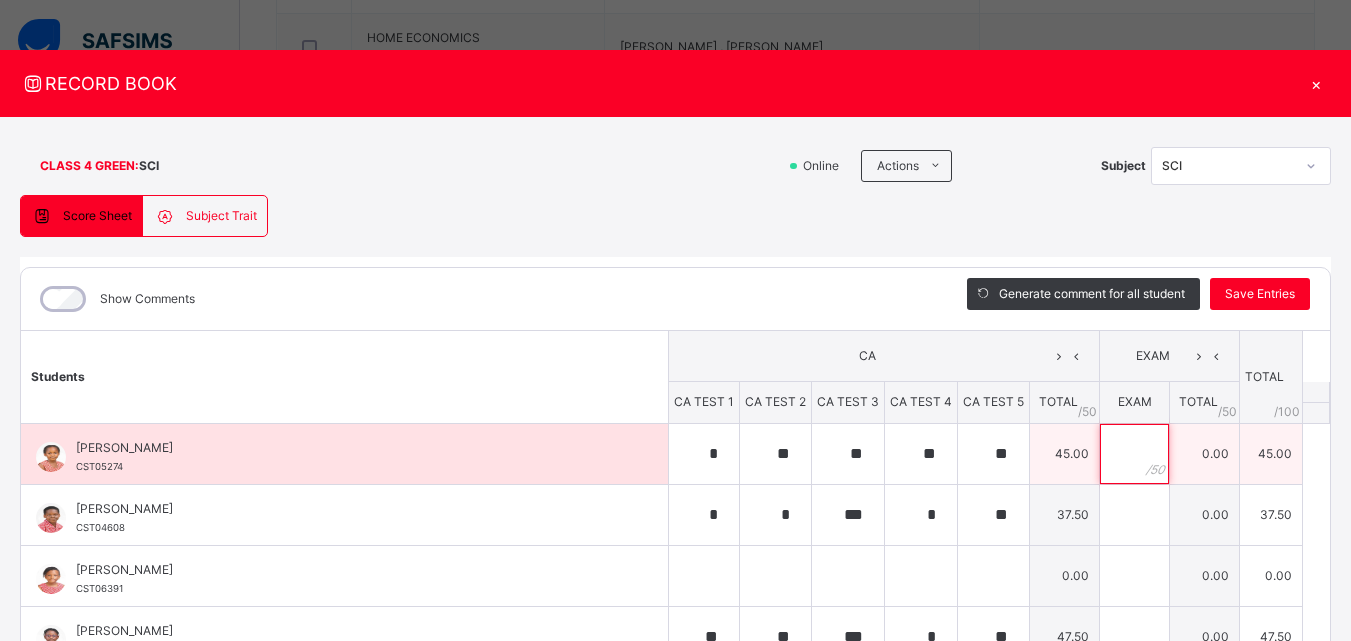 click at bounding box center [1134, 454] 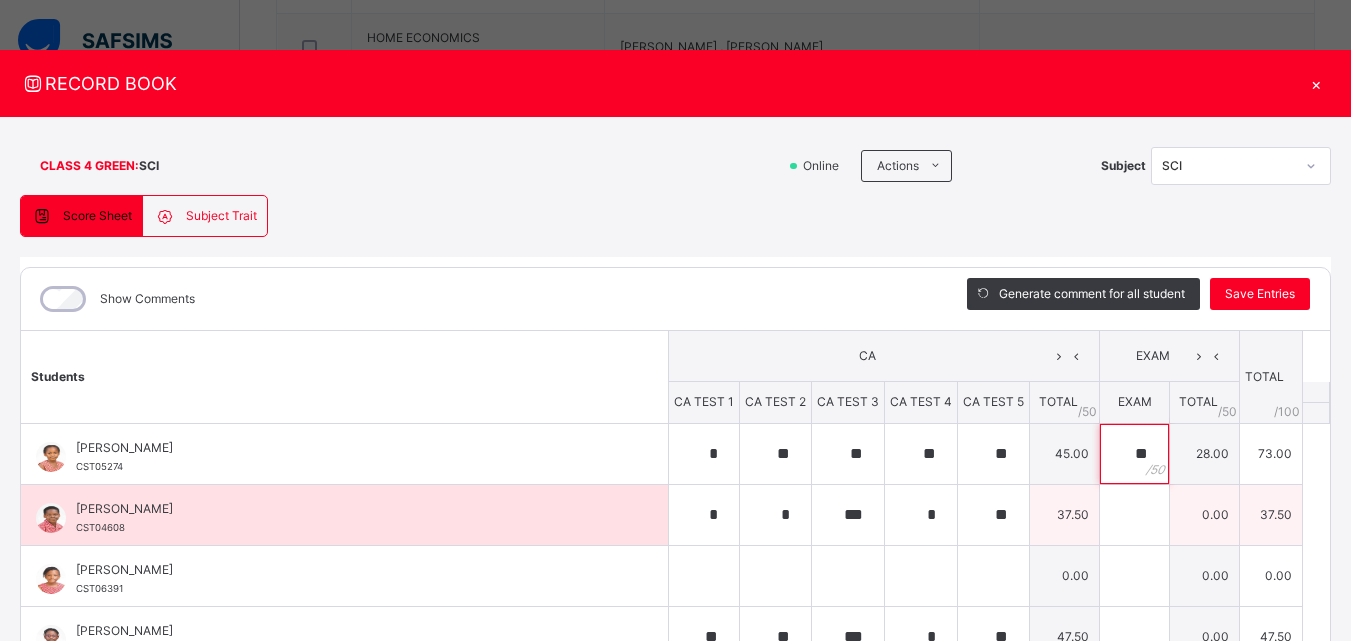 type on "**" 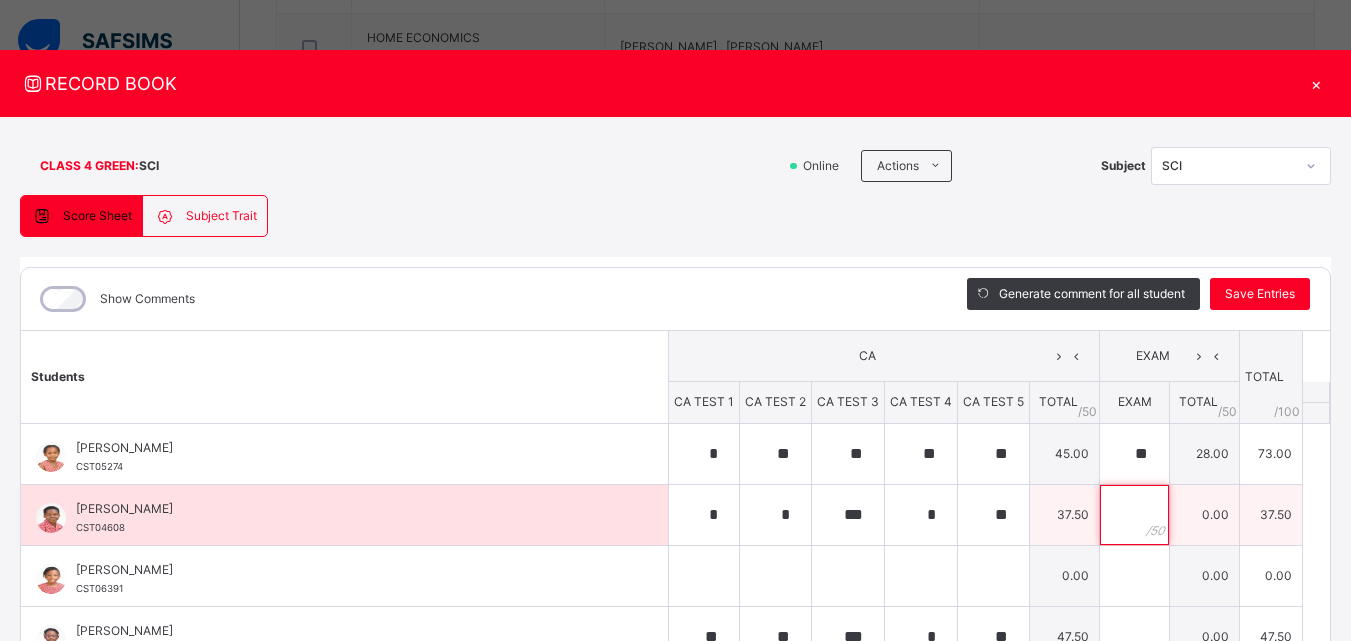 click at bounding box center [1134, 515] 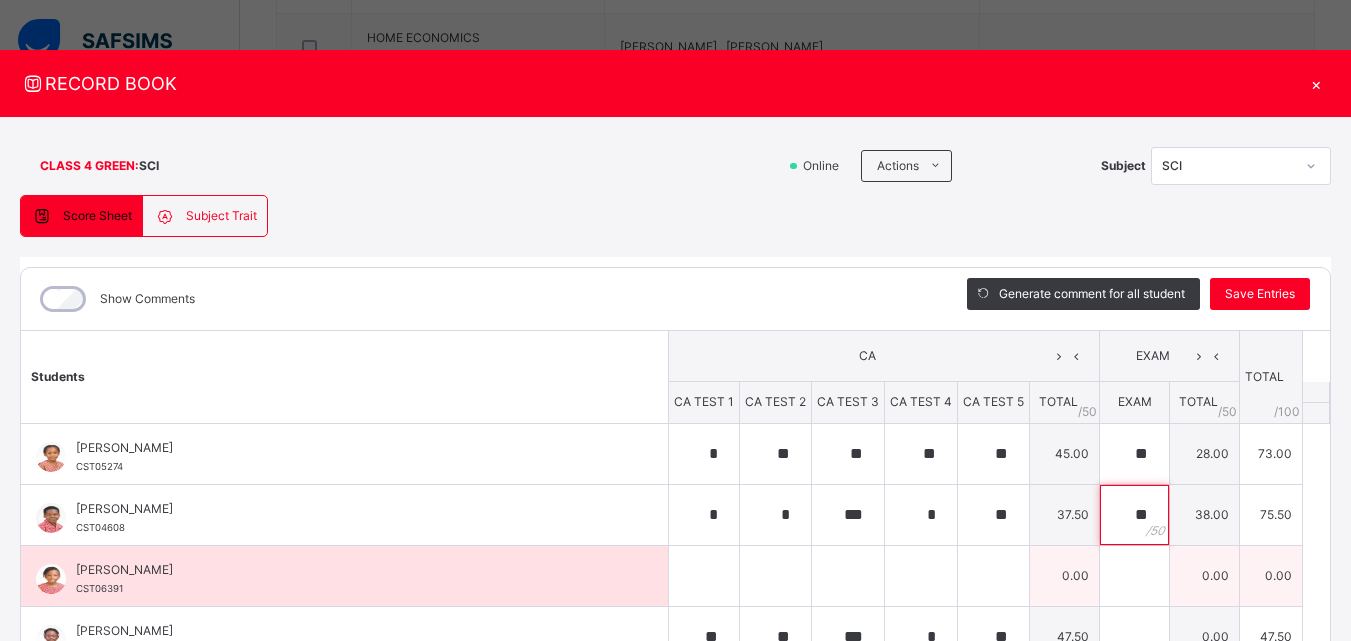 type on "**" 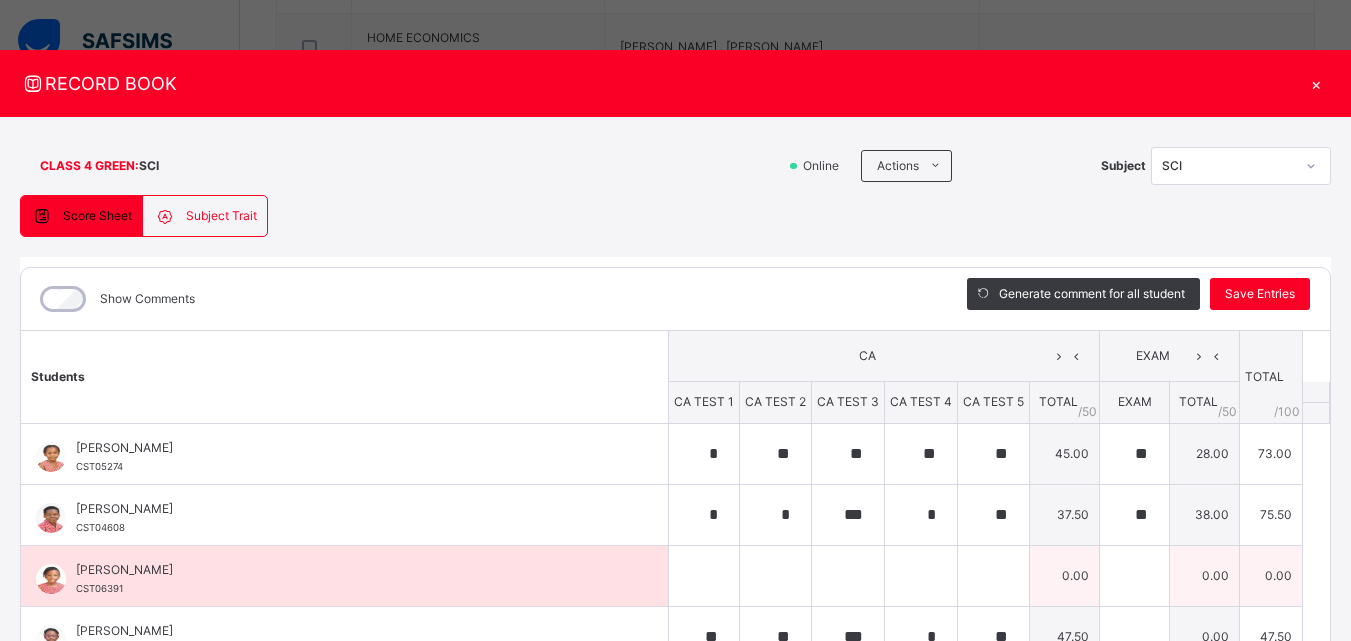 click on "[PERSON_NAME] CST06391" at bounding box center (349, 579) 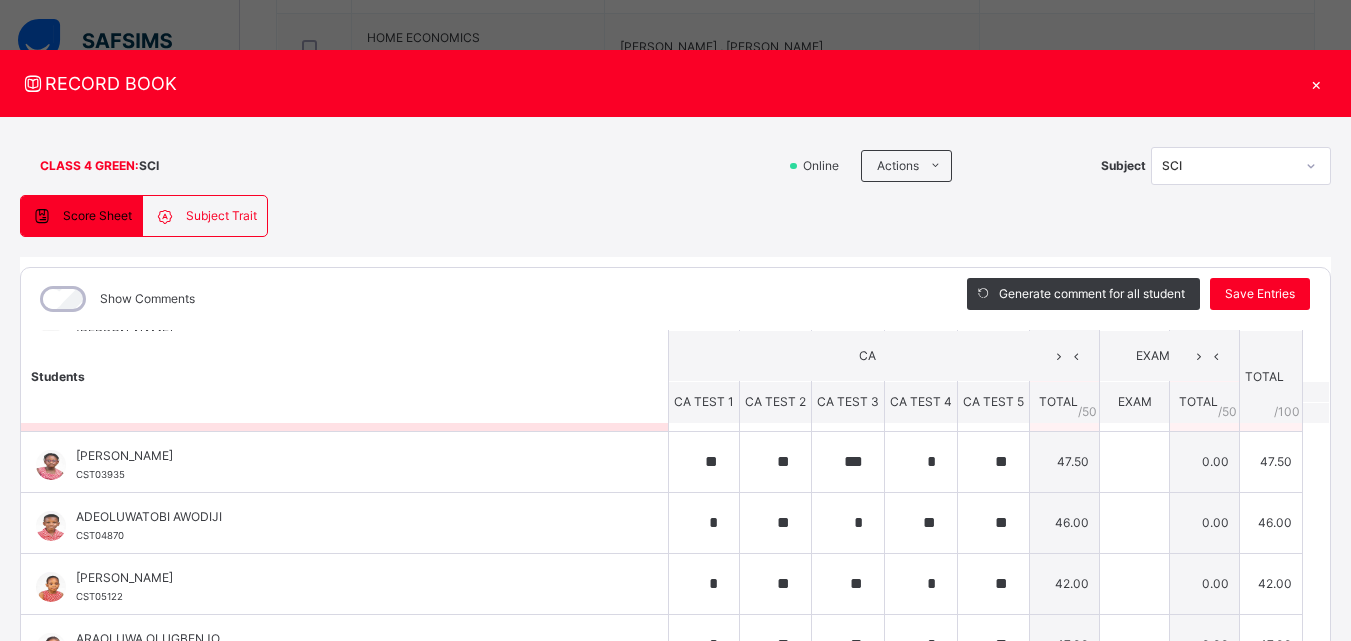 scroll, scrollTop: 200, scrollLeft: 0, axis: vertical 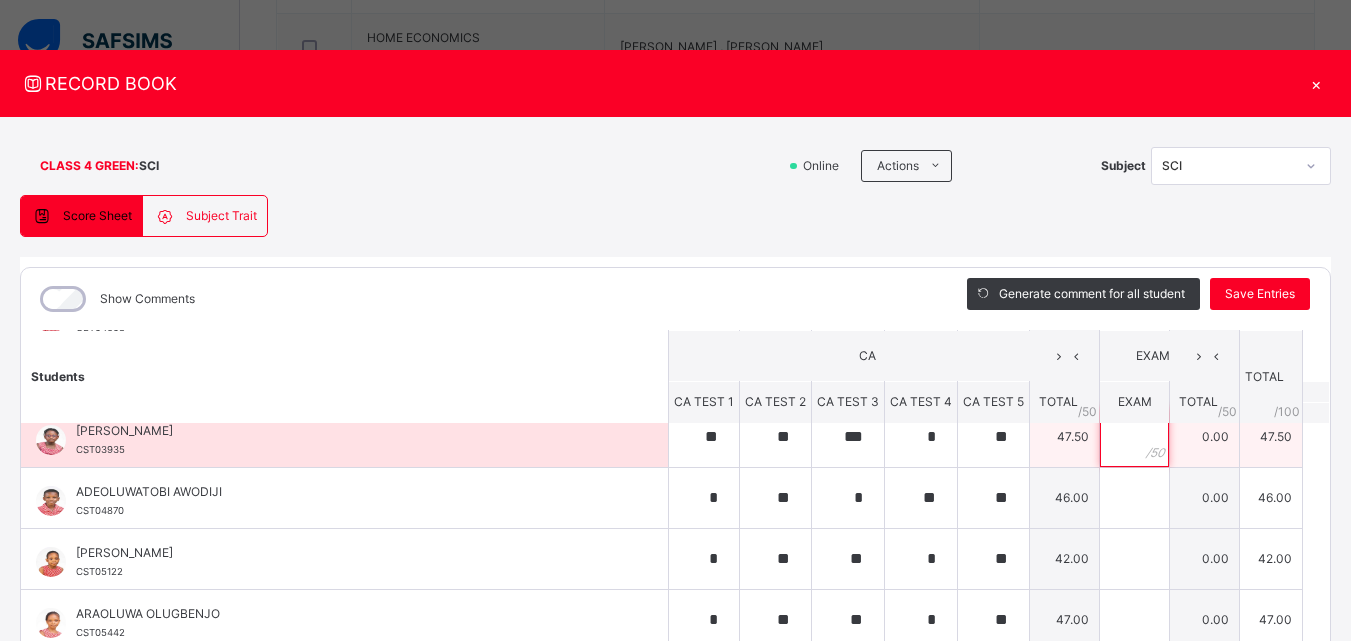click at bounding box center (1134, 437) 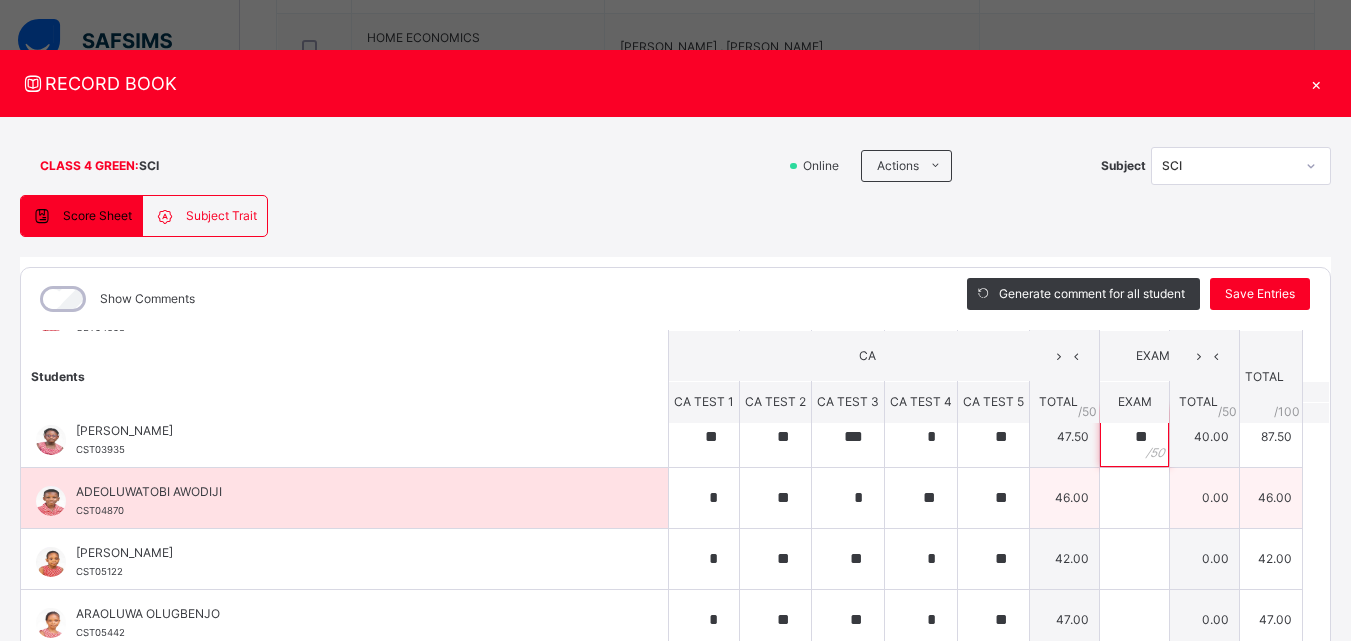 type on "**" 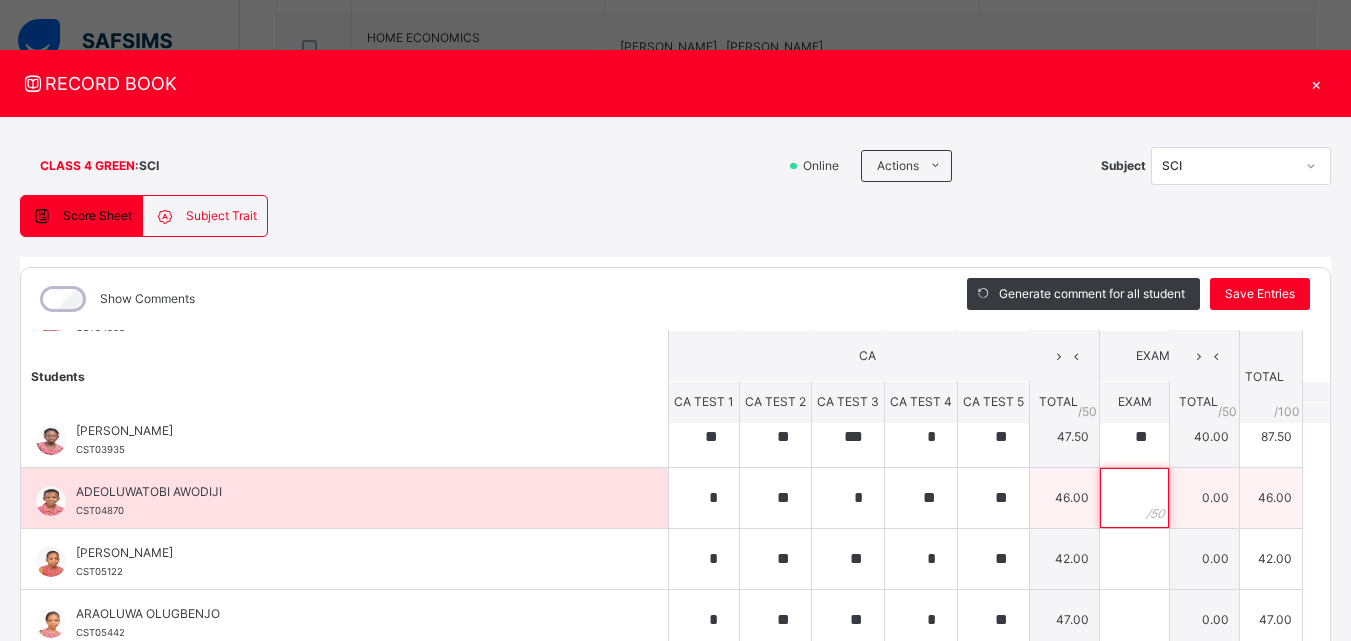 click at bounding box center [1134, 498] 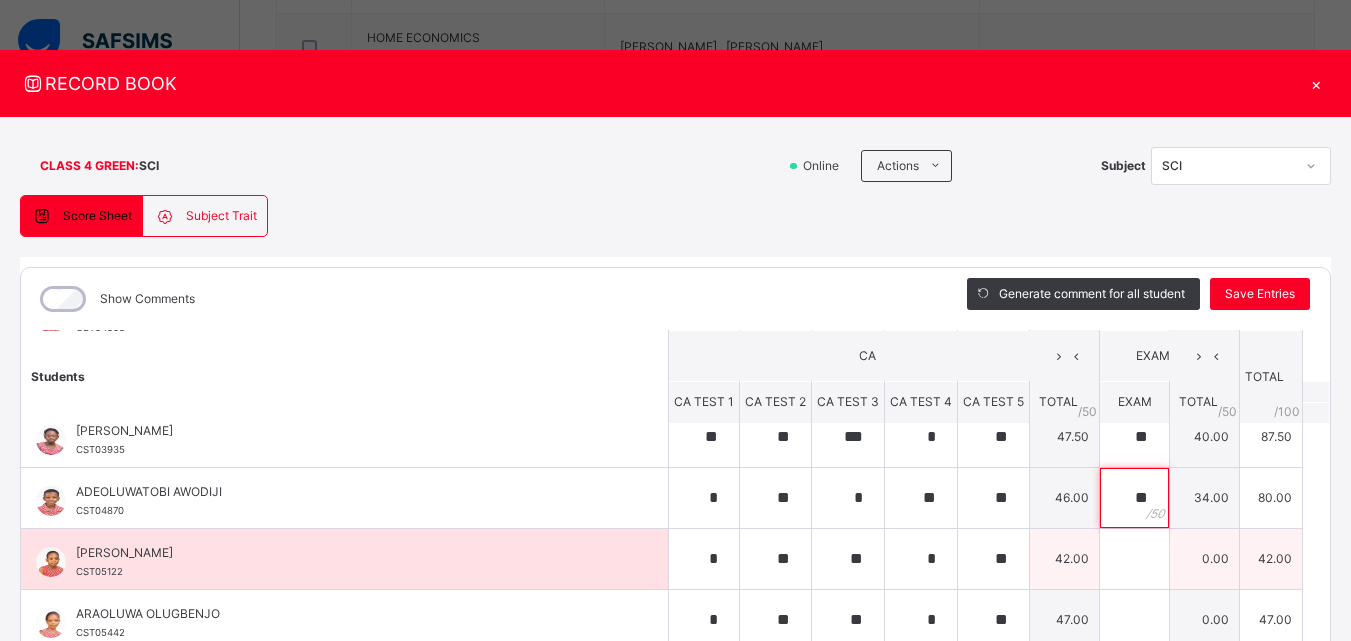 type on "**" 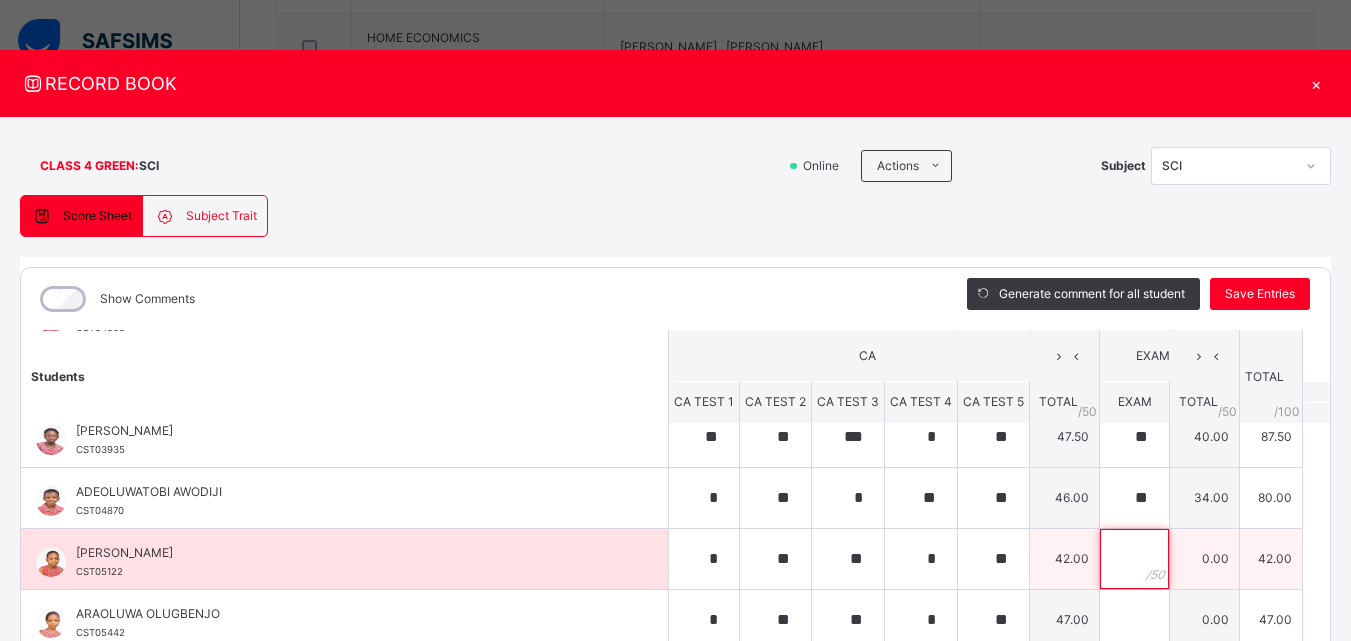 click at bounding box center [1134, 559] 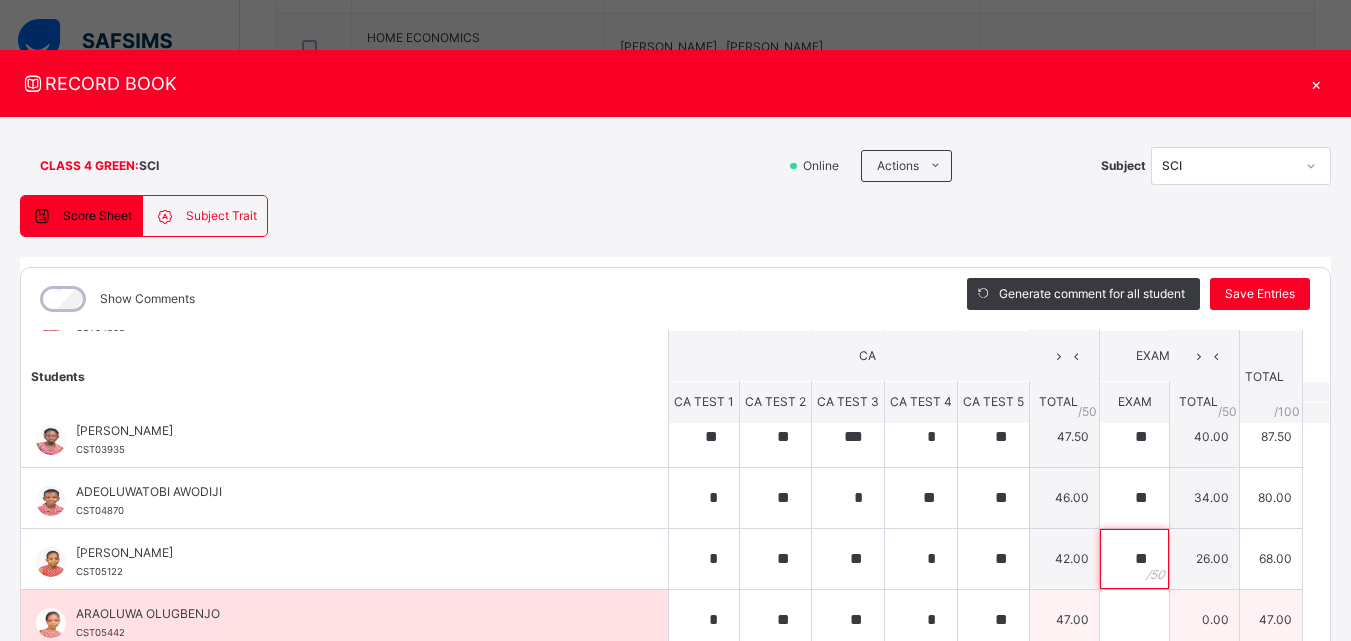 type on "**" 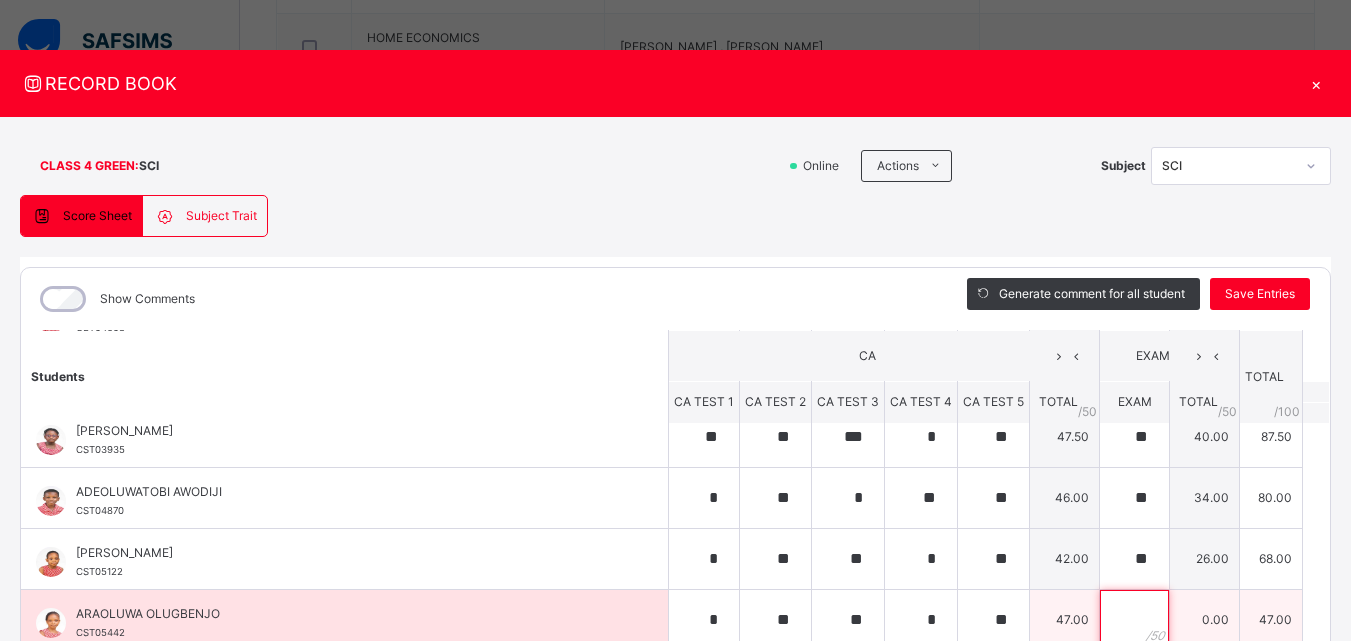 click at bounding box center (1134, 620) 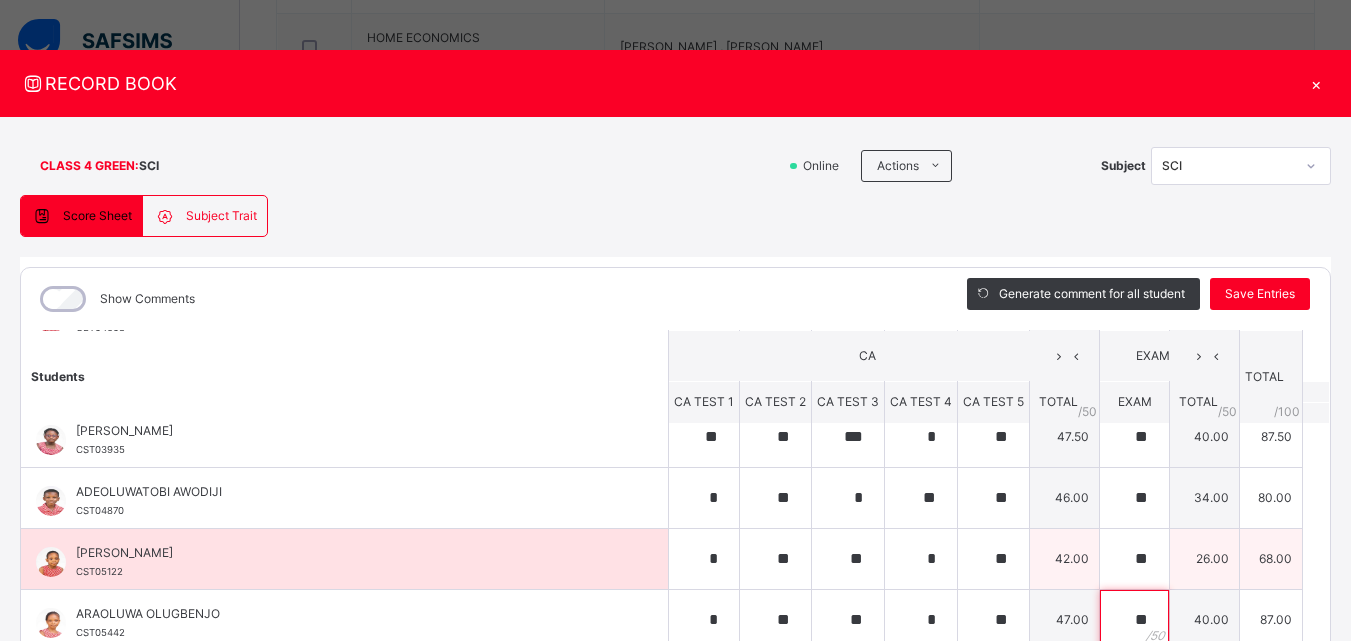 type on "**" 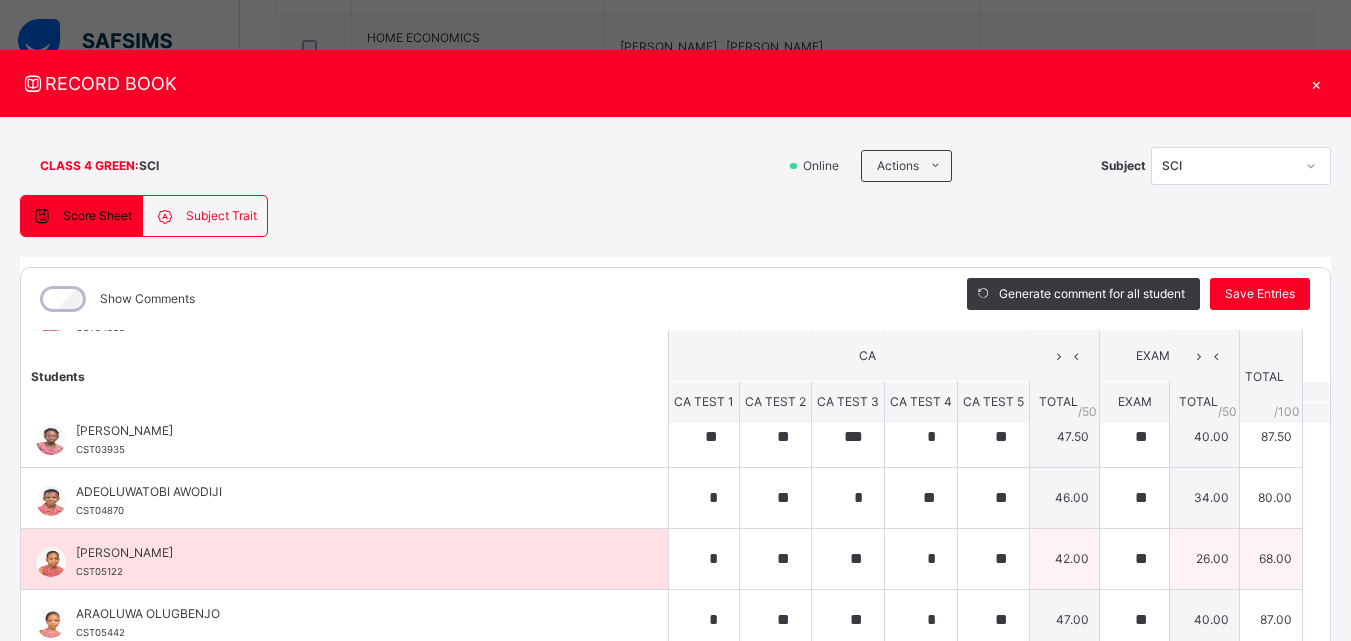 click on "[PERSON_NAME]  CST05122" at bounding box center [344, 559] 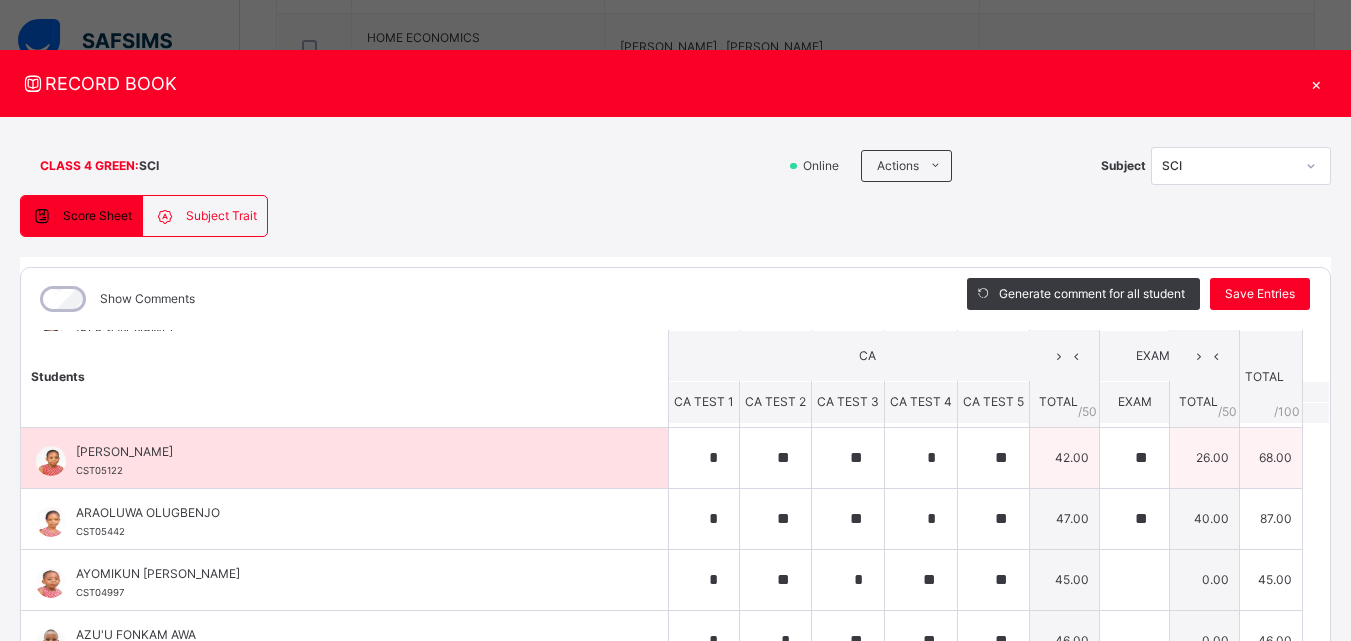 scroll, scrollTop: 360, scrollLeft: 0, axis: vertical 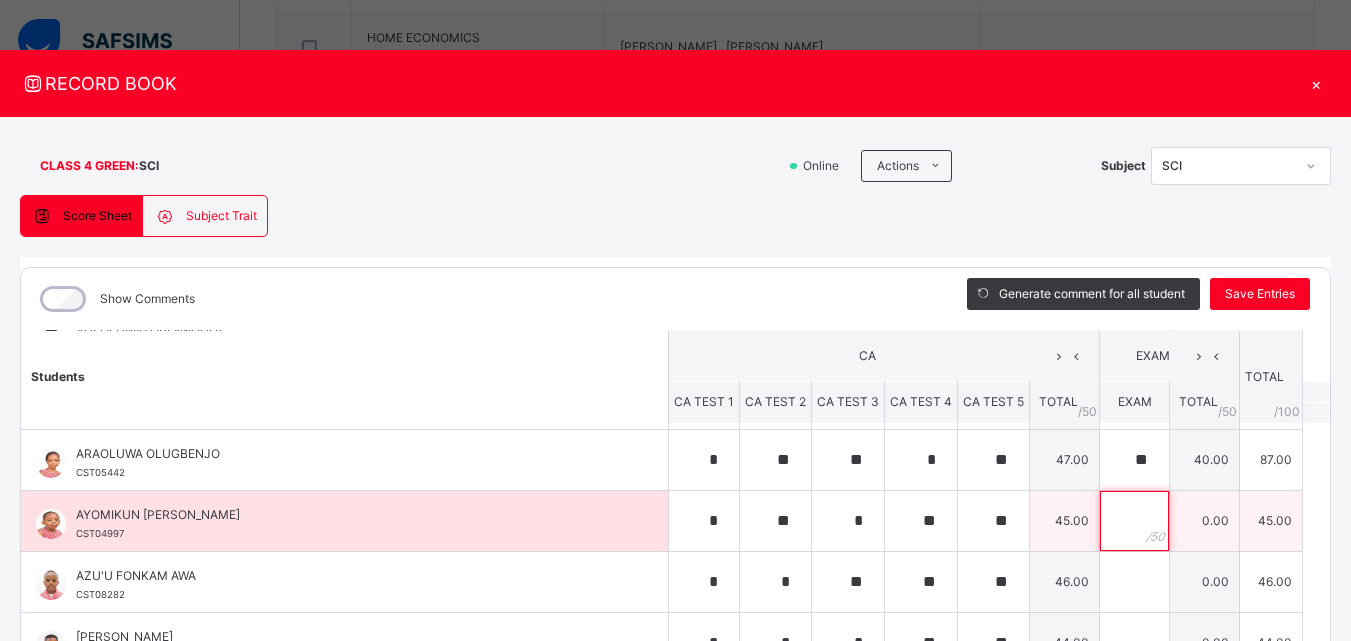 click at bounding box center [1134, 521] 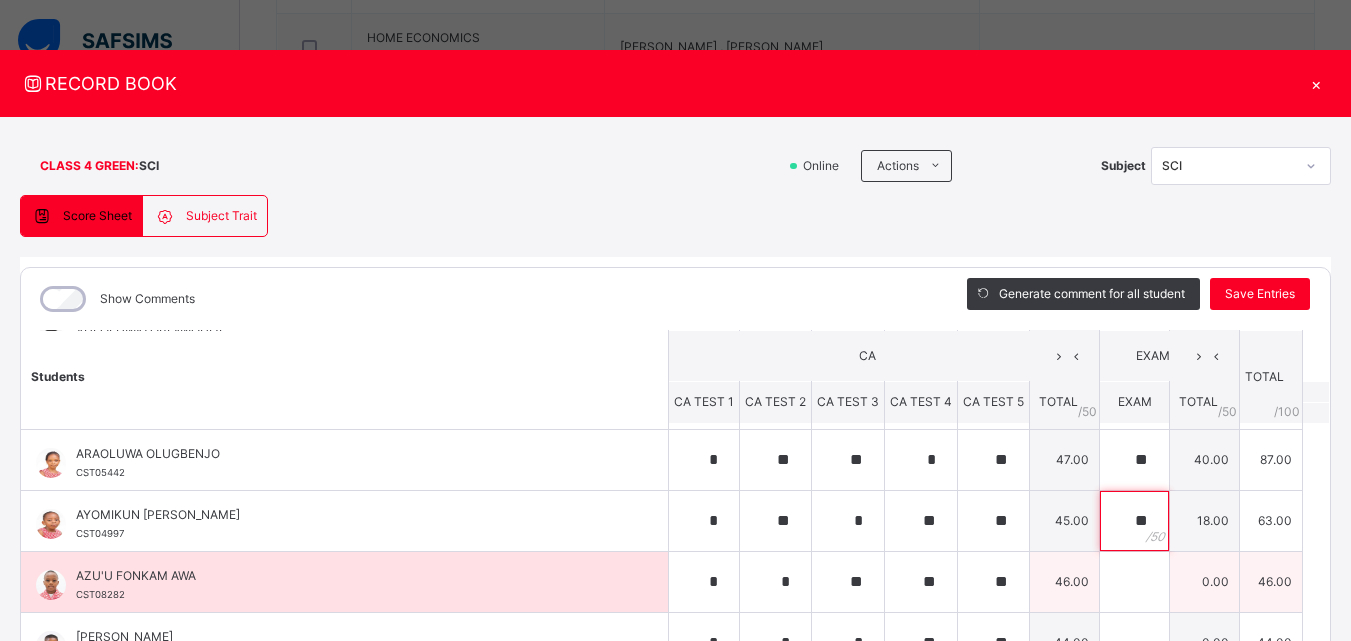 type on "**" 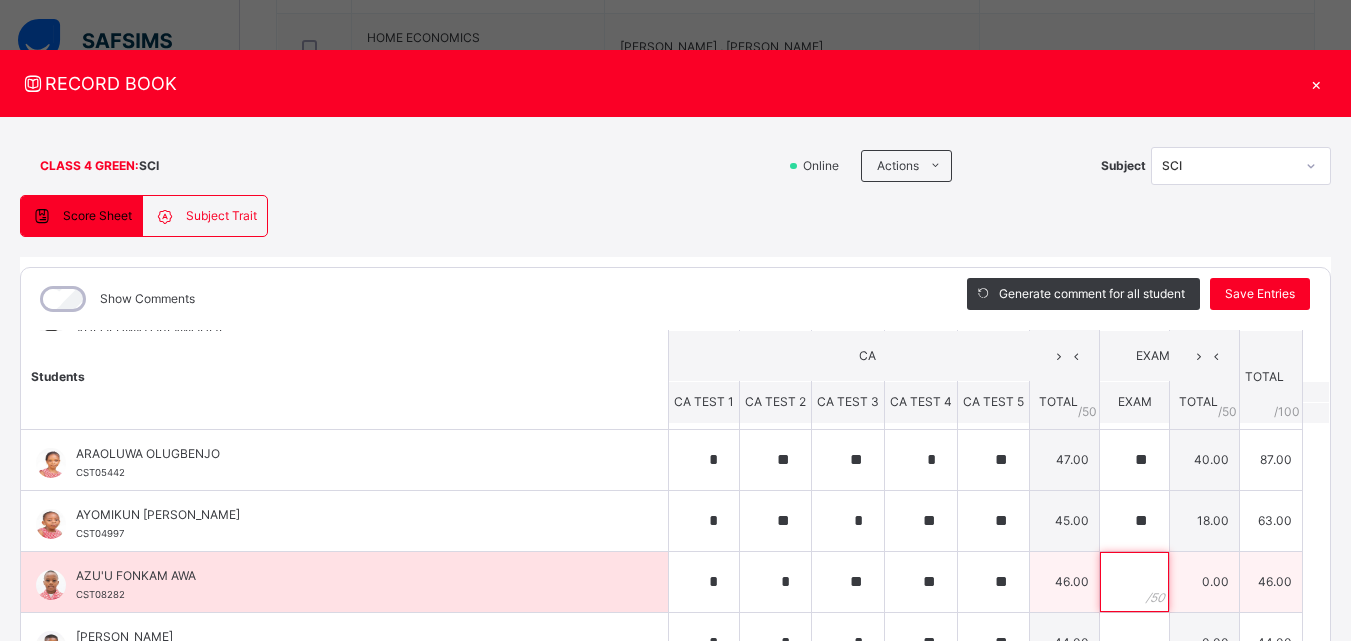 click at bounding box center (1134, 582) 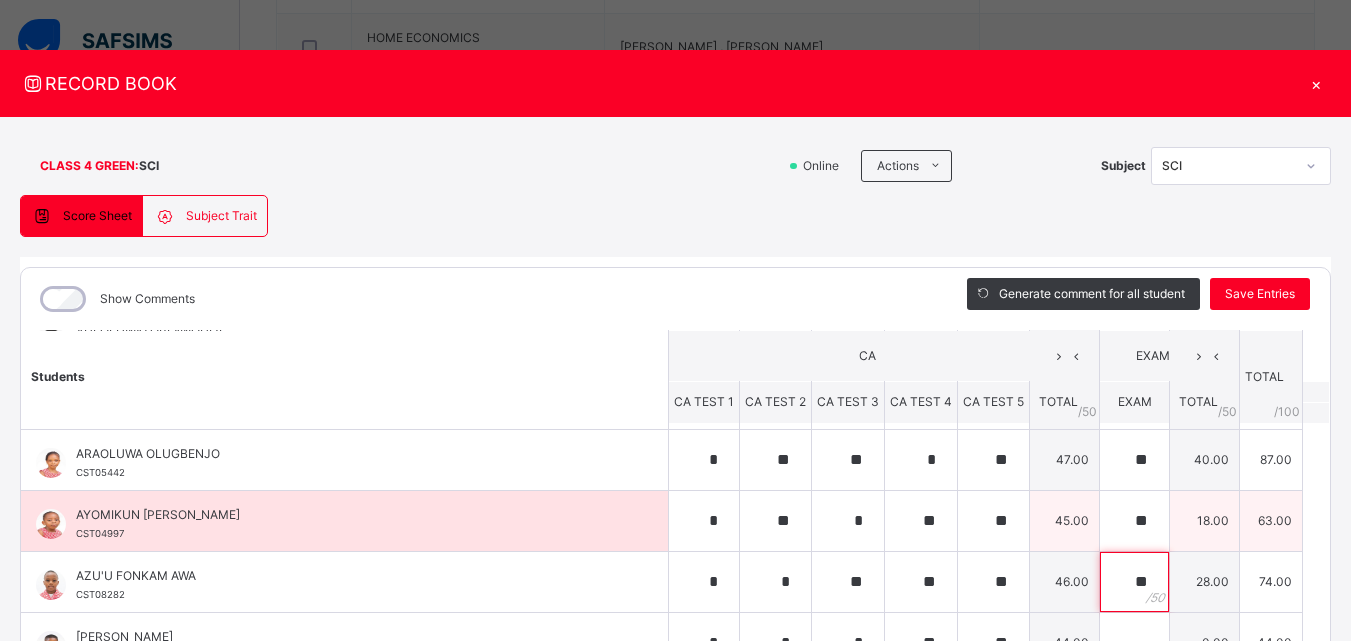 type on "**" 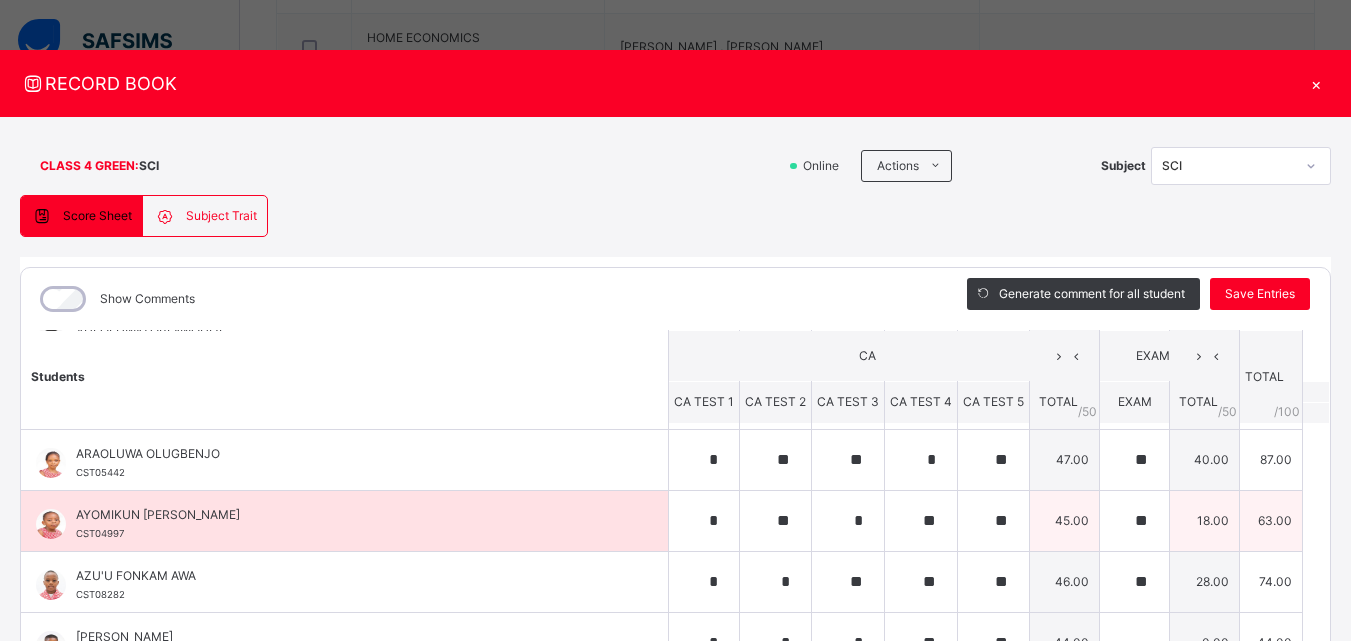 click on "AYOMIKUN  [PERSON_NAME] CST04997" at bounding box center [349, 524] 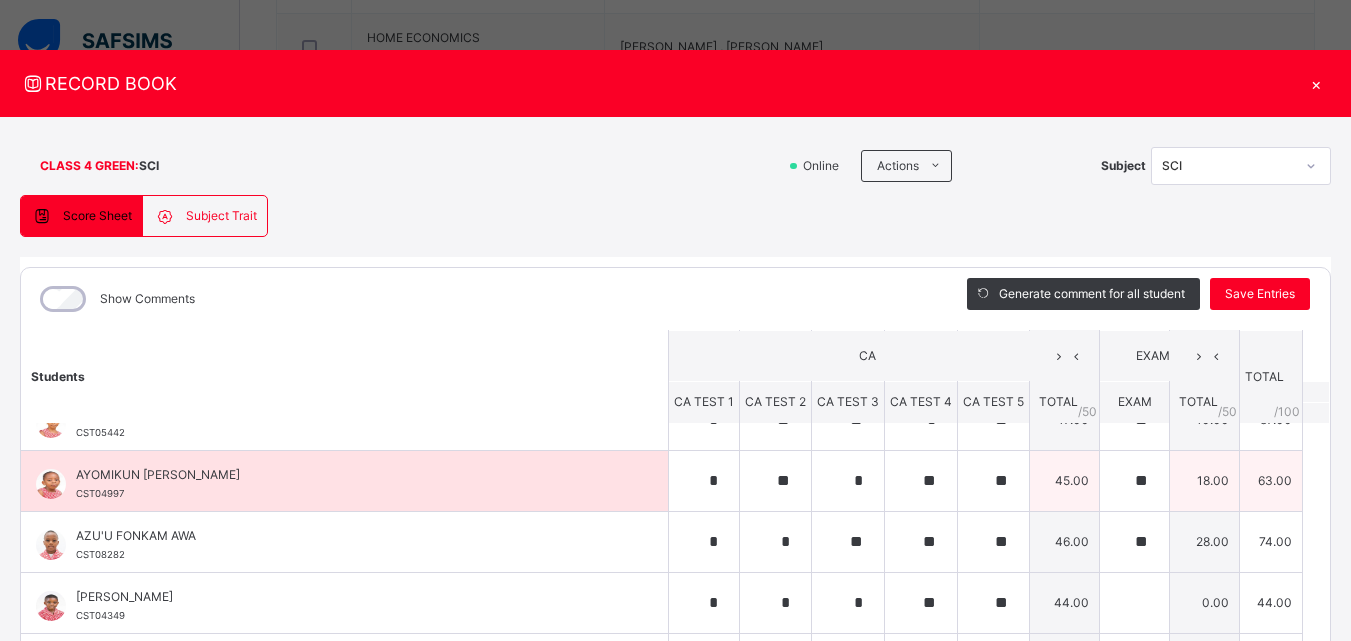 scroll, scrollTop: 440, scrollLeft: 0, axis: vertical 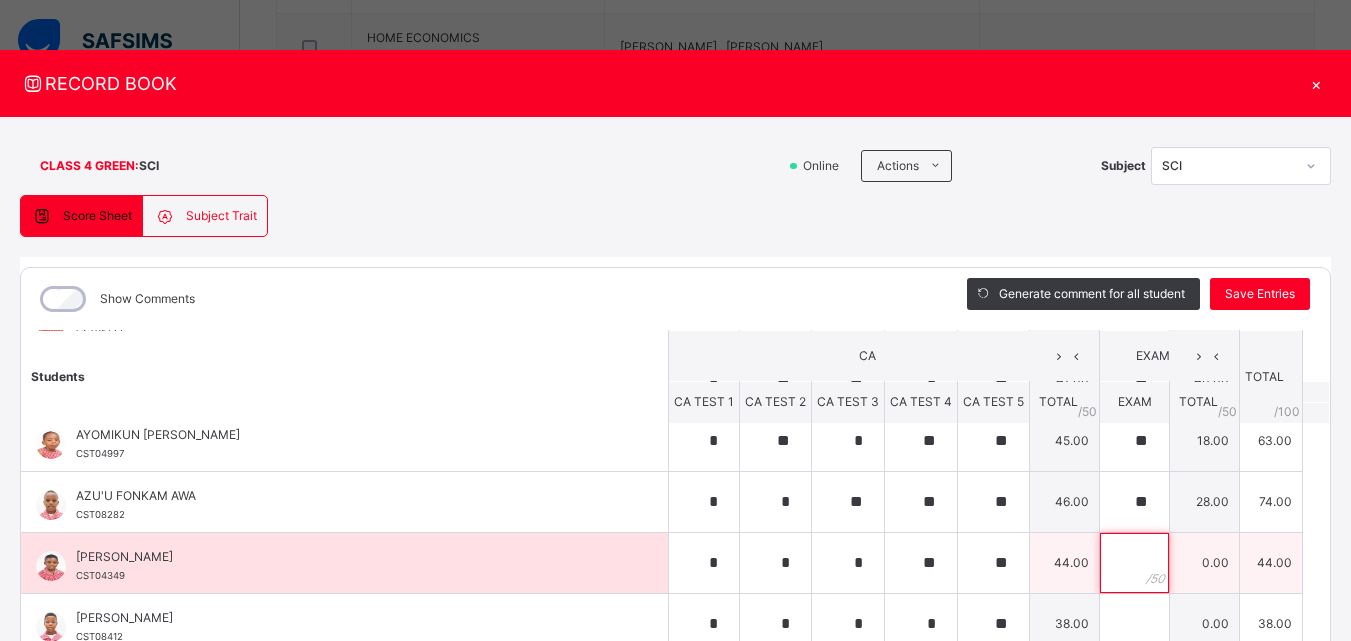 click at bounding box center [1134, 563] 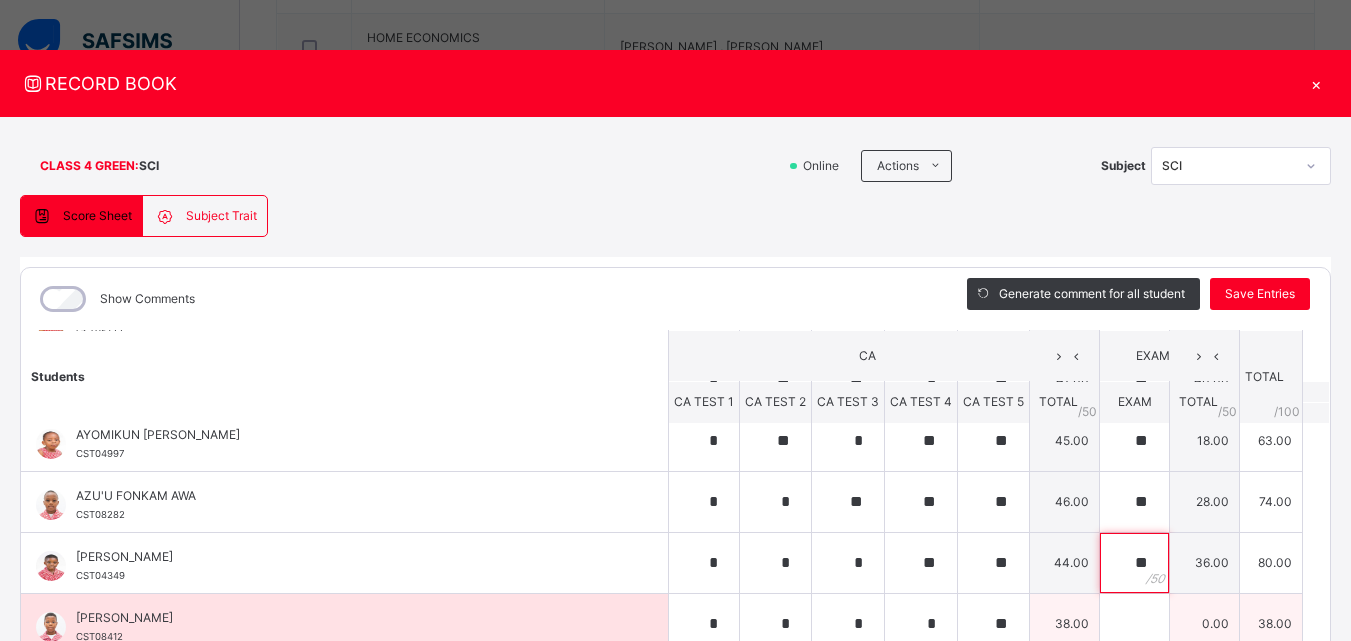 type on "**" 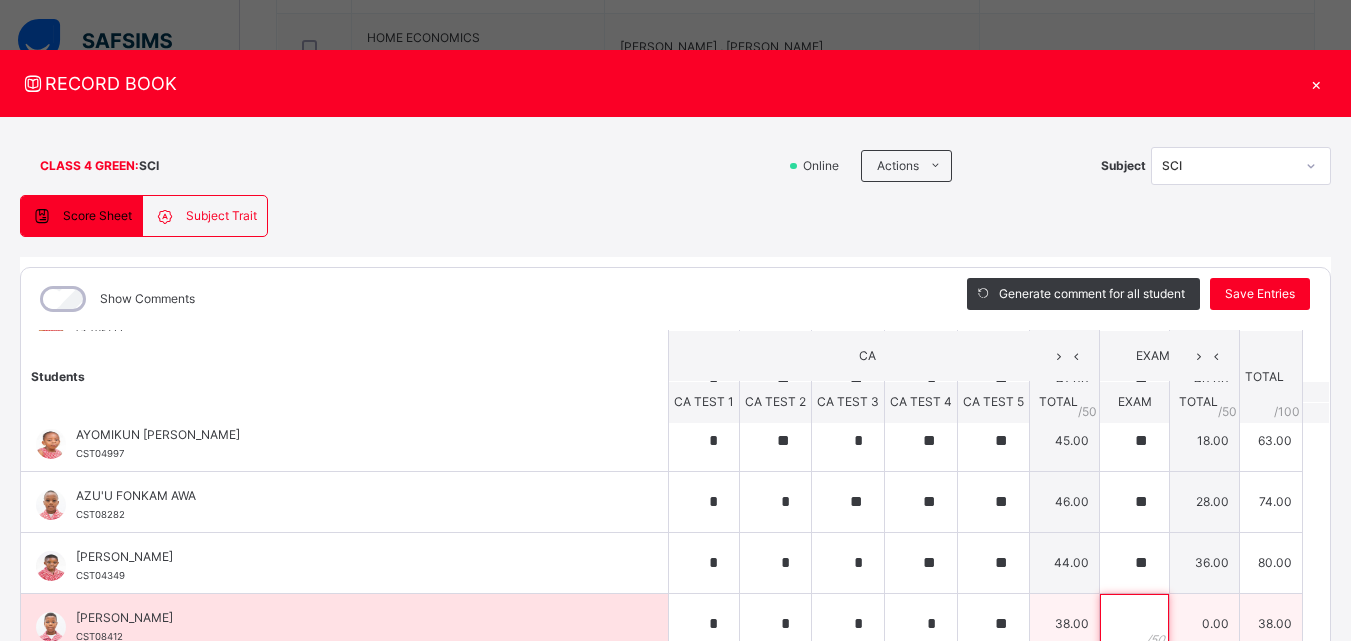 click at bounding box center (1134, 624) 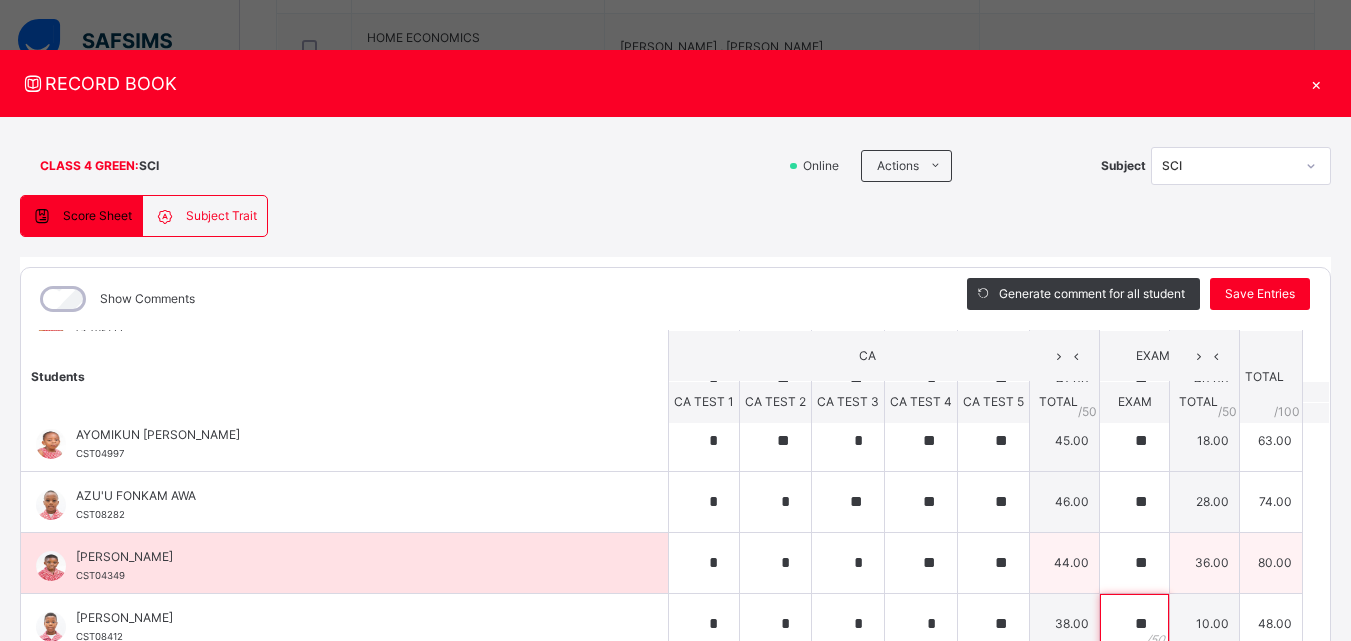 type on "**" 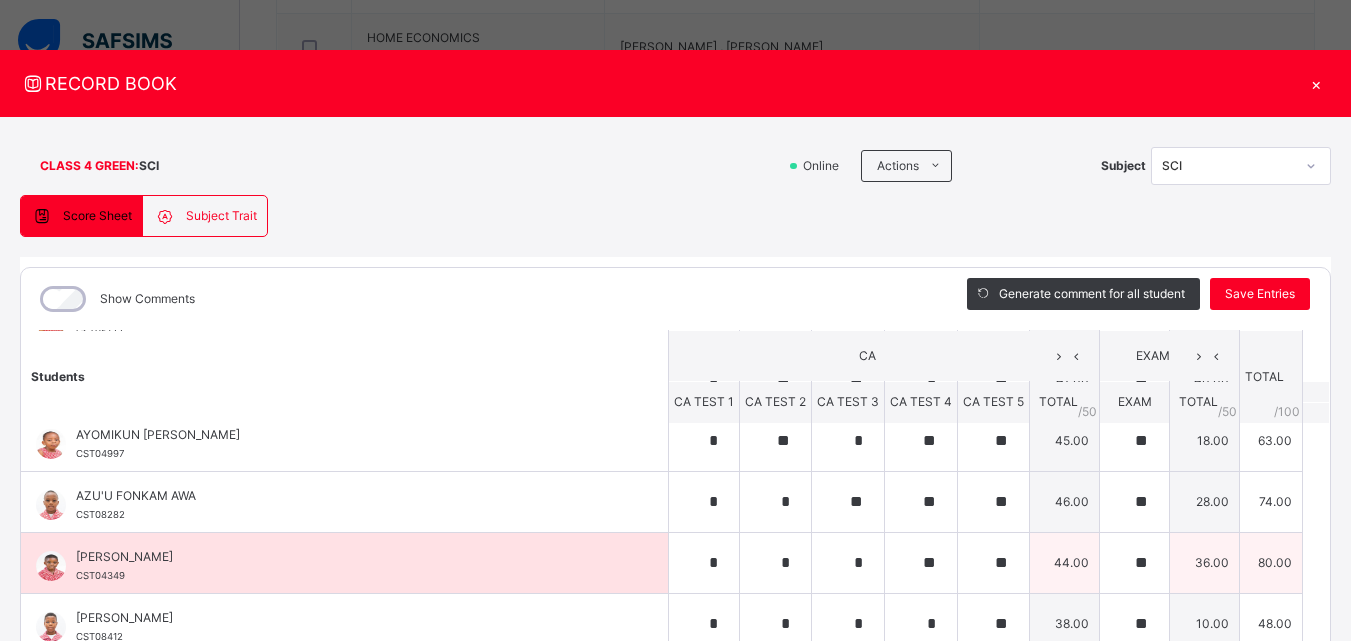 click on "[PERSON_NAME]  CST04349" at bounding box center [344, 563] 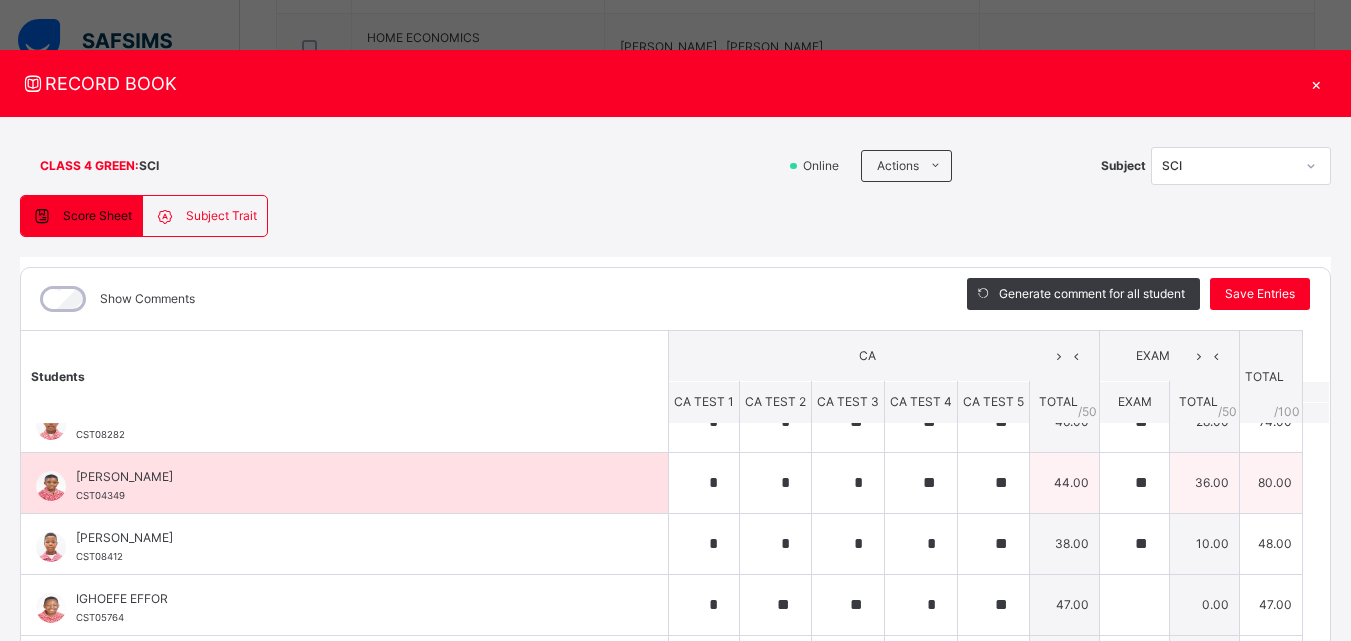 scroll, scrollTop: 560, scrollLeft: 0, axis: vertical 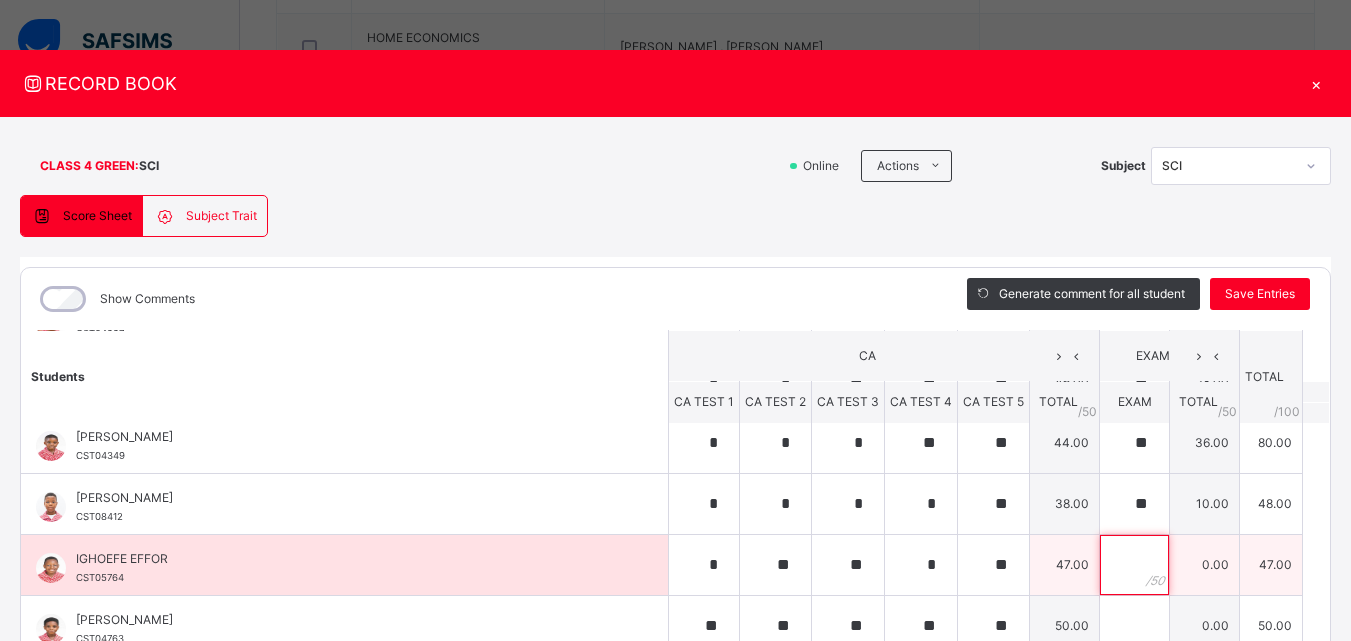 click at bounding box center (1134, 565) 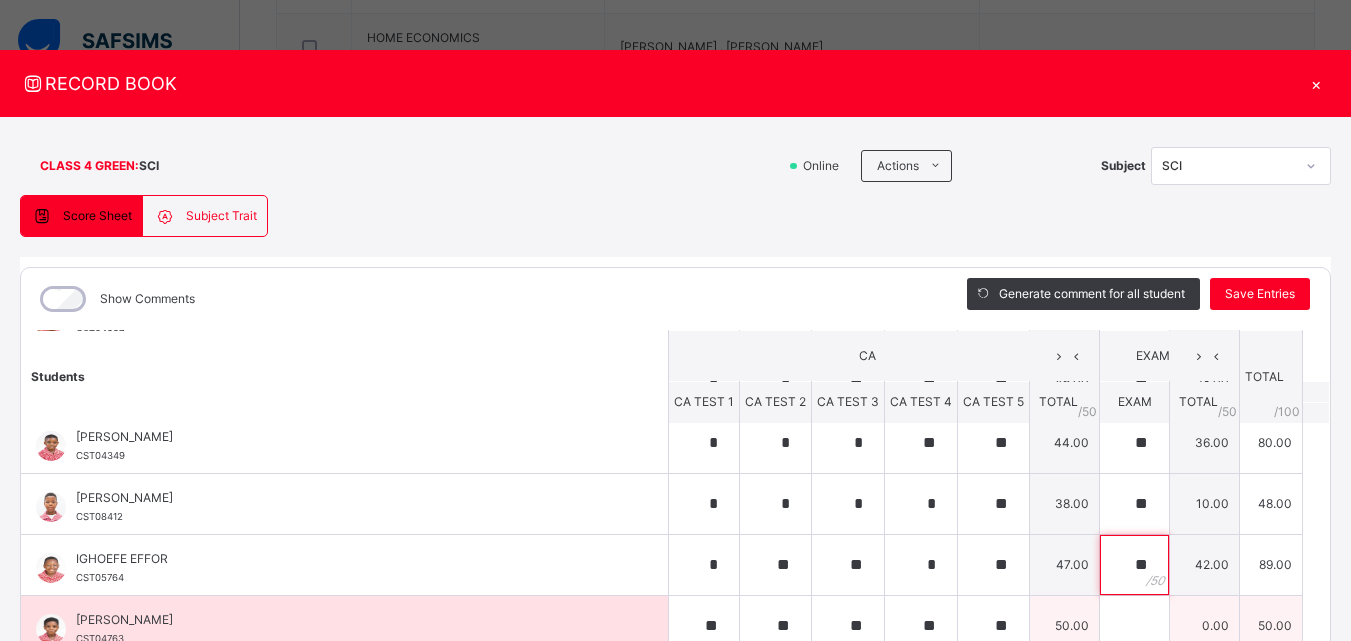 type on "**" 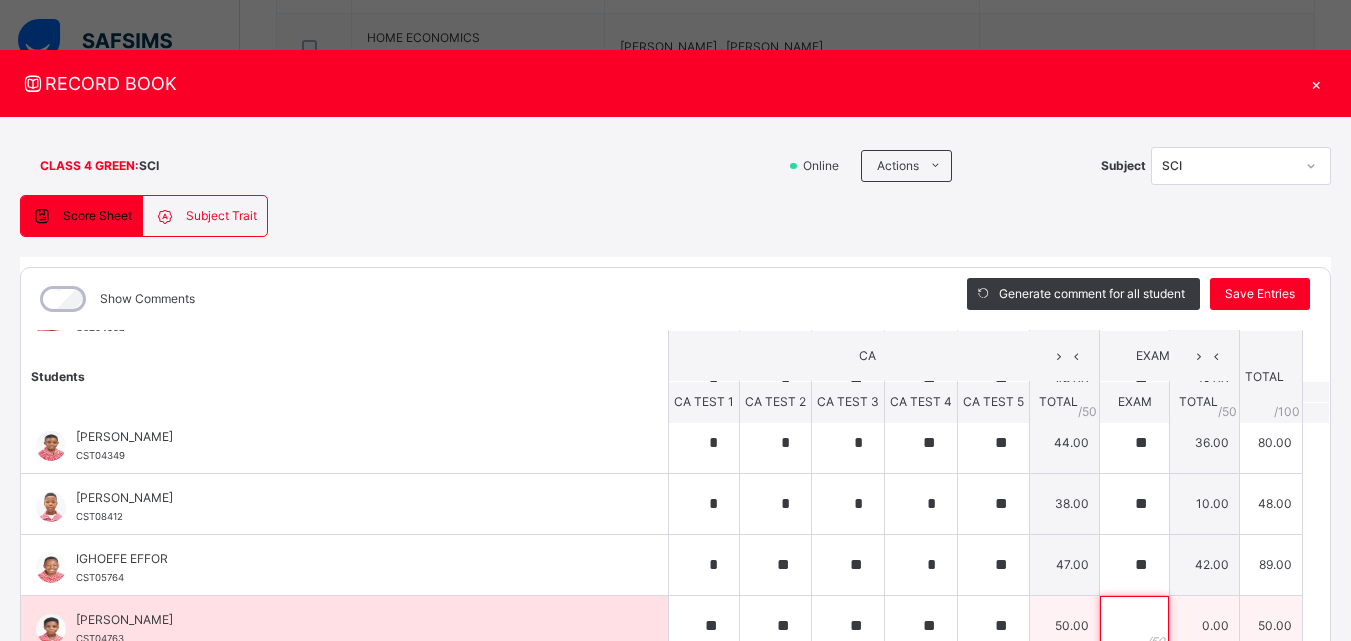 click at bounding box center (1134, 626) 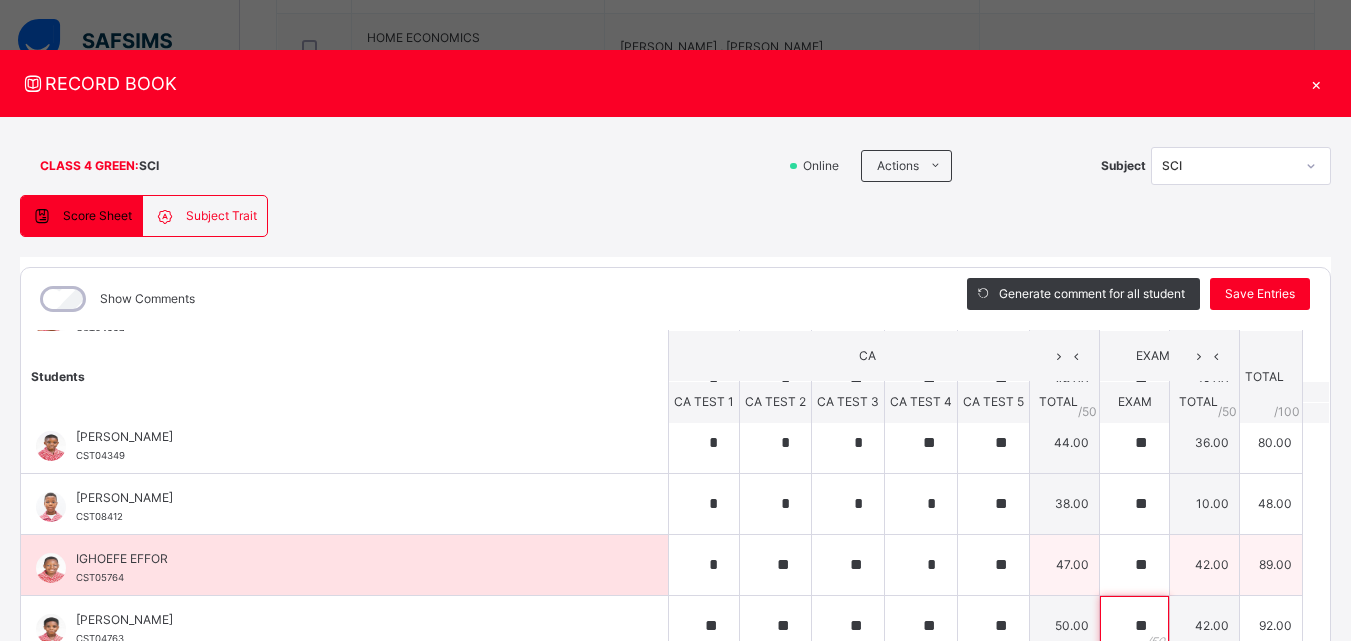type on "**" 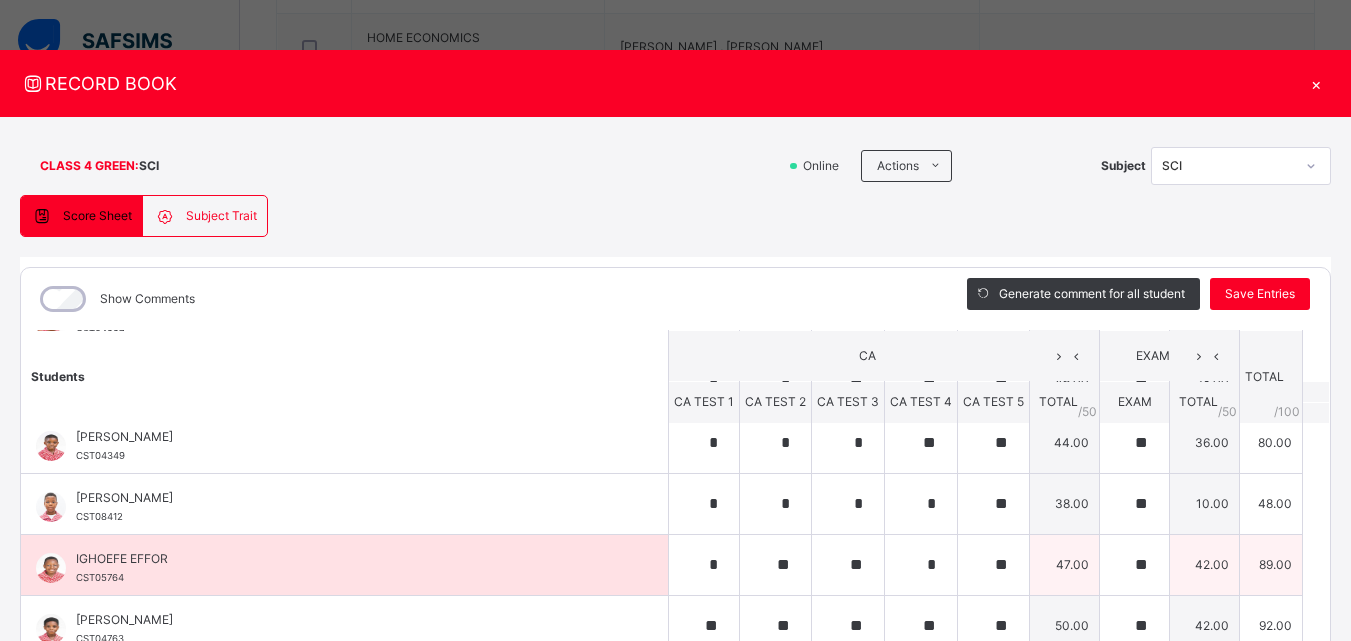 click on "IGHOEFE  EFFOR CST05764" at bounding box center [344, 565] 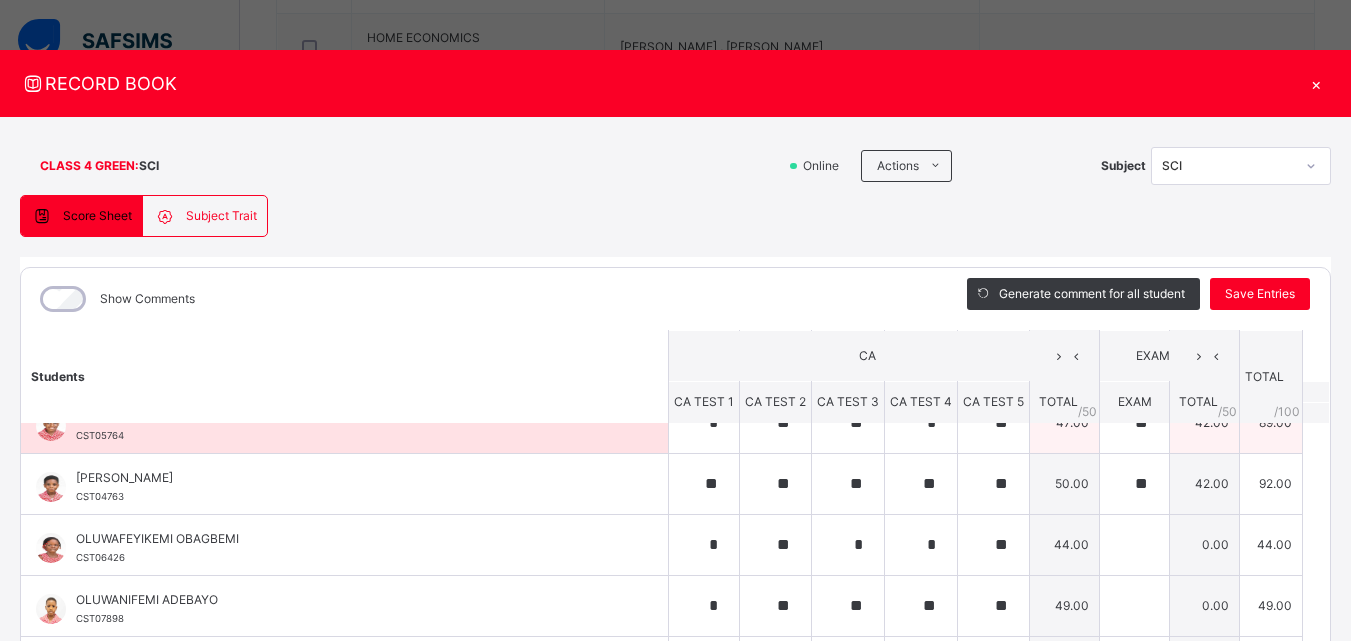 scroll, scrollTop: 720, scrollLeft: 0, axis: vertical 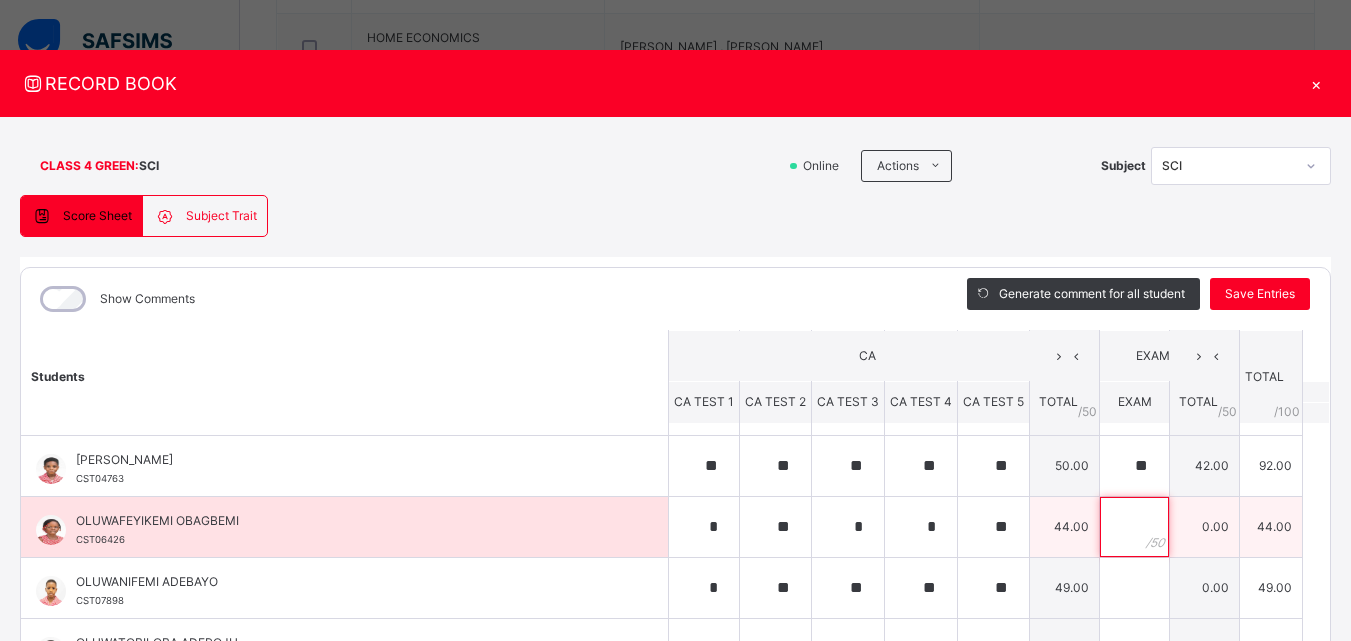 click at bounding box center (1134, 527) 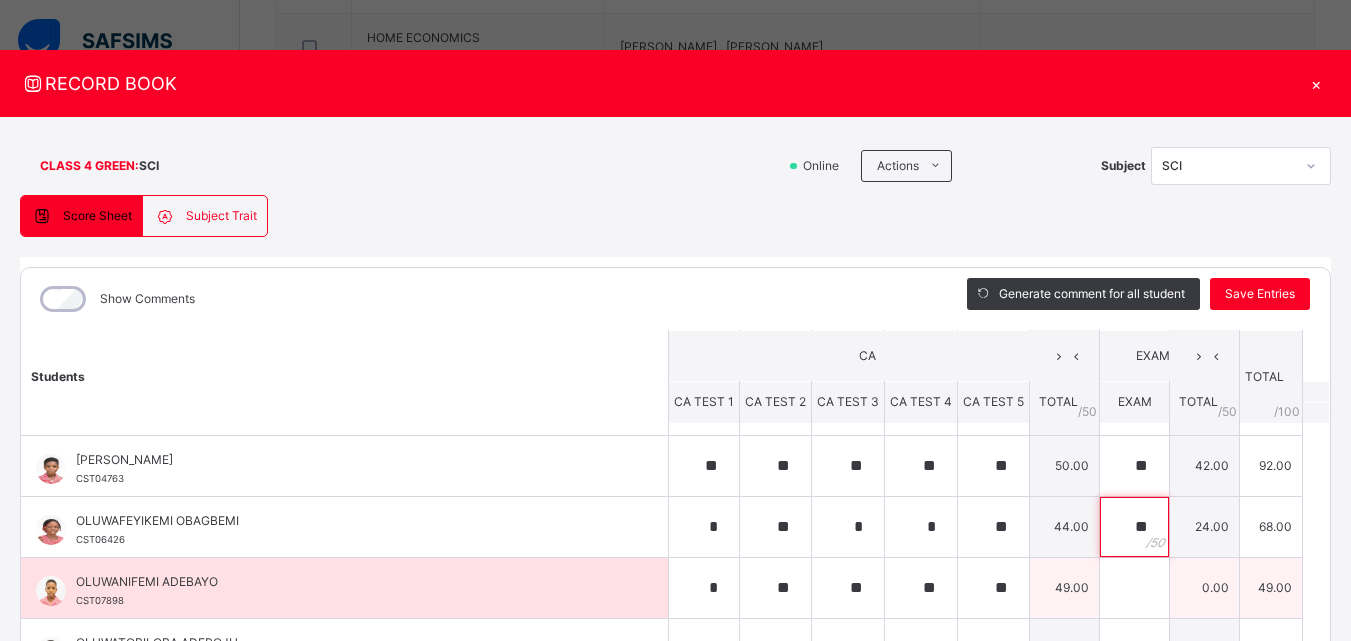 type on "**" 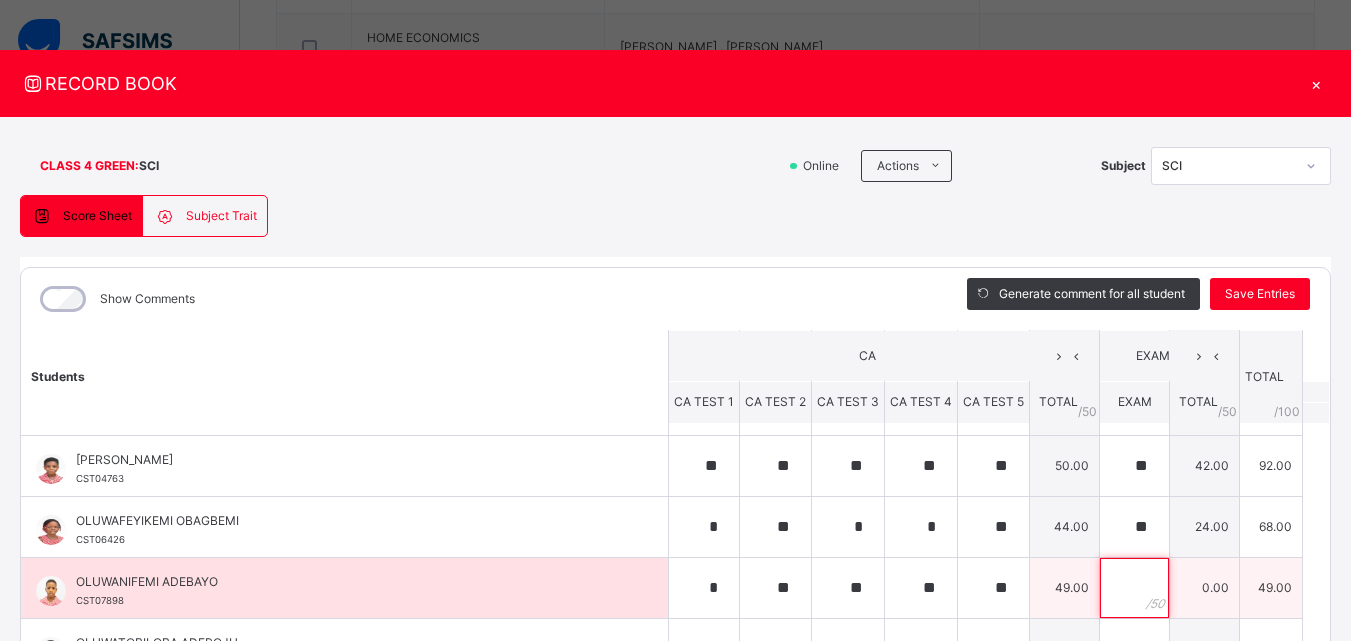 click at bounding box center (1134, 588) 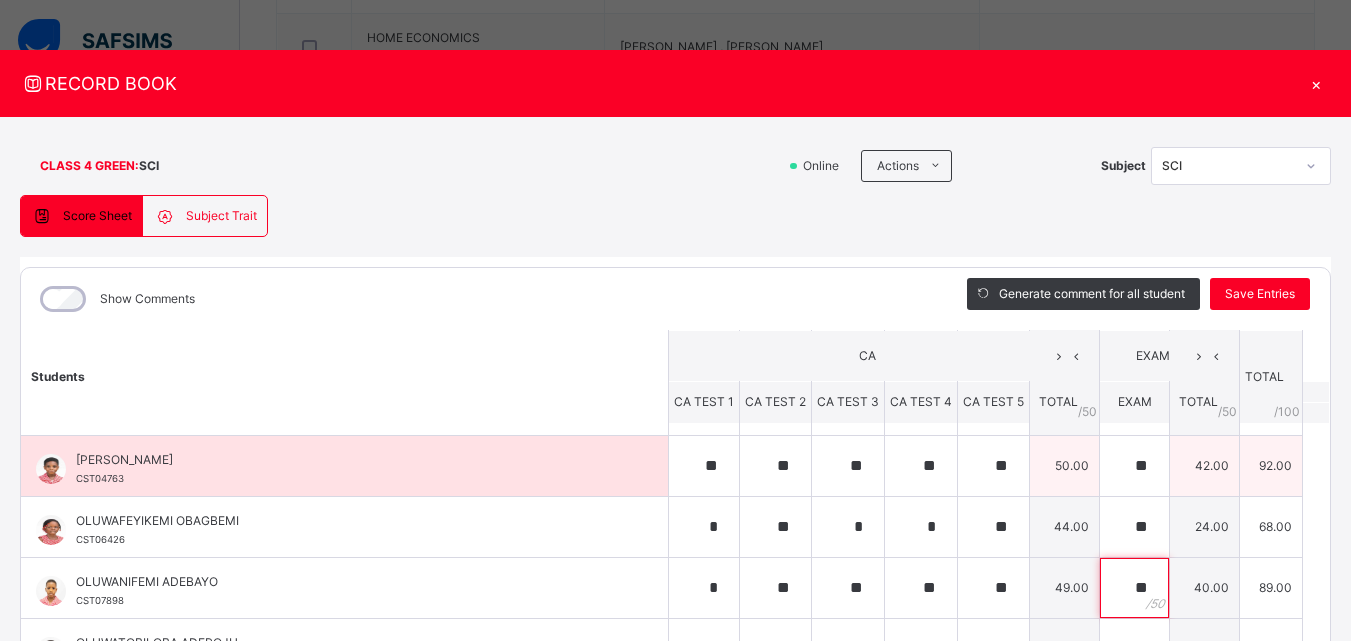 type on "**" 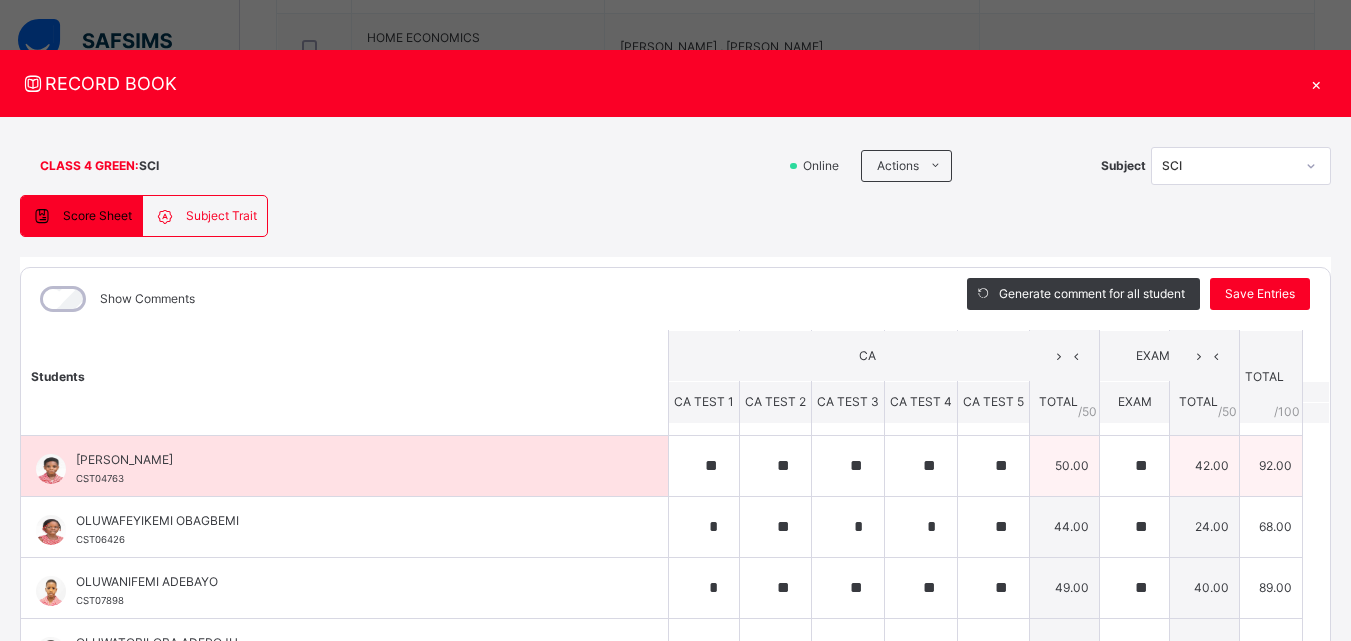 click on "[PERSON_NAME] CST04763" at bounding box center (344, 466) 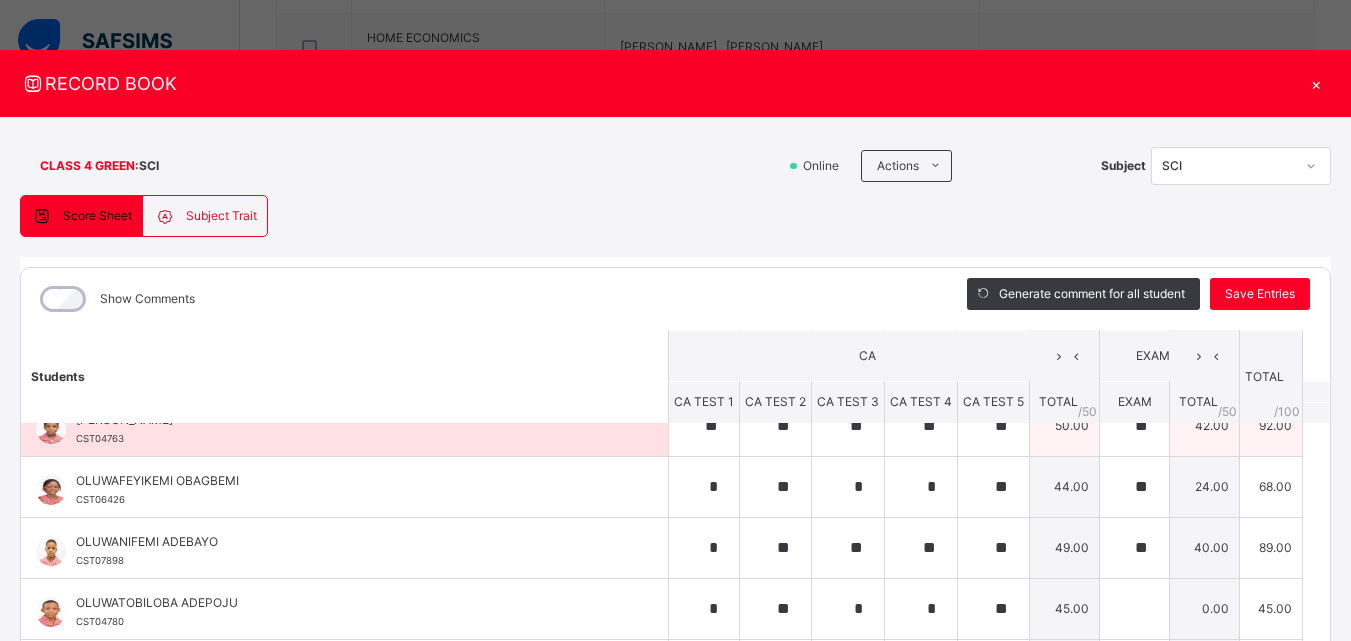 scroll, scrollTop: 810, scrollLeft: 0, axis: vertical 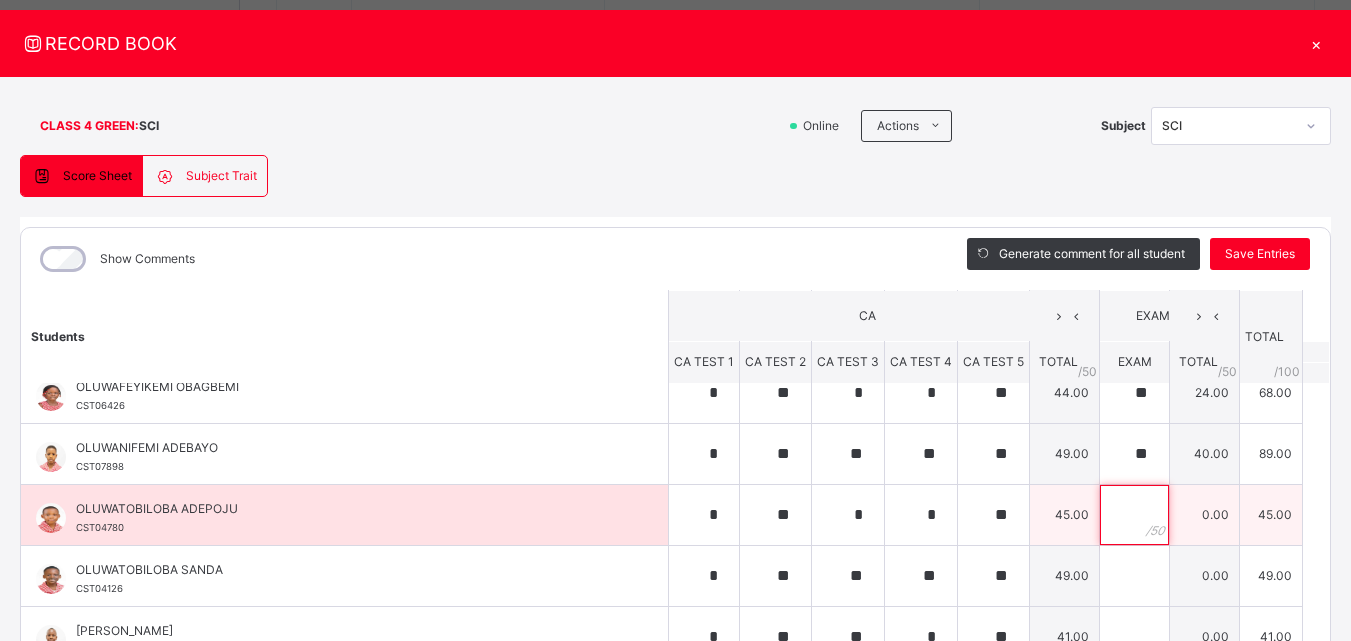click at bounding box center (1134, 515) 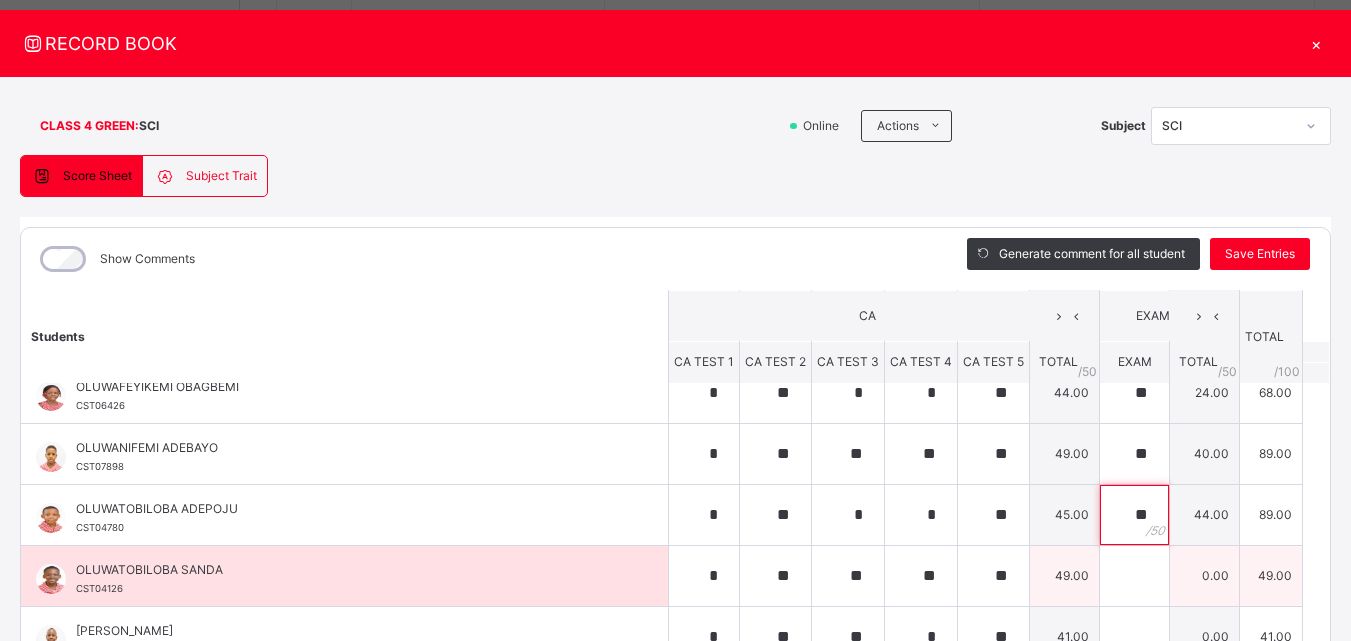 type on "**" 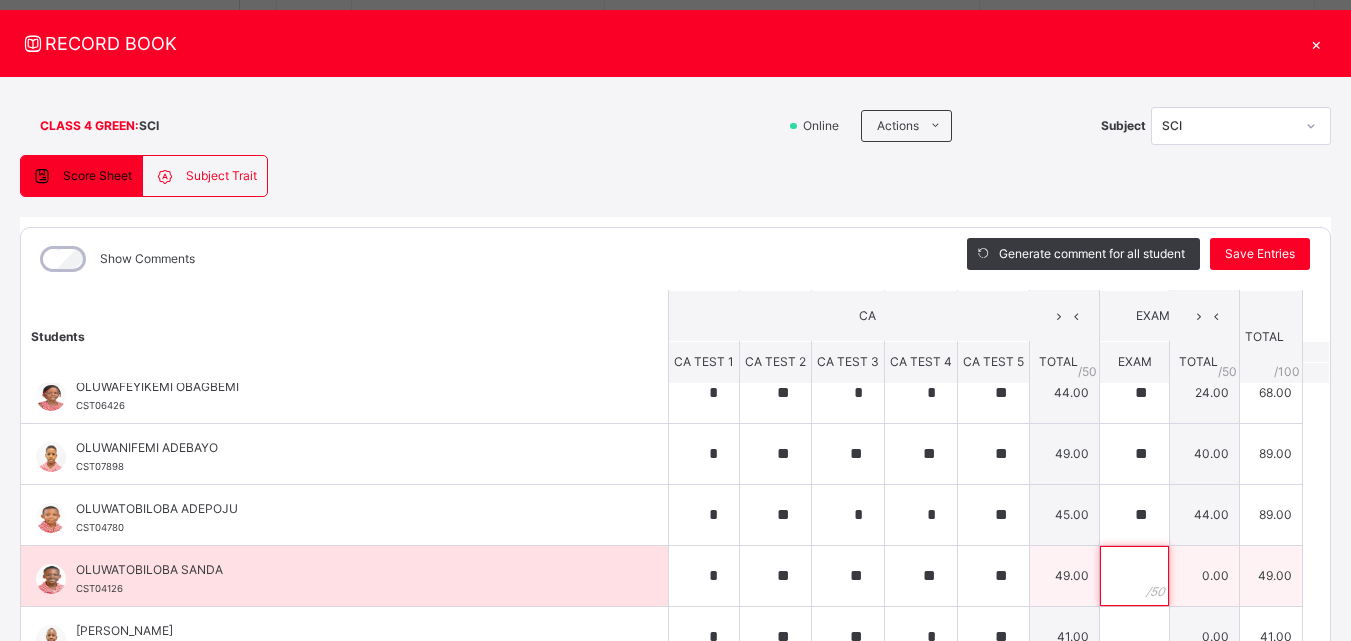 click at bounding box center [1134, 576] 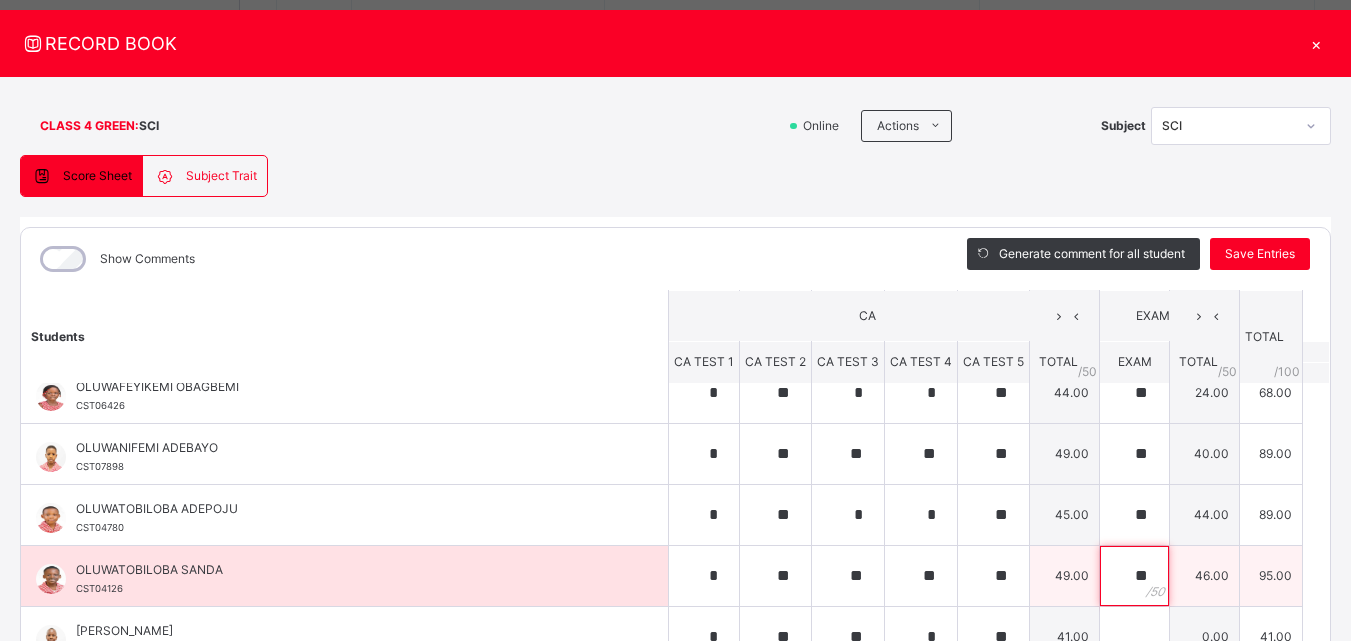 type on "**" 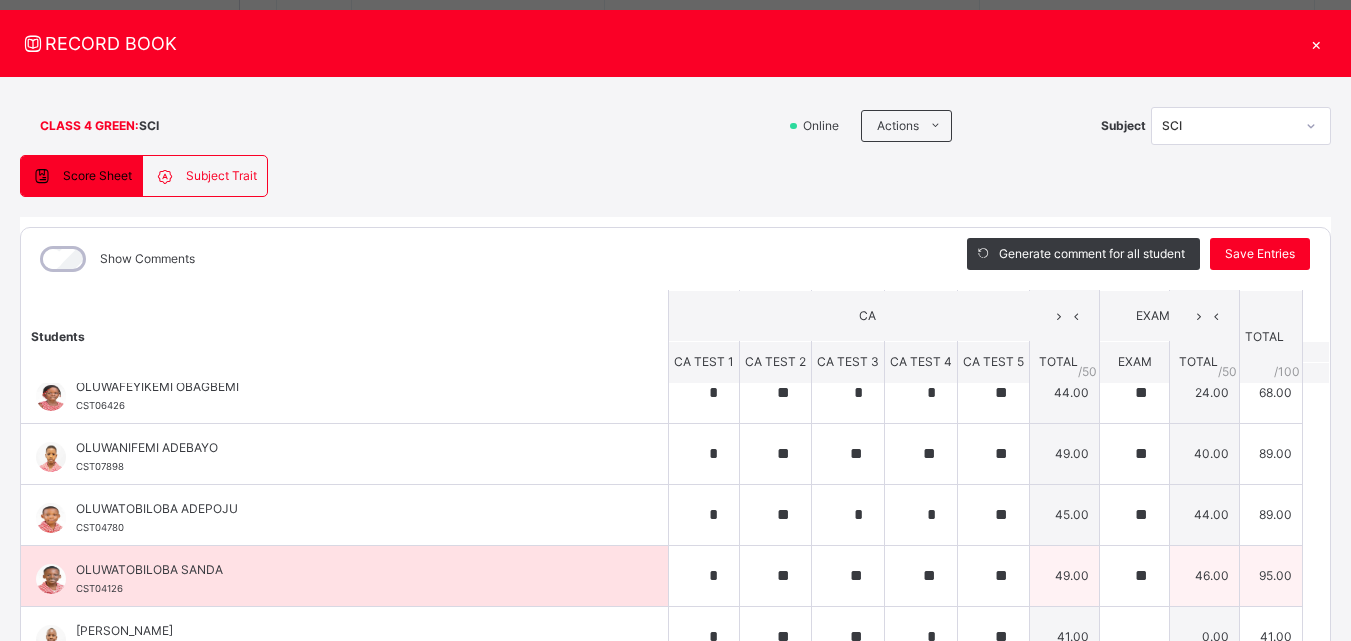 click on "OLUWATOBILOBA  SANDA CST04126" at bounding box center [349, 579] 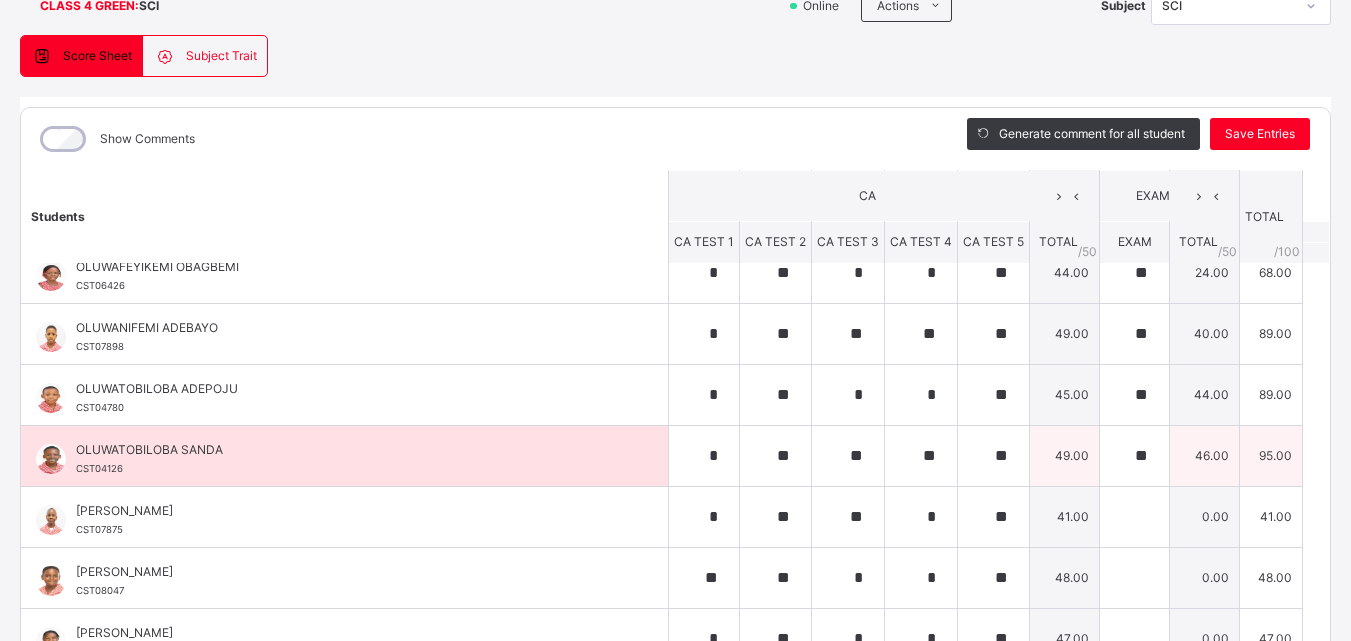 scroll, scrollTop: 200, scrollLeft: 0, axis: vertical 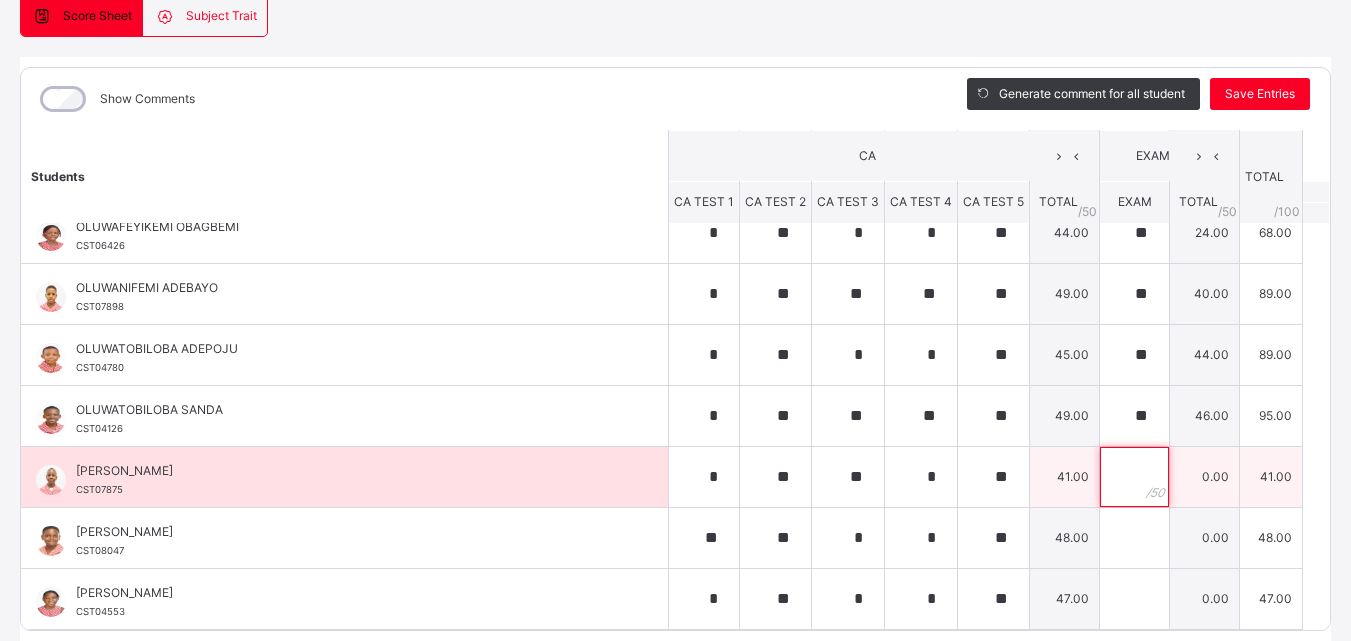 click at bounding box center (1134, 477) 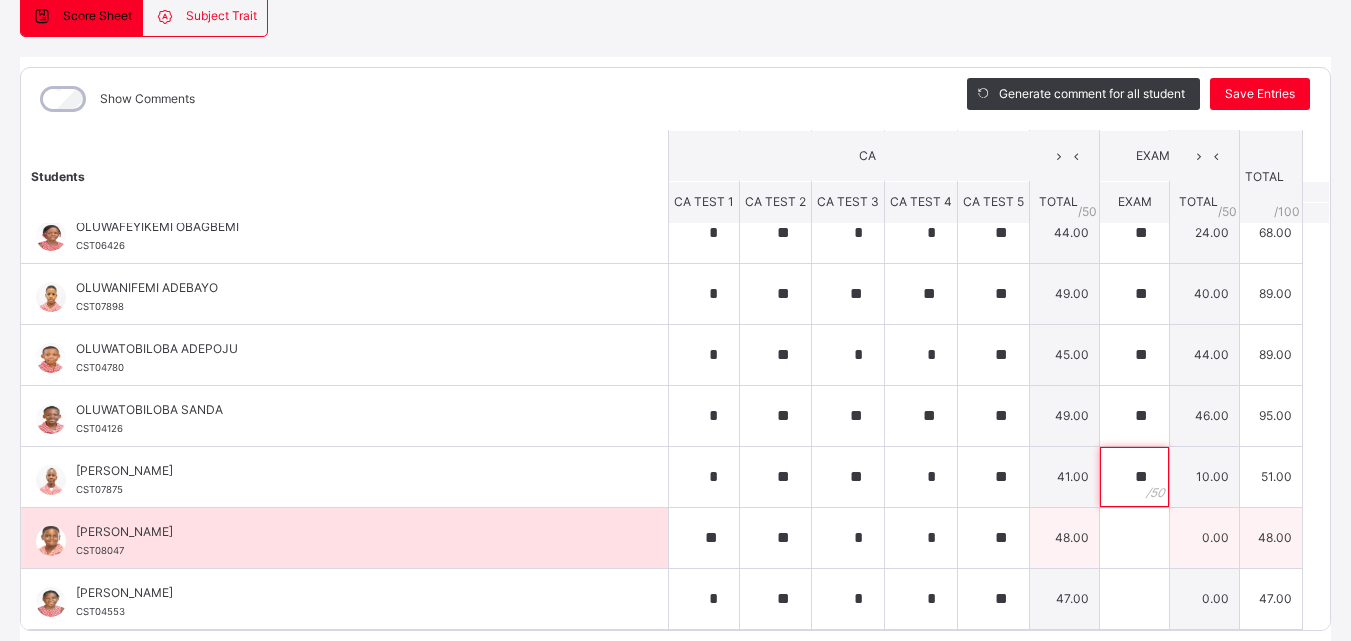 type on "**" 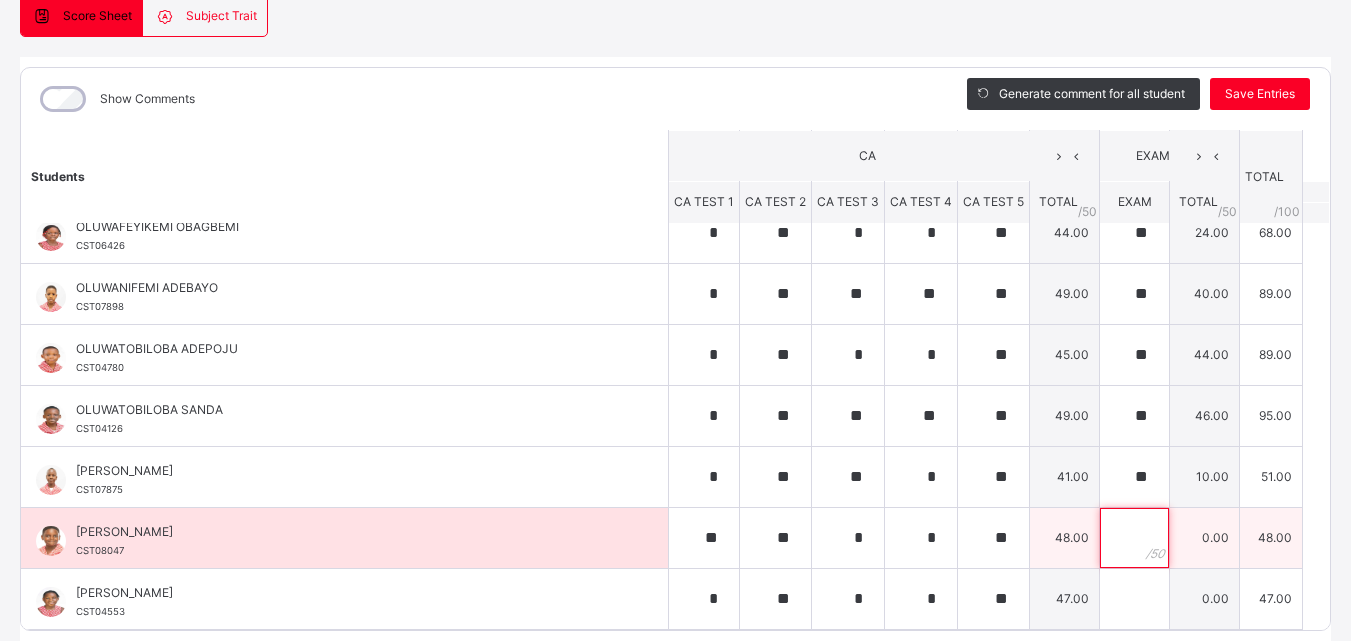 click at bounding box center [1134, 538] 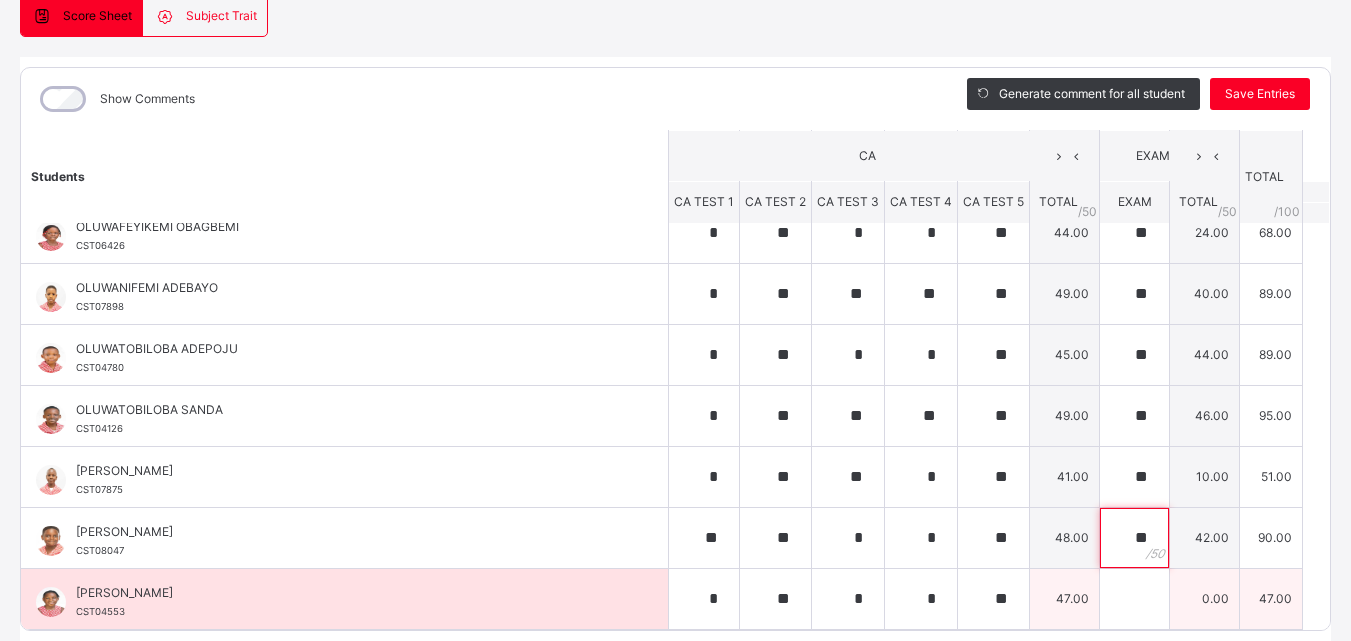 type on "**" 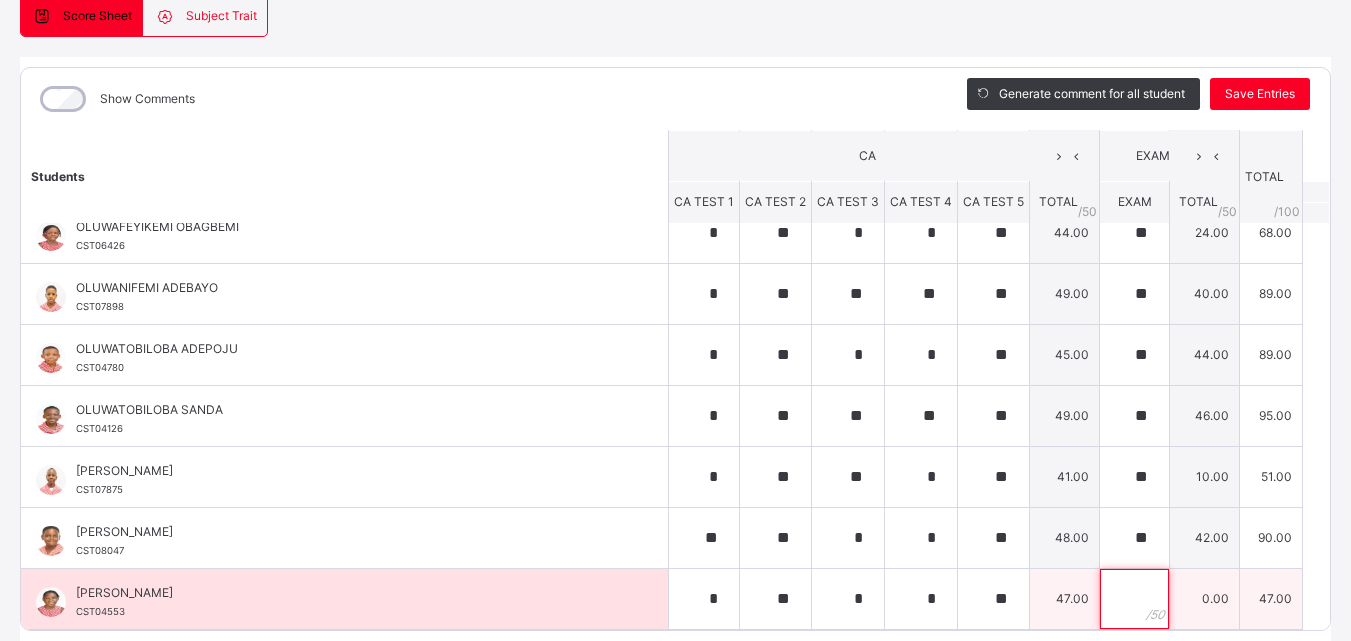 click at bounding box center [1134, 599] 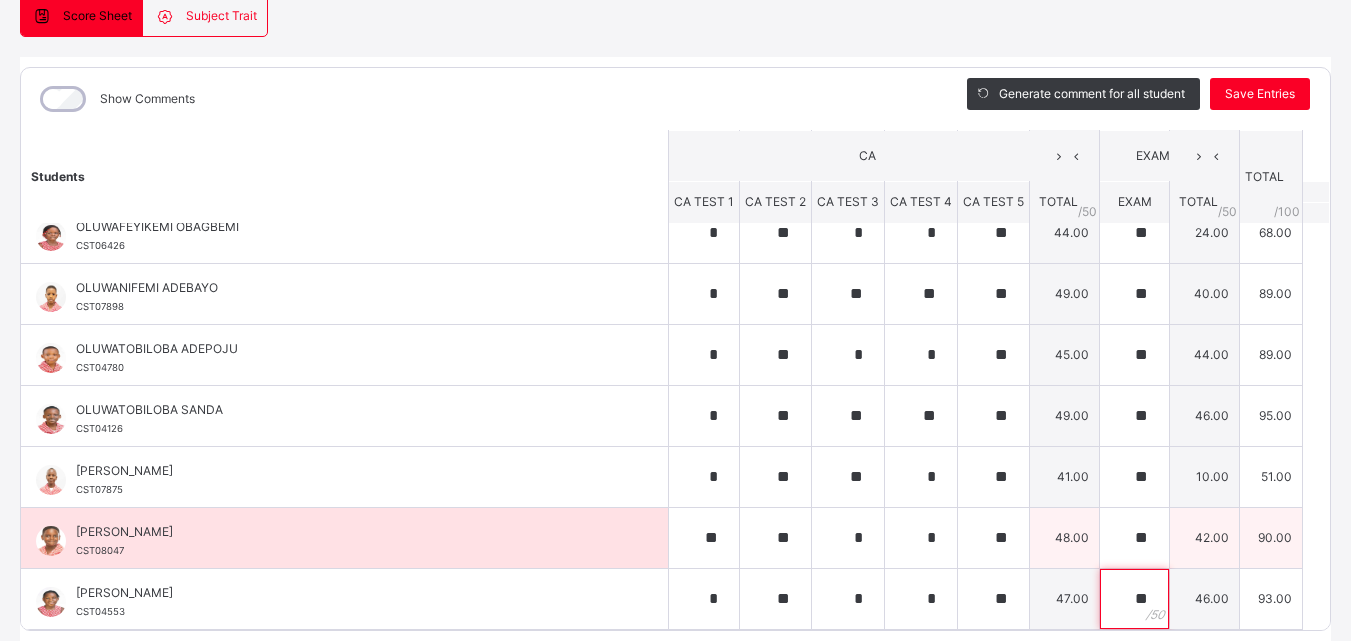 type on "**" 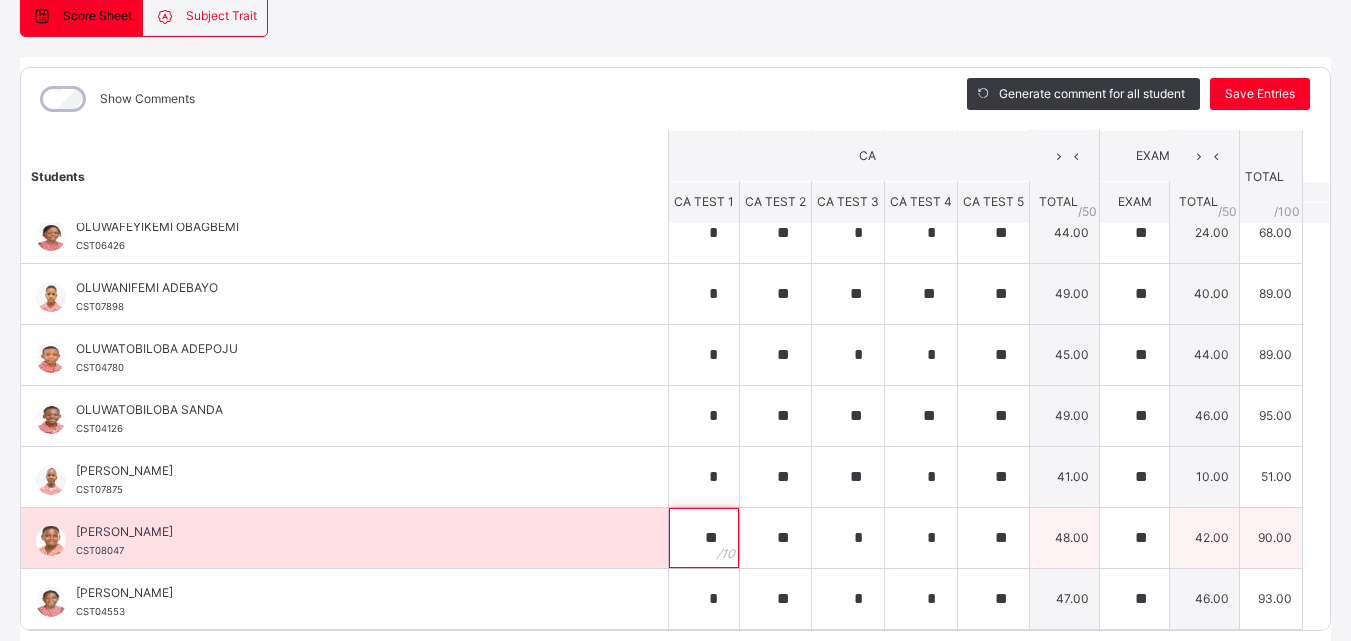 click on "**" at bounding box center (704, 538) 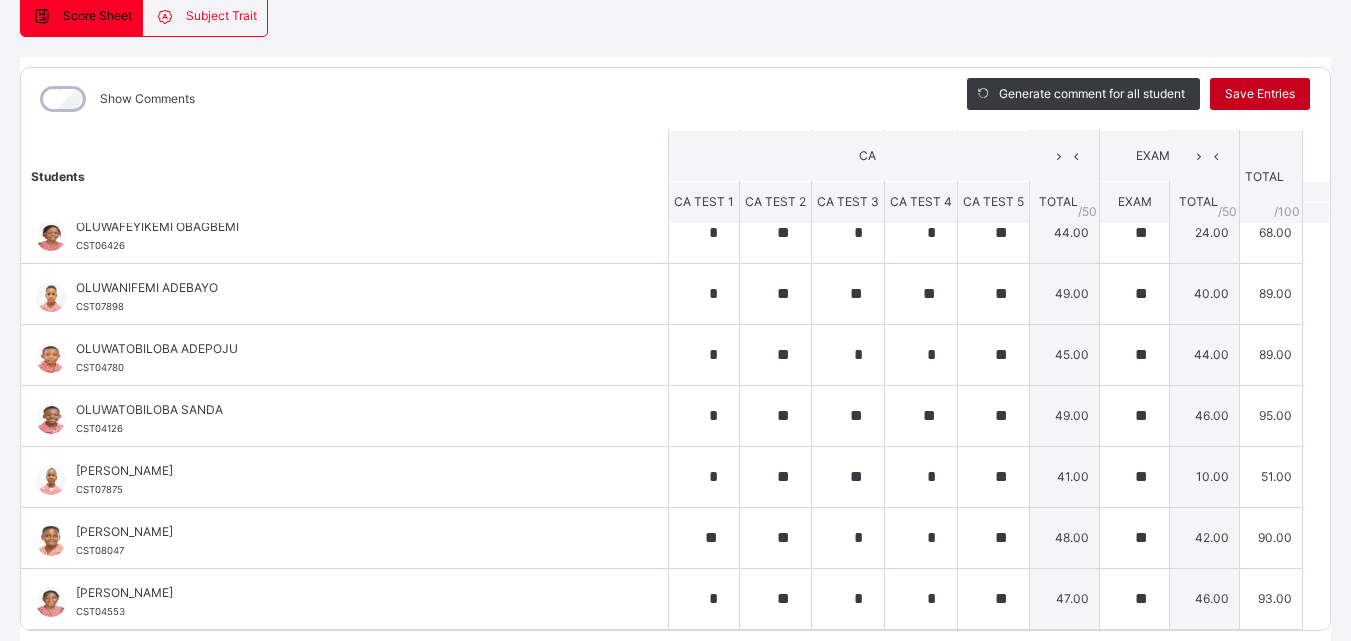 click on "Save Entries" at bounding box center [1260, 94] 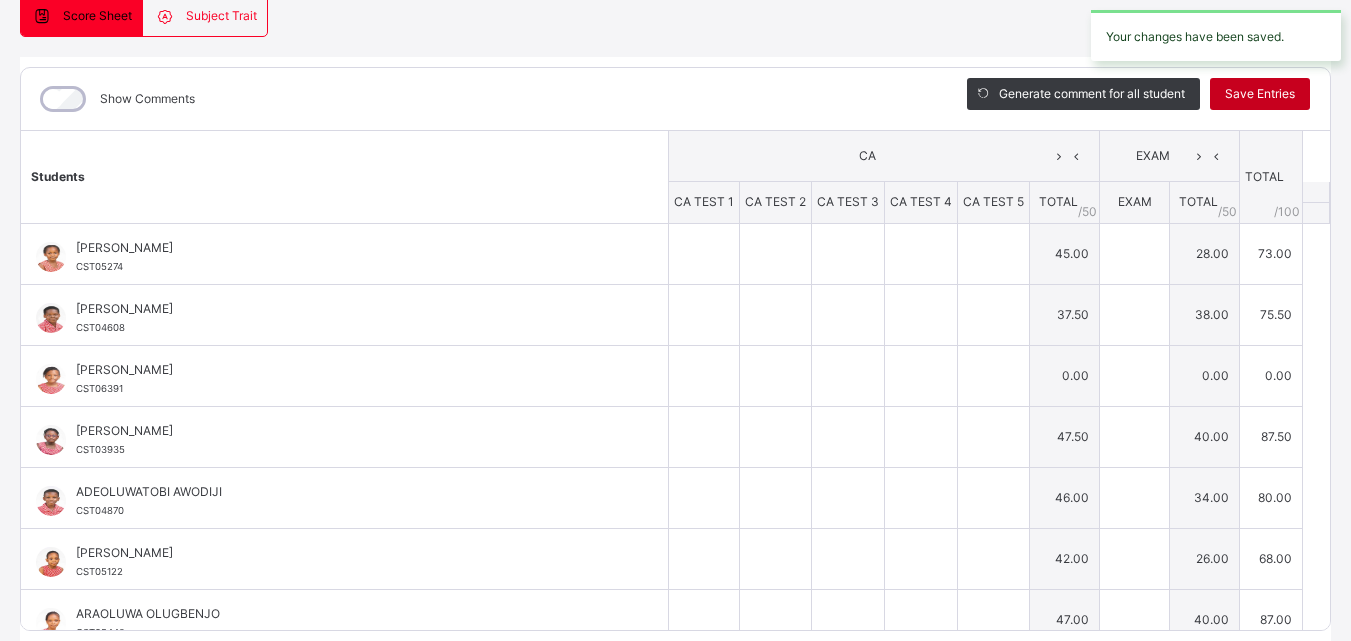 type on "*" 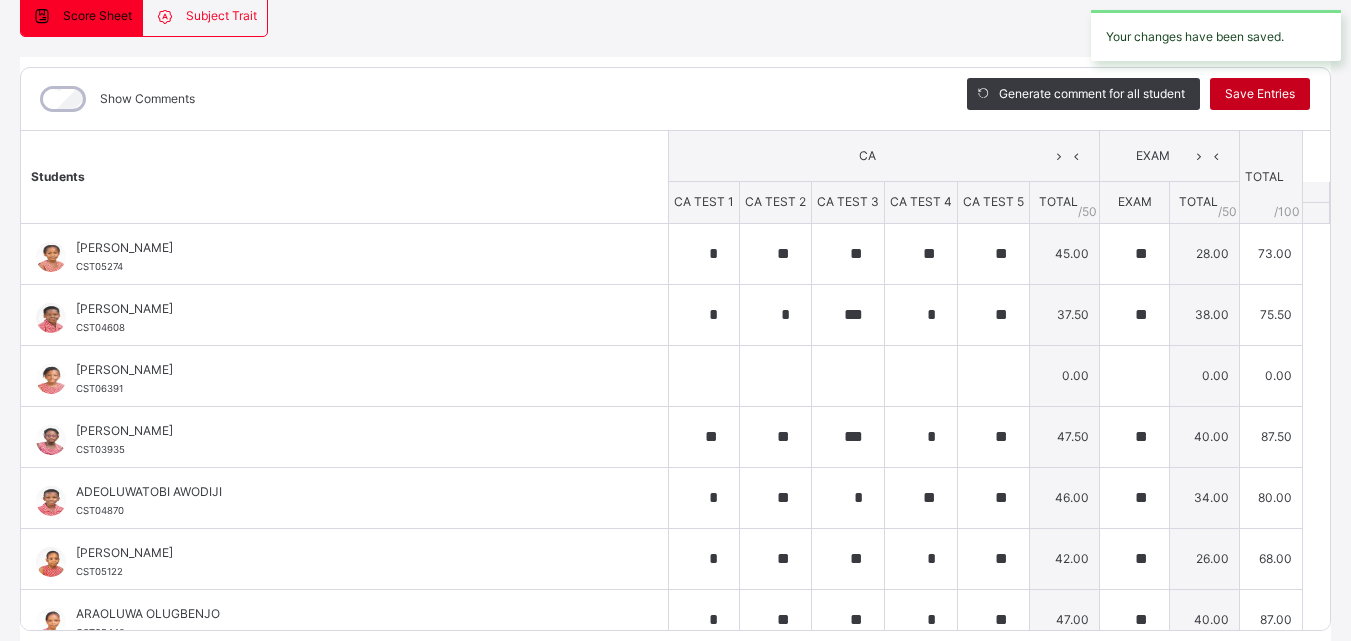 type on "**" 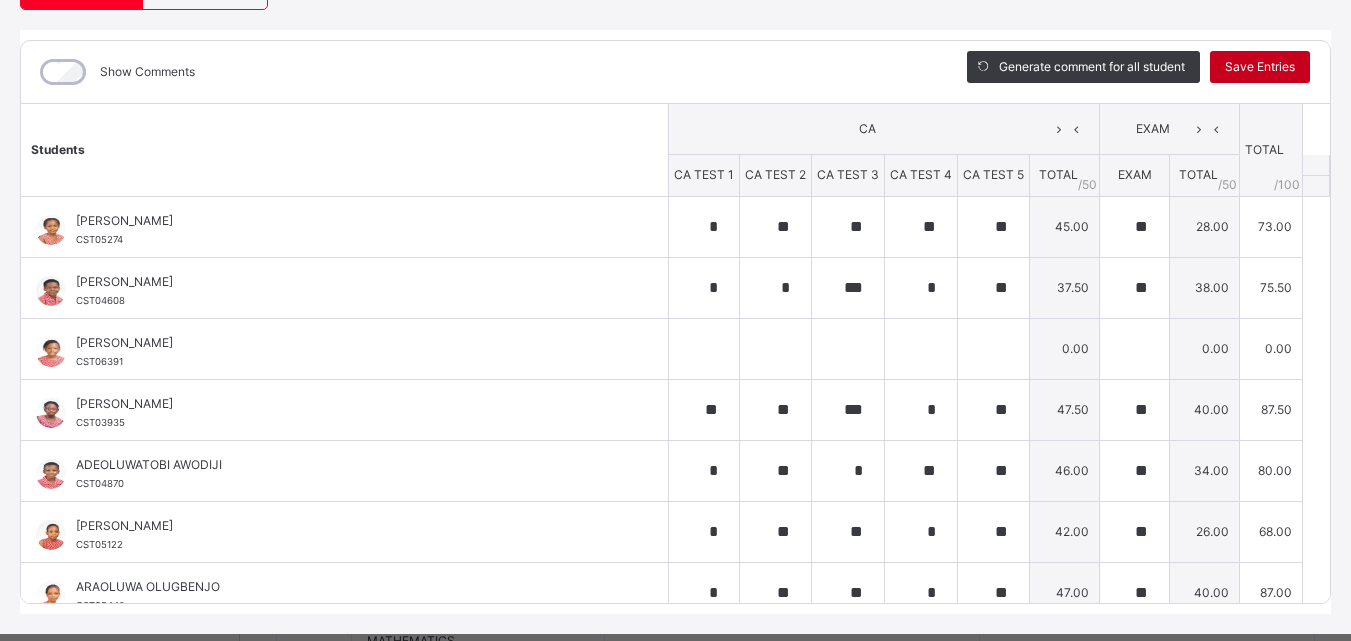scroll, scrollTop: 270, scrollLeft: 0, axis: vertical 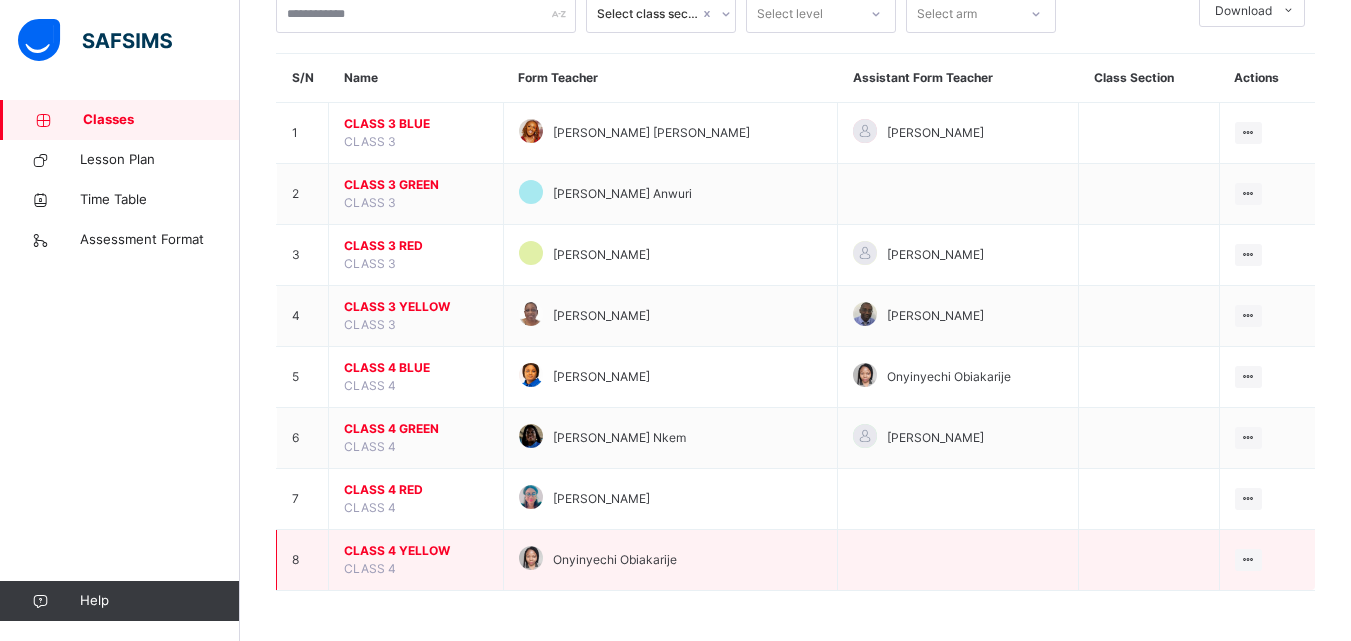 click on "CLASS 4   YELLOW" at bounding box center [416, 551] 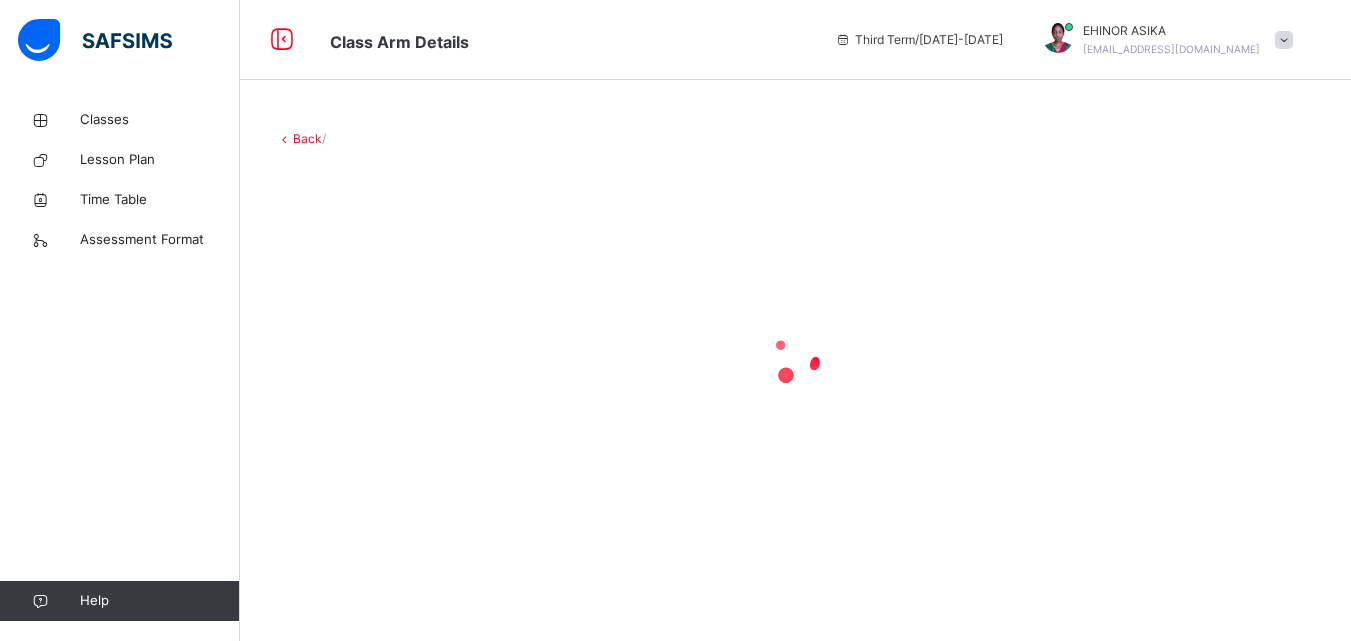 scroll, scrollTop: 0, scrollLeft: 0, axis: both 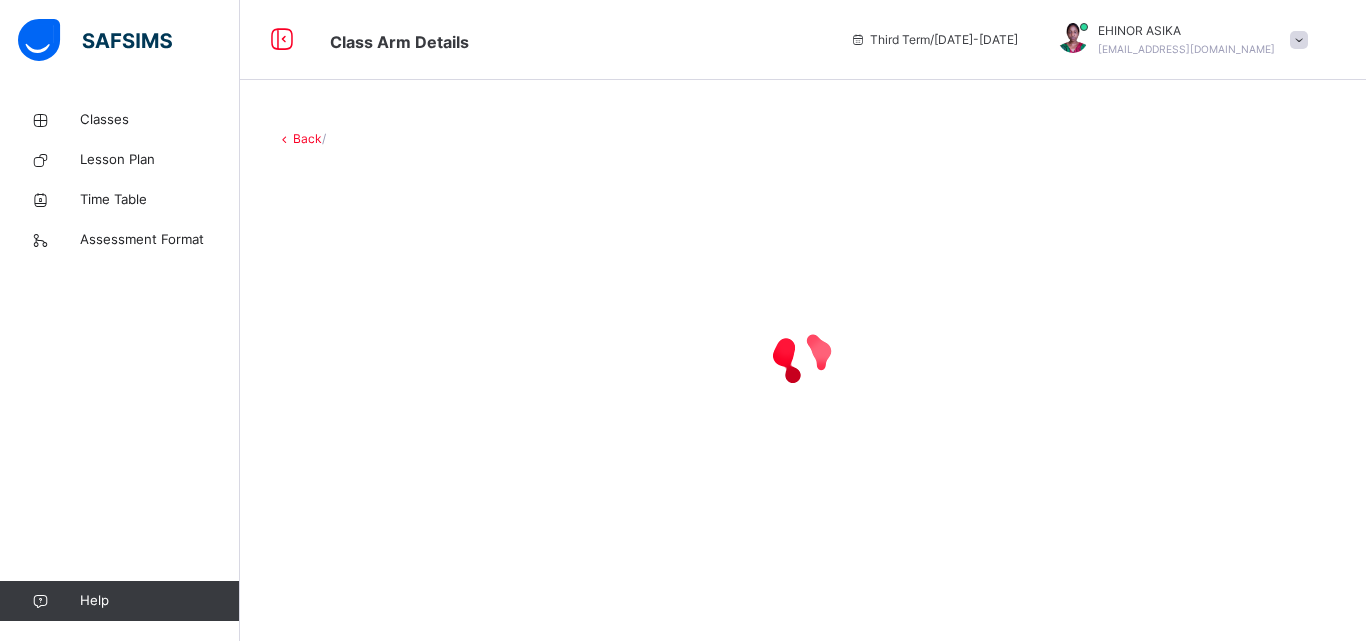 click at bounding box center (803, 358) 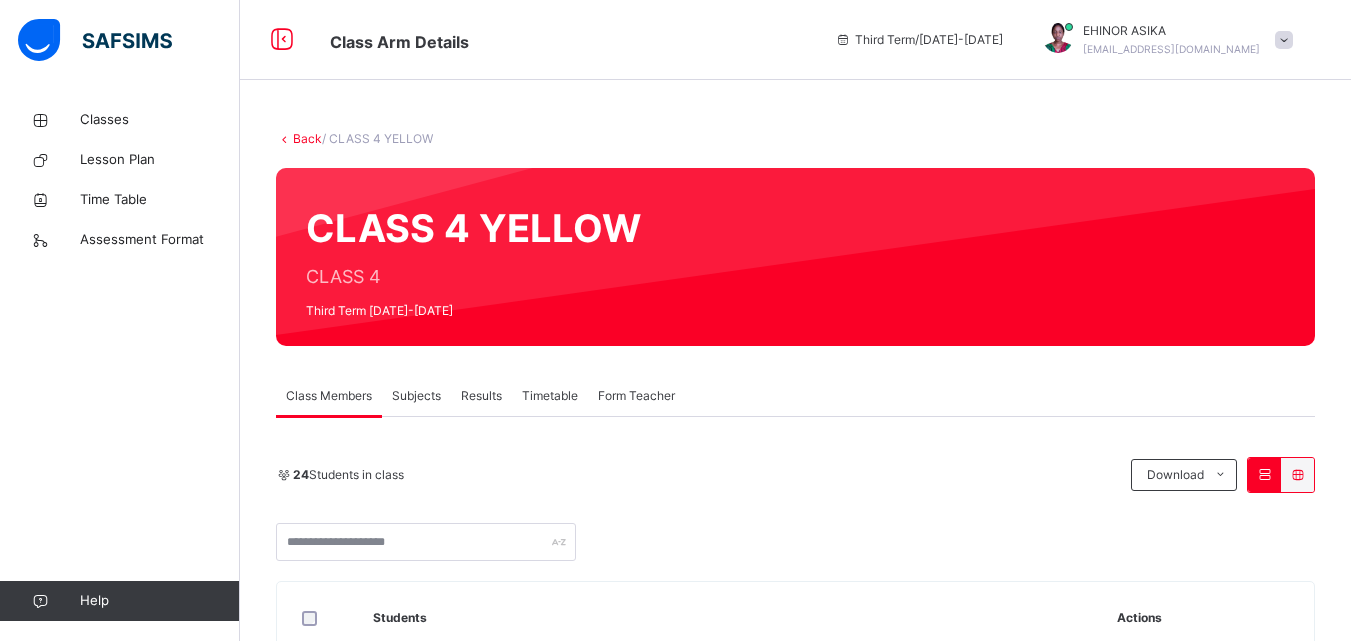 click on "Subjects" at bounding box center [416, 396] 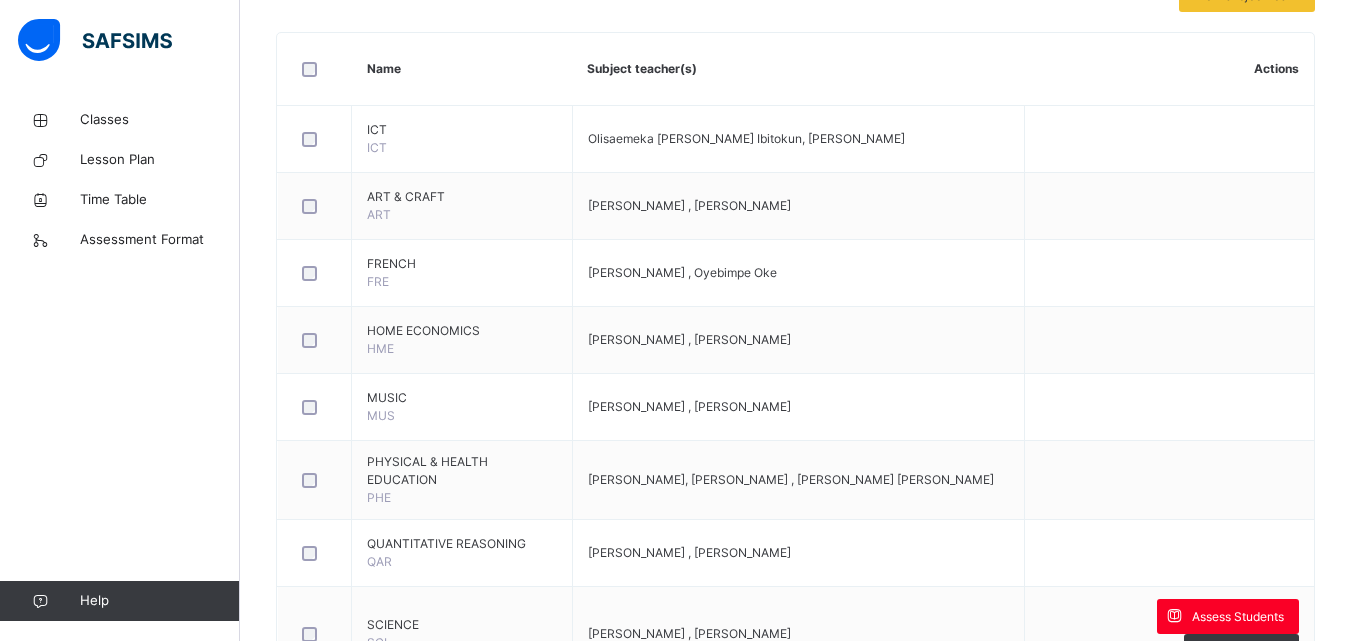 scroll, scrollTop: 480, scrollLeft: 0, axis: vertical 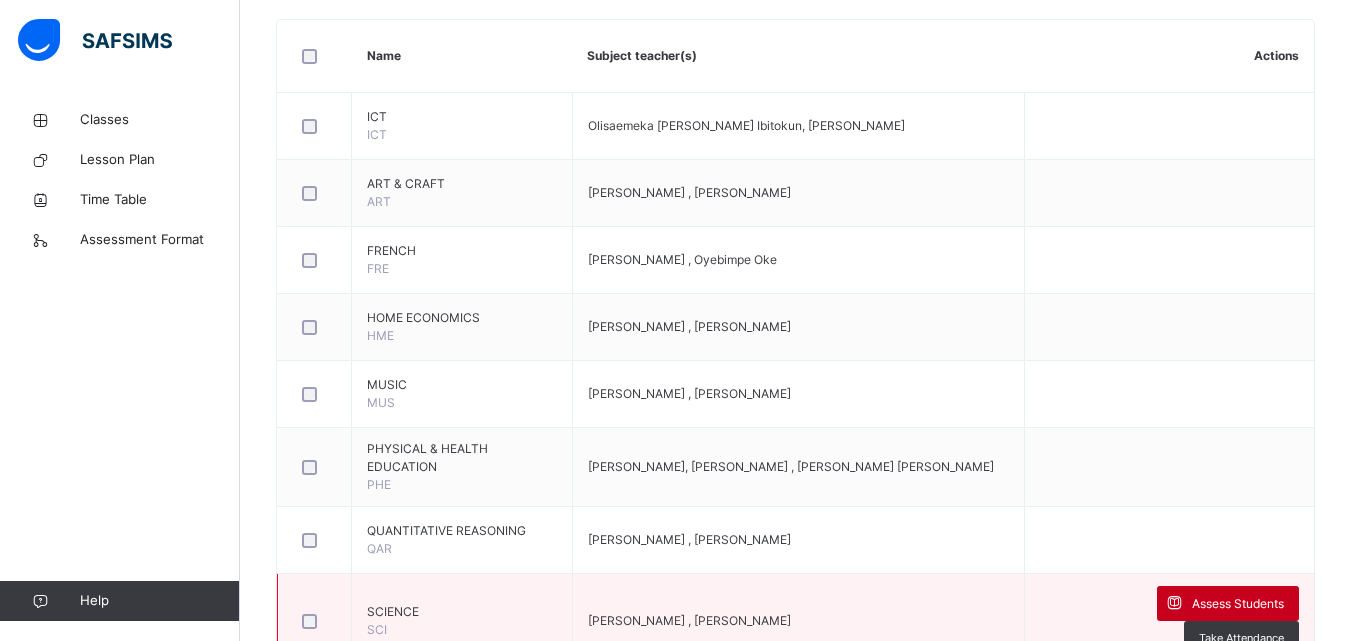 click on "Assess Students" at bounding box center (1228, 603) 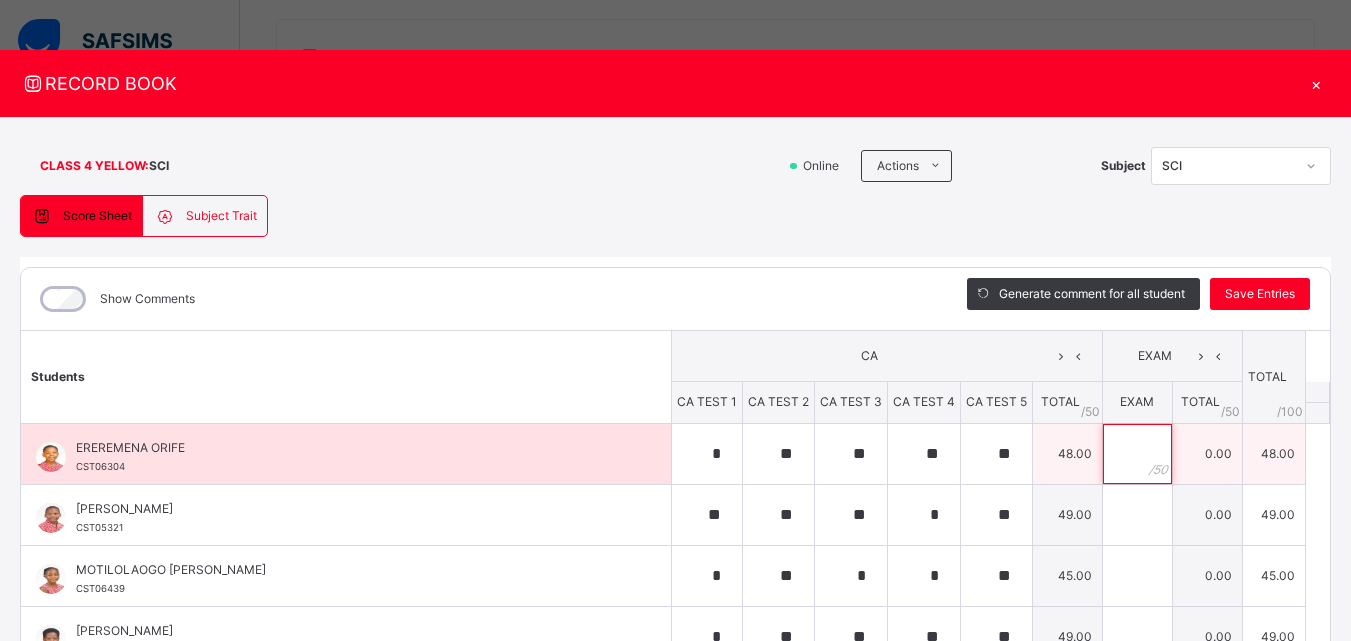 click at bounding box center [1137, 454] 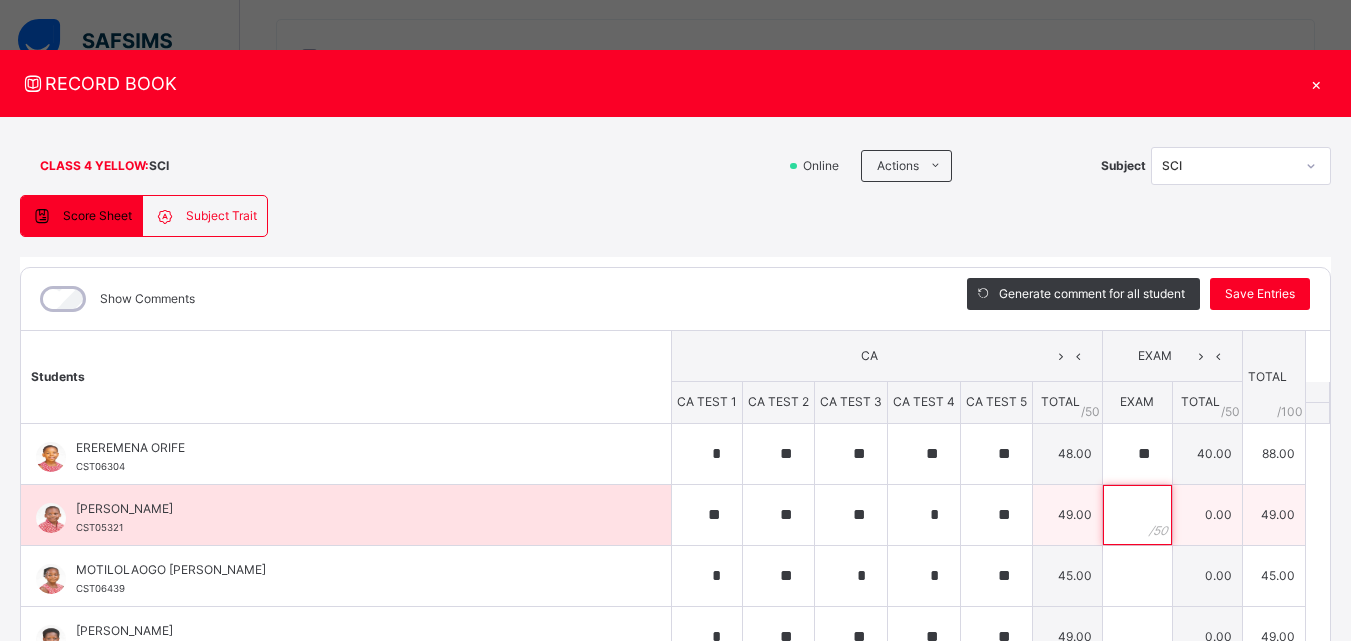 click at bounding box center [1137, 515] 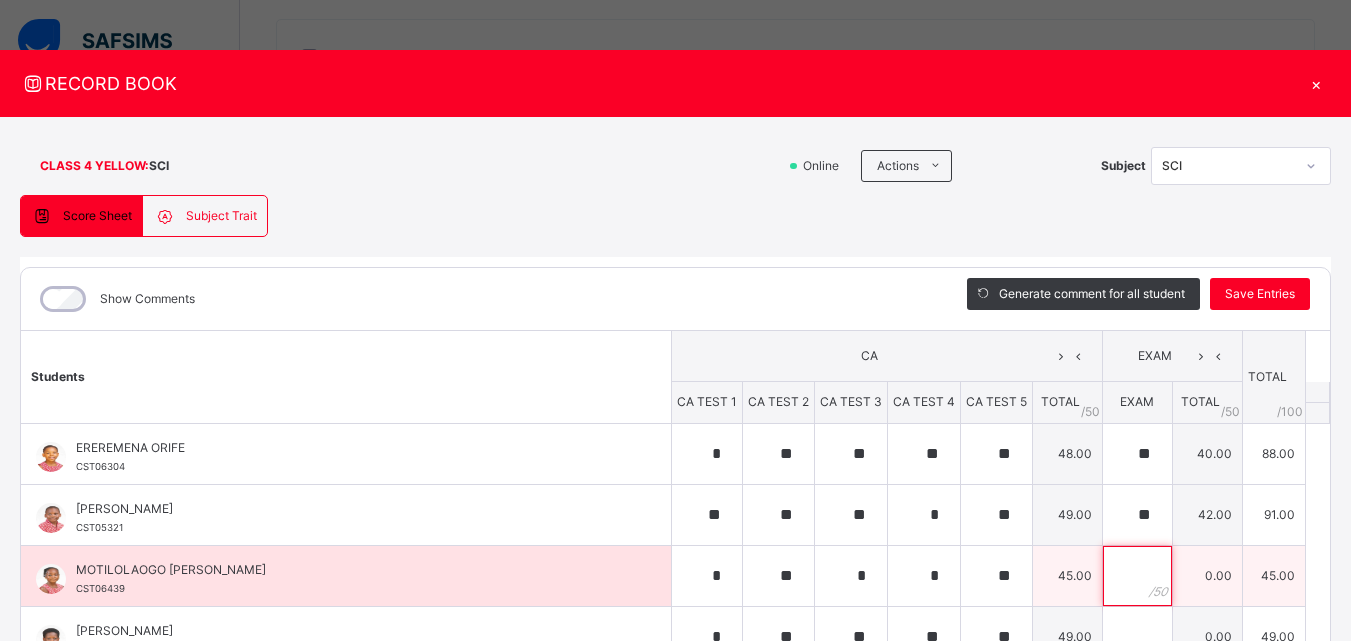 click at bounding box center [1137, 576] 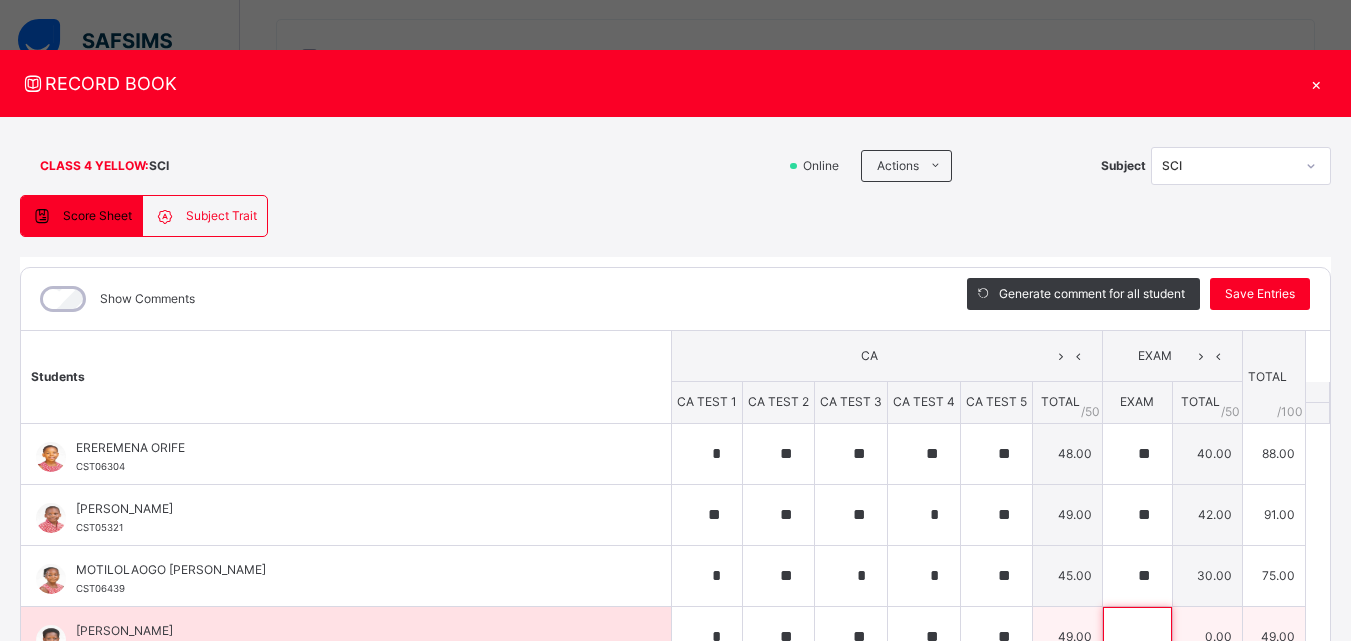 click at bounding box center [1137, 637] 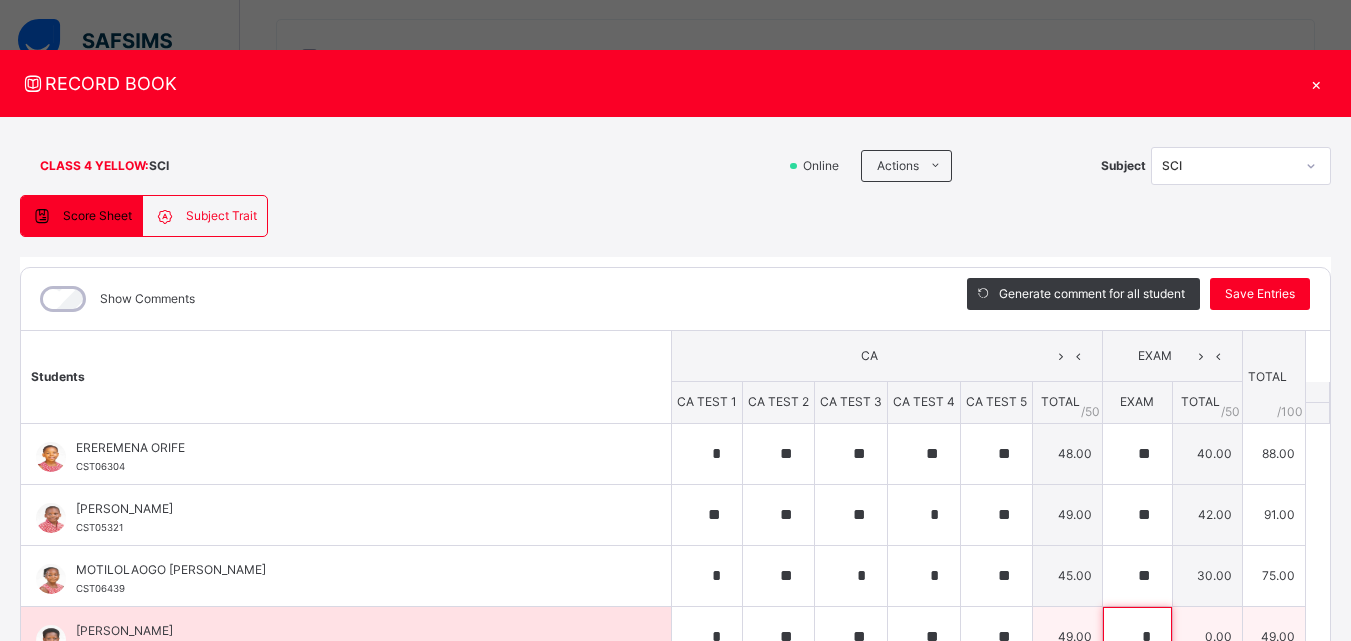 scroll, scrollTop: 6, scrollLeft: 0, axis: vertical 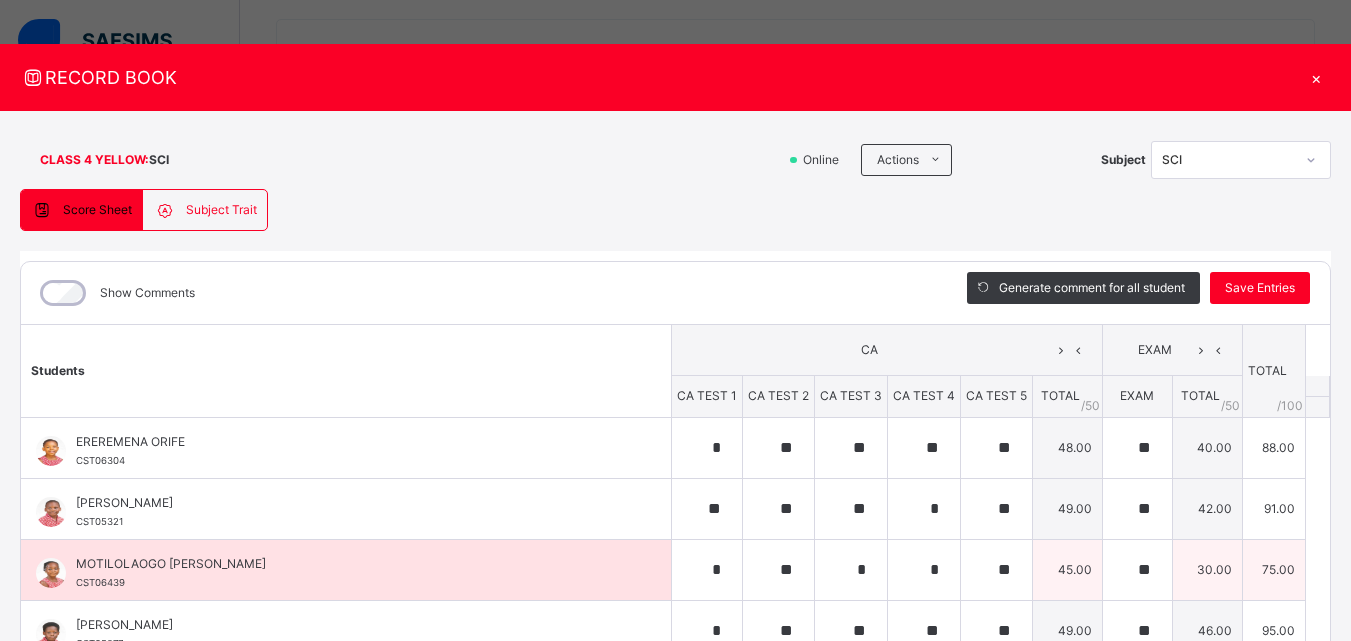 click on "MOTILOLAOGO  [PERSON_NAME]   CST06439" at bounding box center [346, 570] 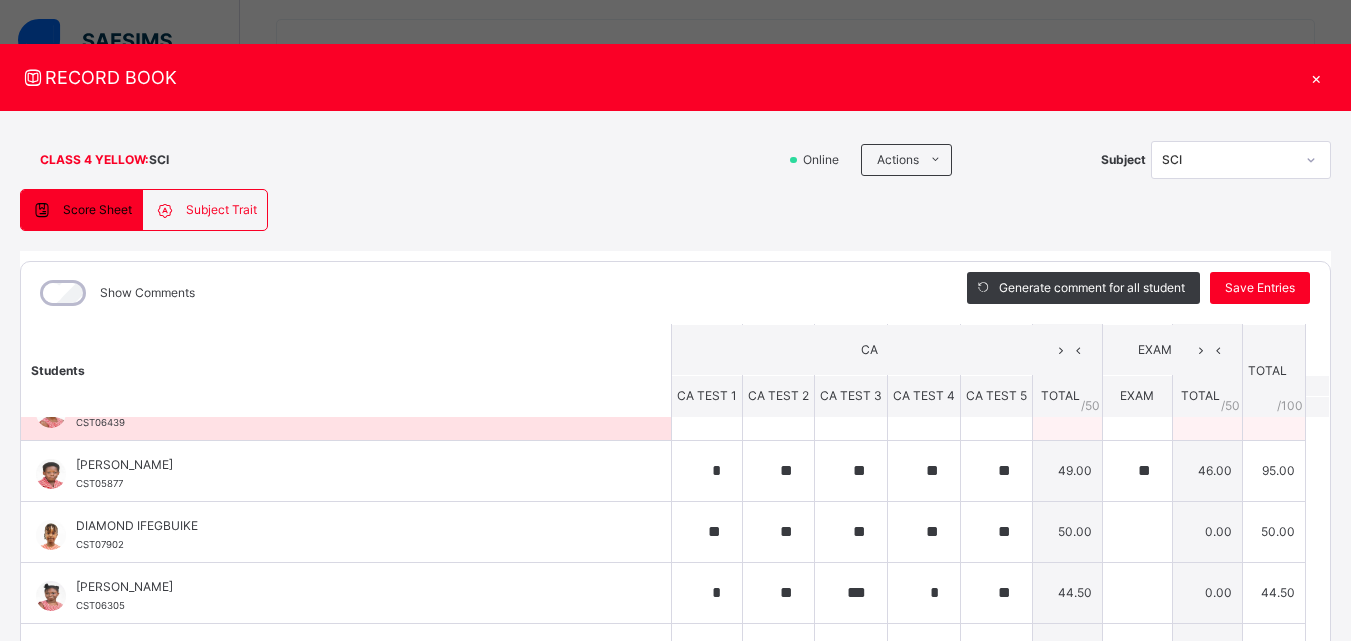 scroll, scrollTop: 200, scrollLeft: 0, axis: vertical 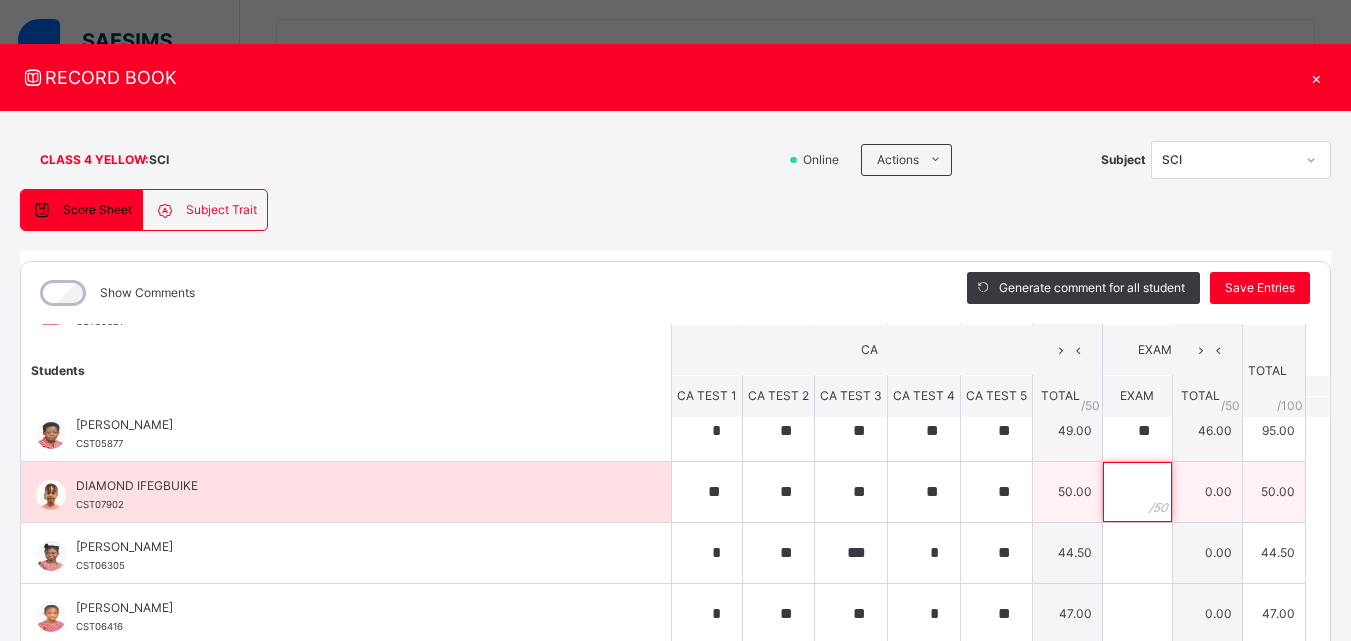 click at bounding box center (1137, 492) 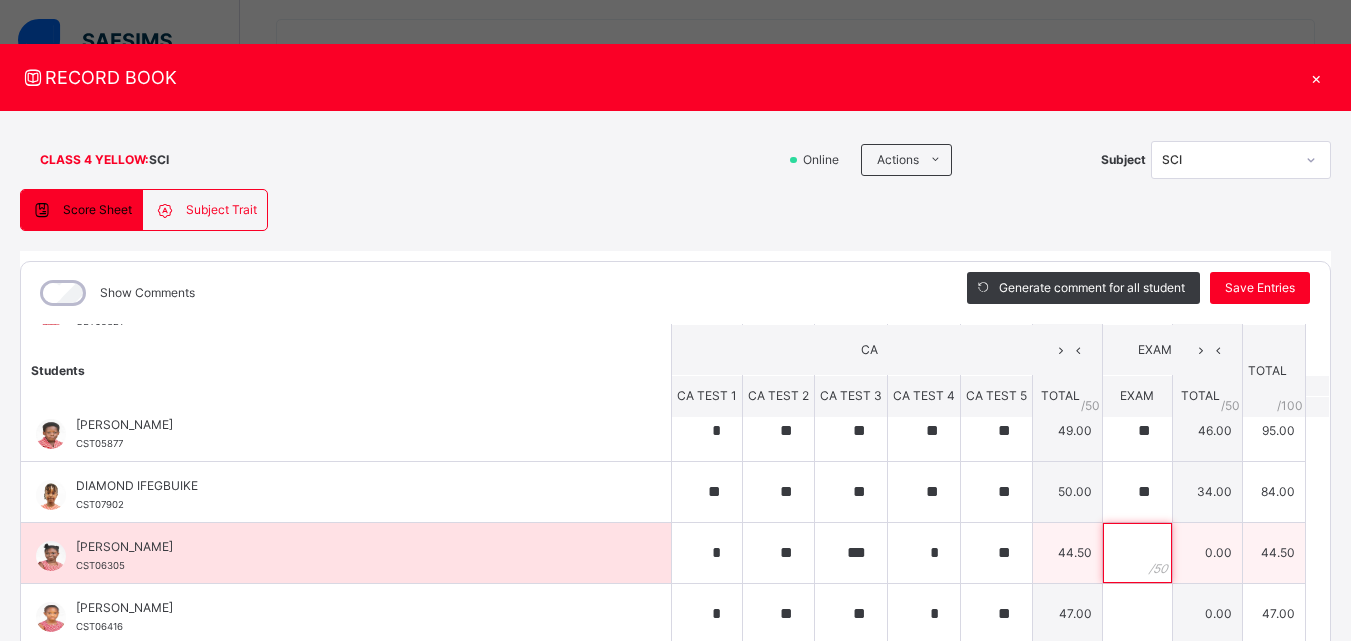 click at bounding box center [1137, 553] 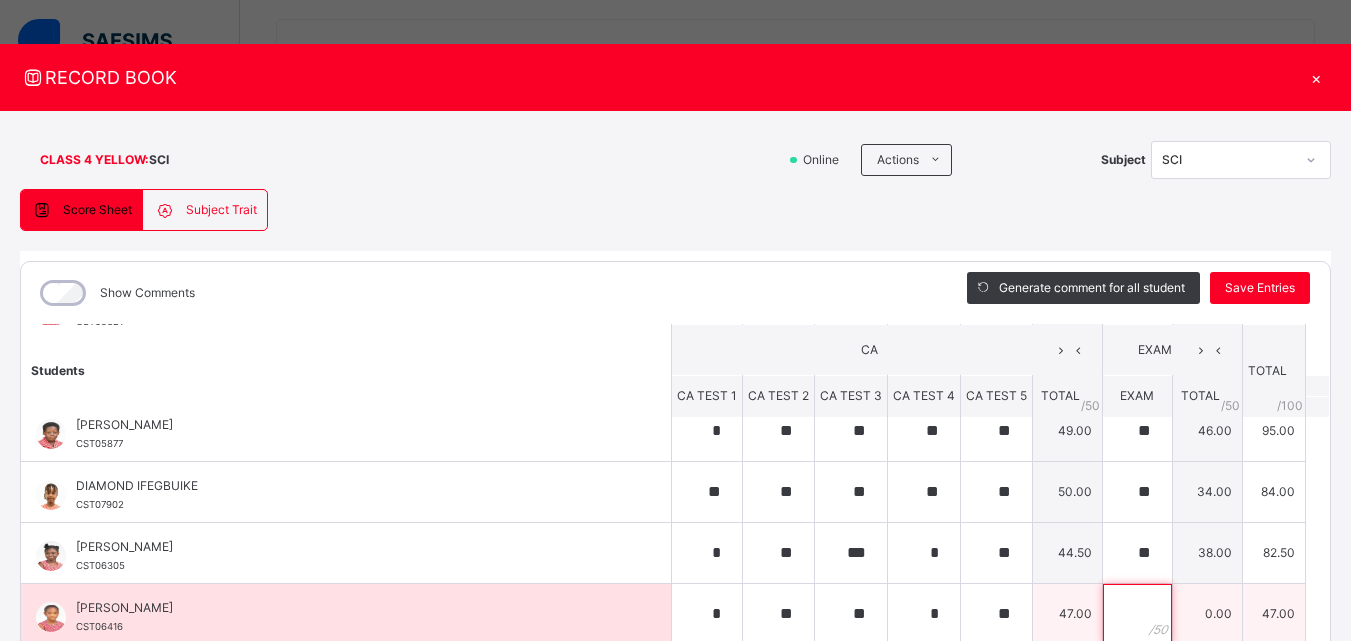click at bounding box center (1137, 614) 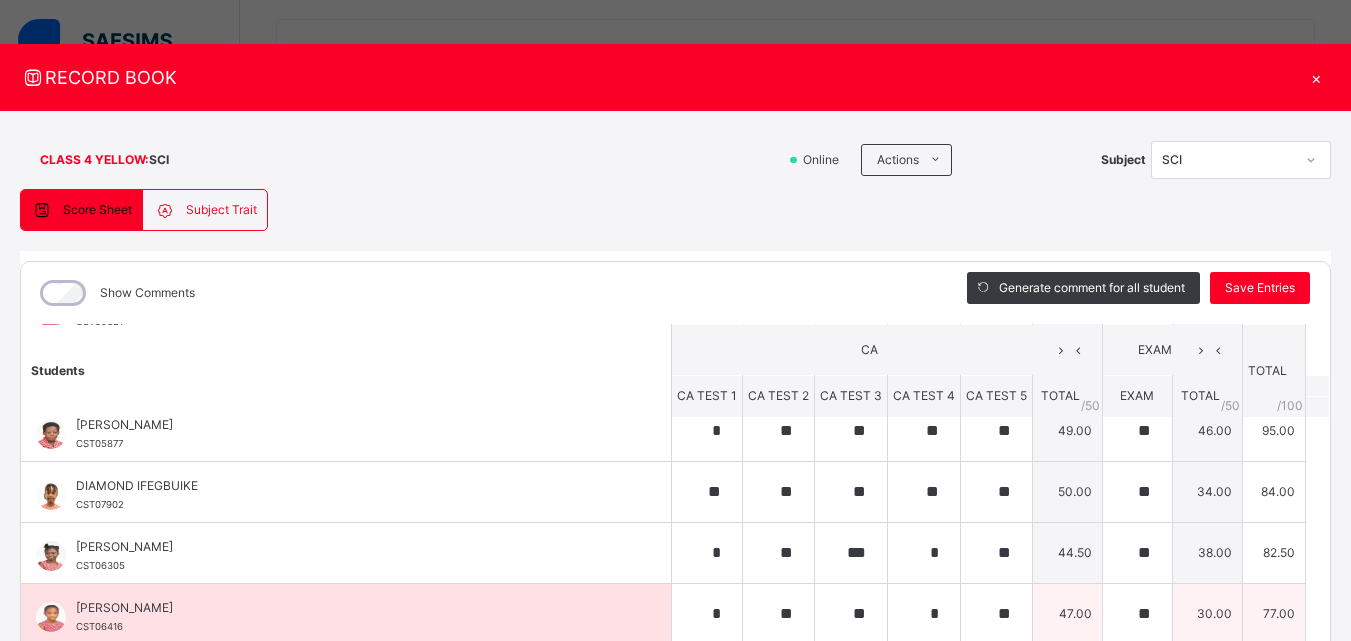 click on "[PERSON_NAME]" at bounding box center (351, 608) 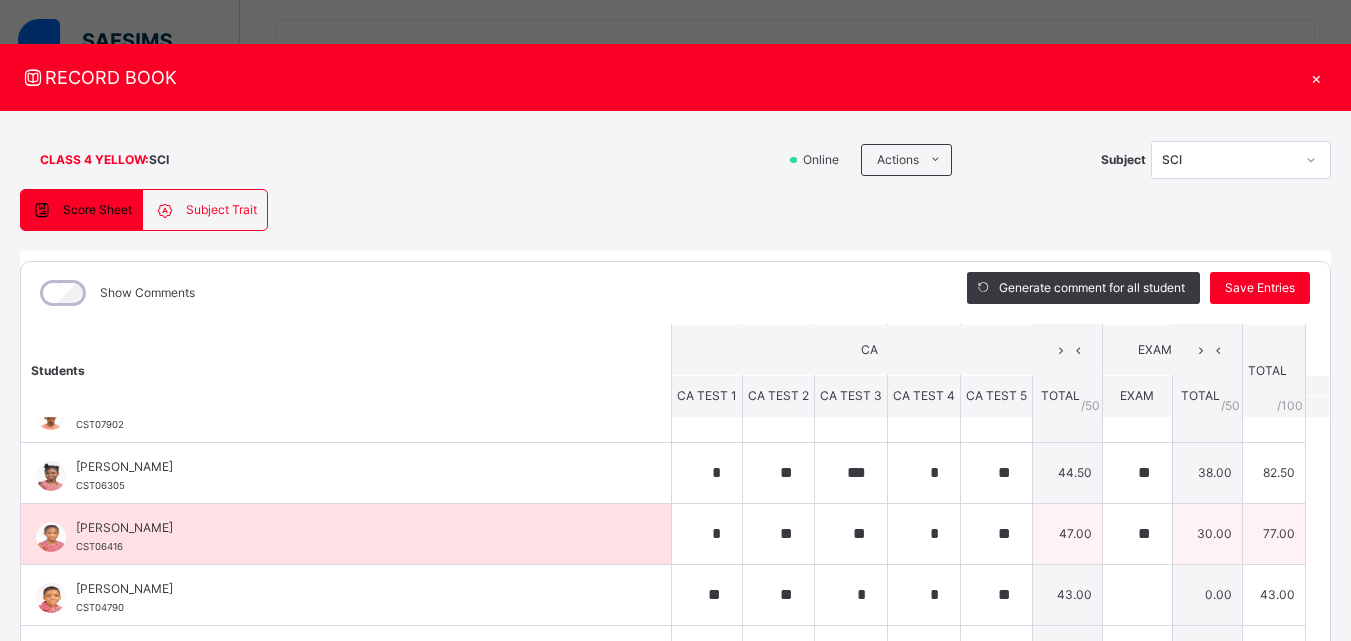 scroll, scrollTop: 320, scrollLeft: 0, axis: vertical 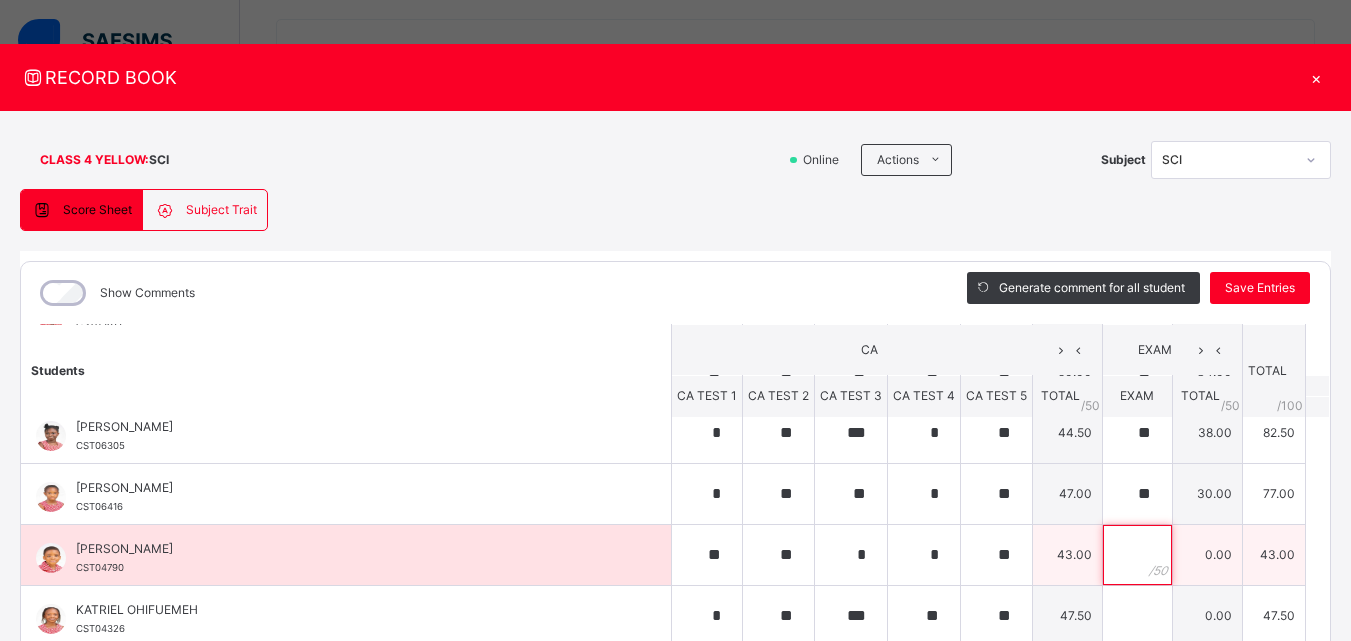 click at bounding box center [1137, 555] 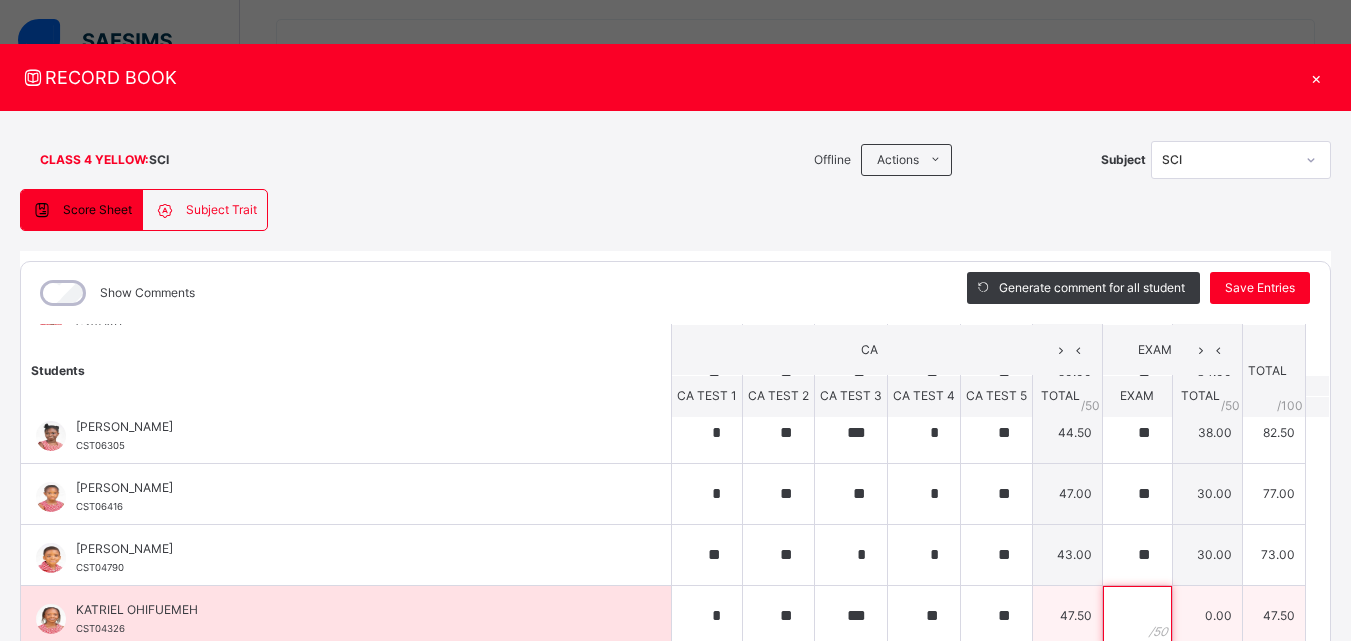 click at bounding box center [1137, 616] 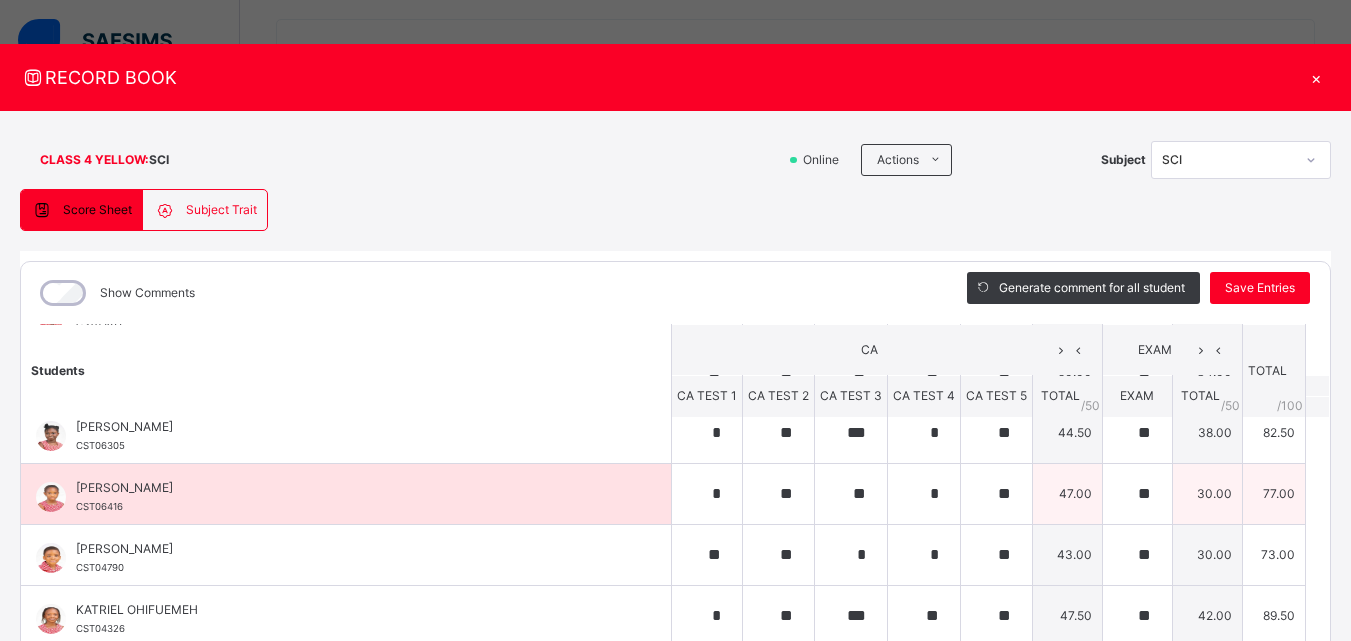 click on "[PERSON_NAME] CST06416" at bounding box center [346, 494] 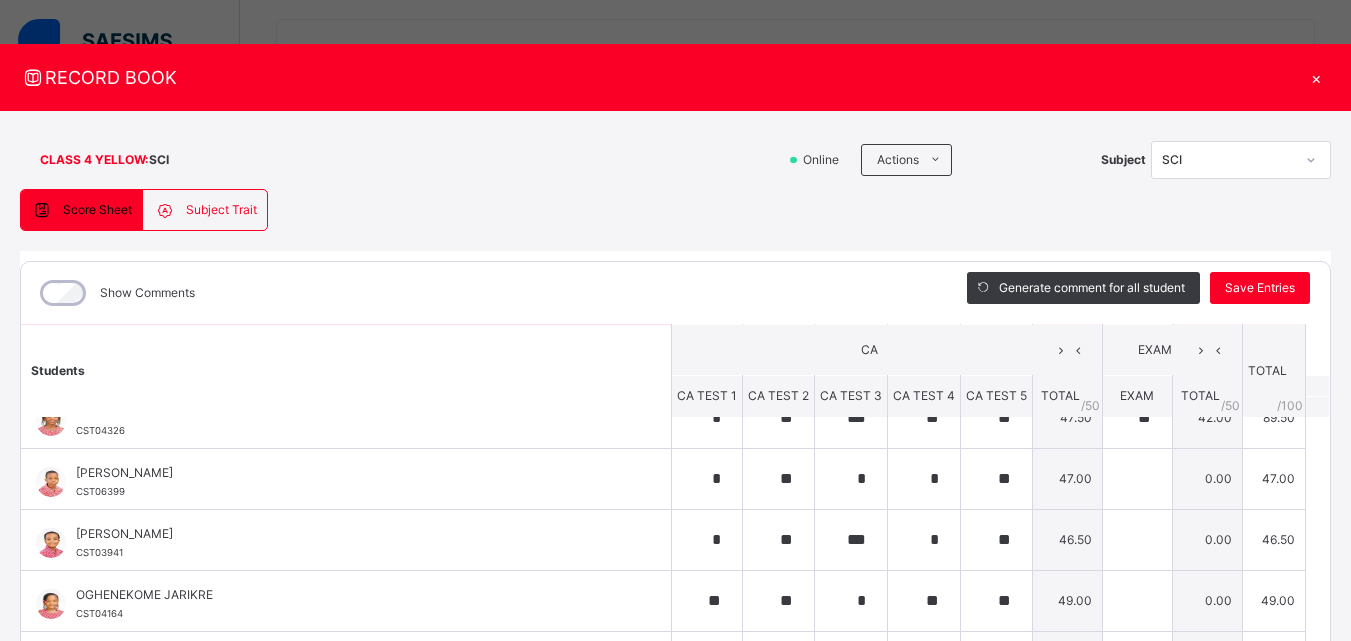 scroll, scrollTop: 560, scrollLeft: 0, axis: vertical 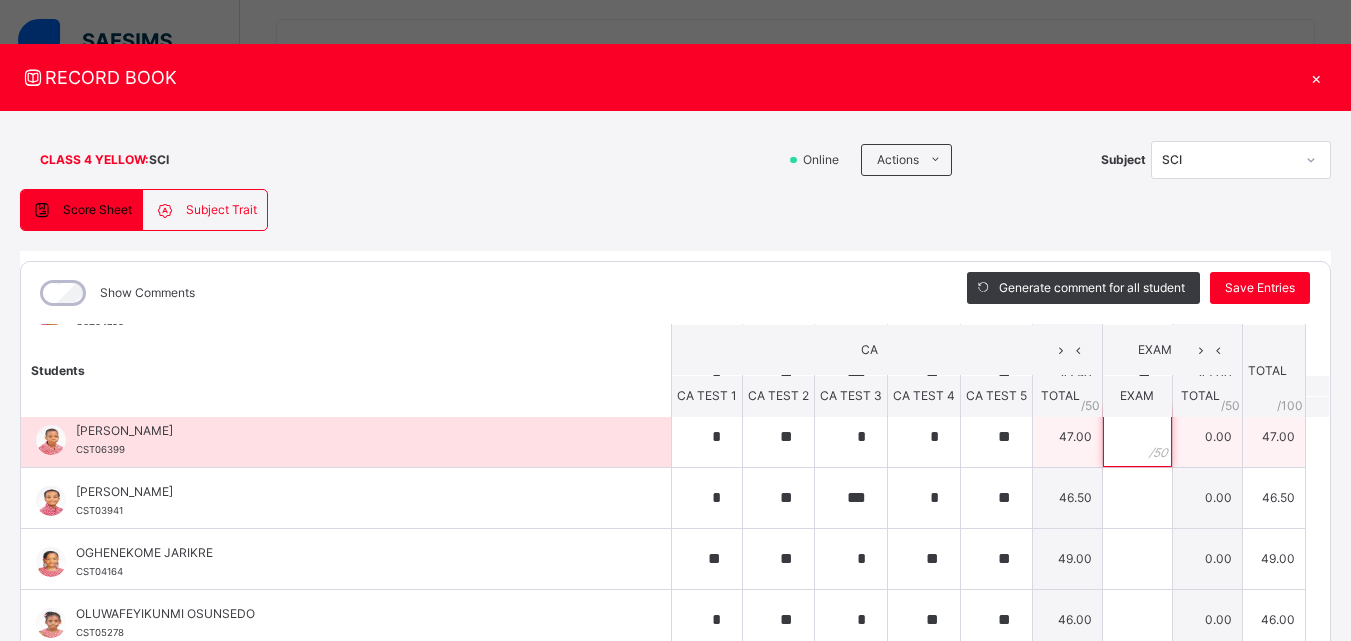 click at bounding box center [1137, 437] 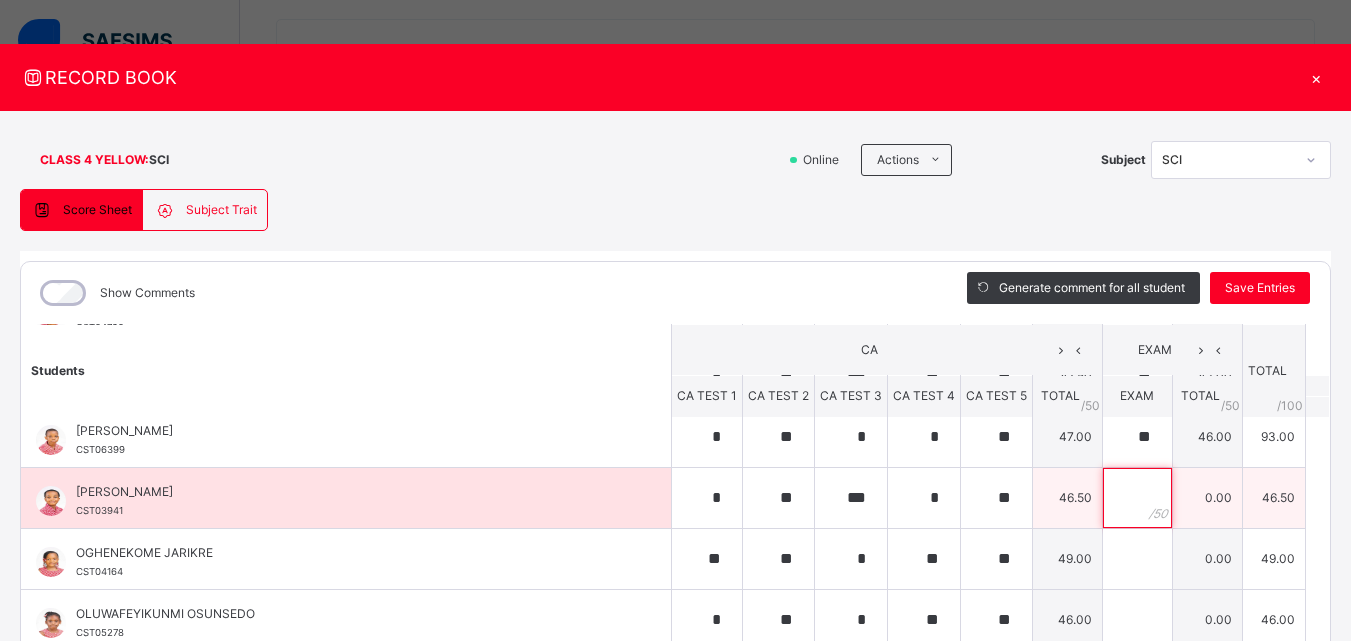 click at bounding box center [1137, 498] 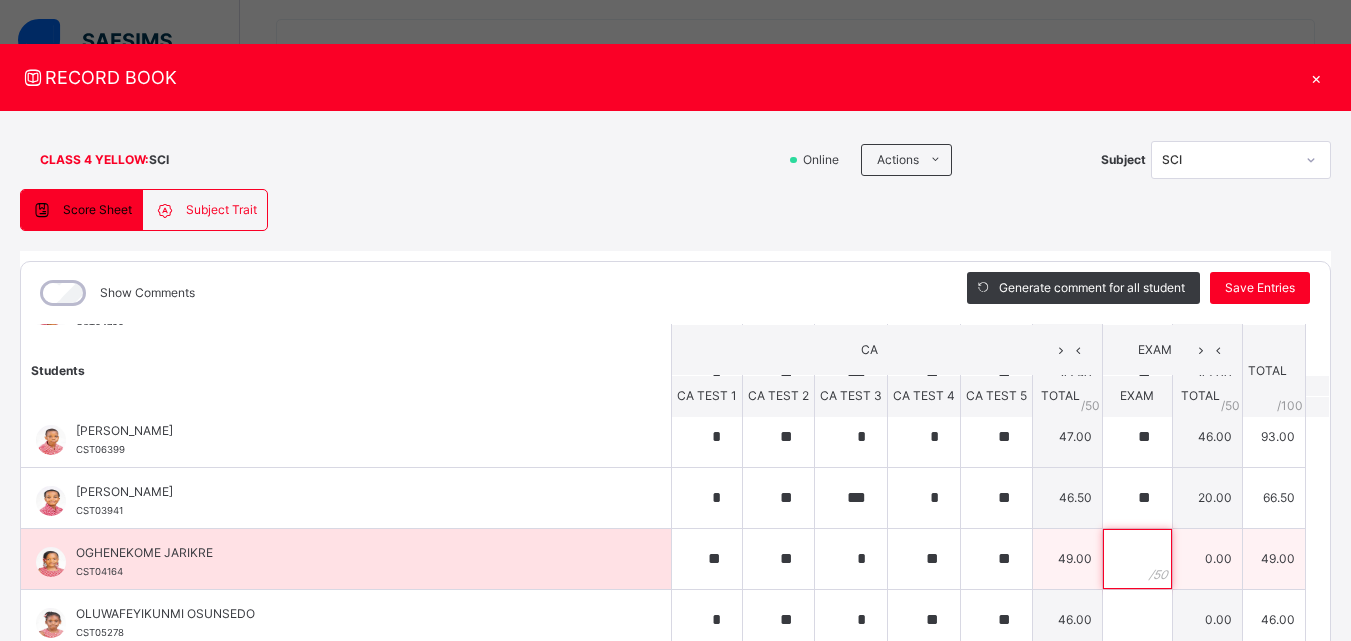 click at bounding box center (1137, 559) 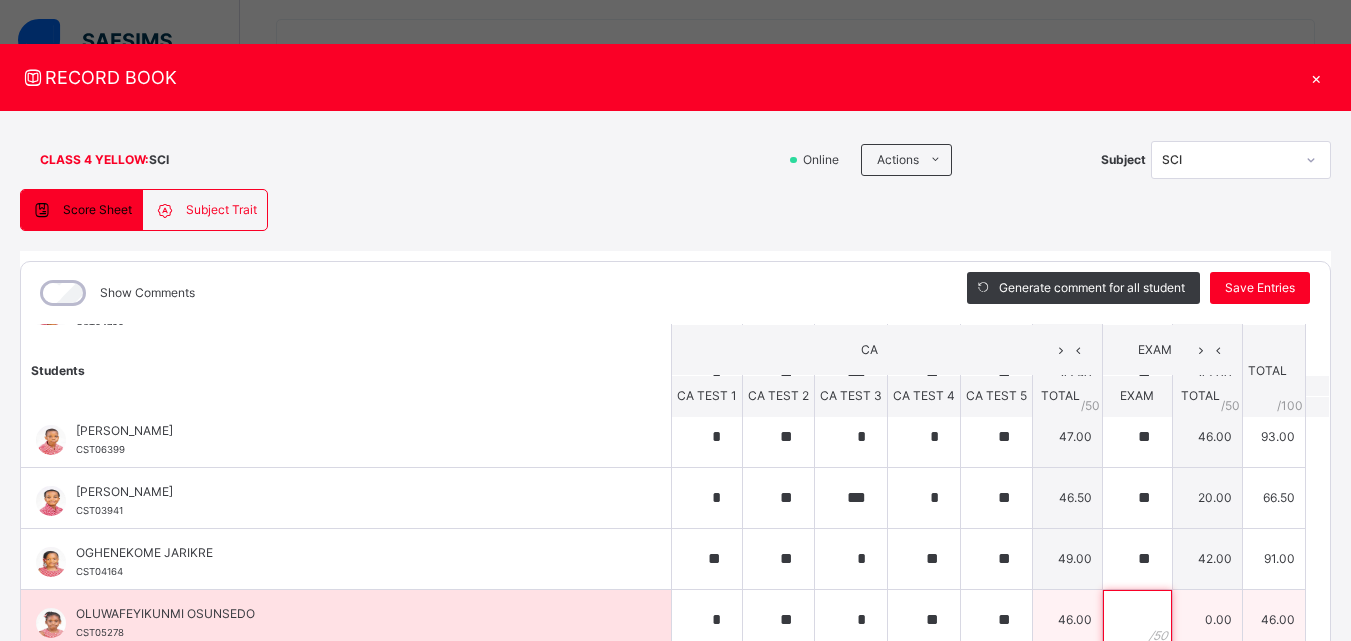 click at bounding box center [1137, 620] 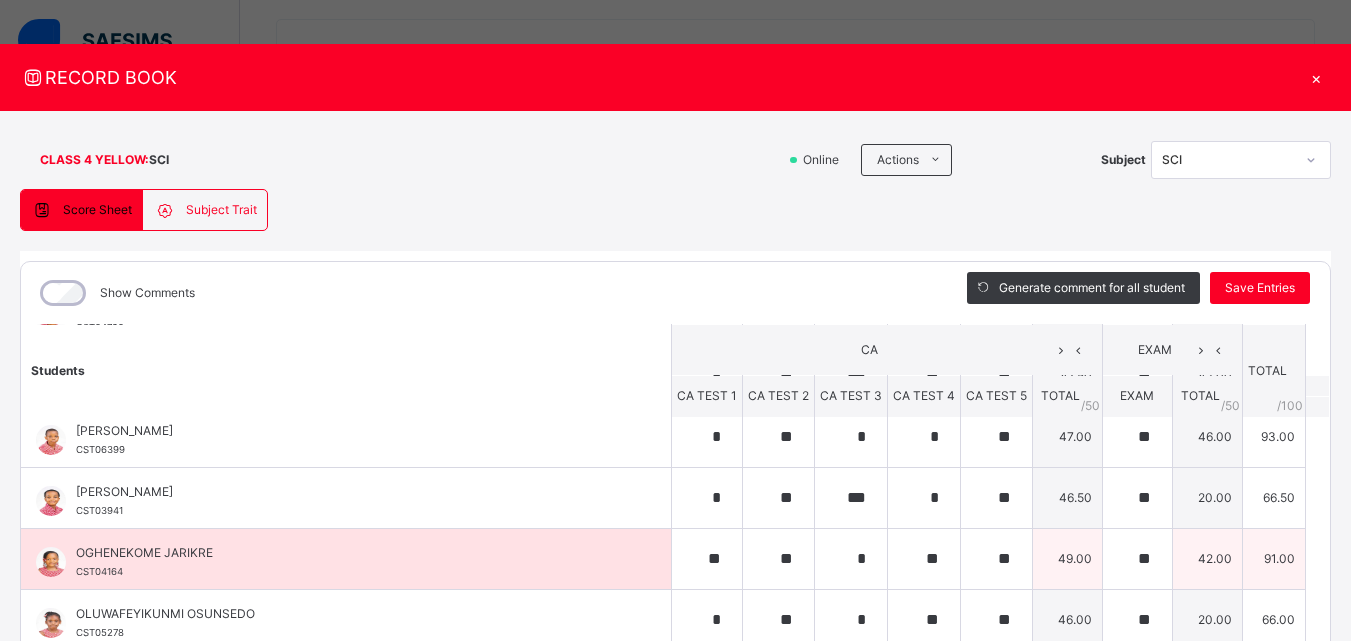 click on "OGHENEKOME  JARIKRE CST04164" at bounding box center (351, 562) 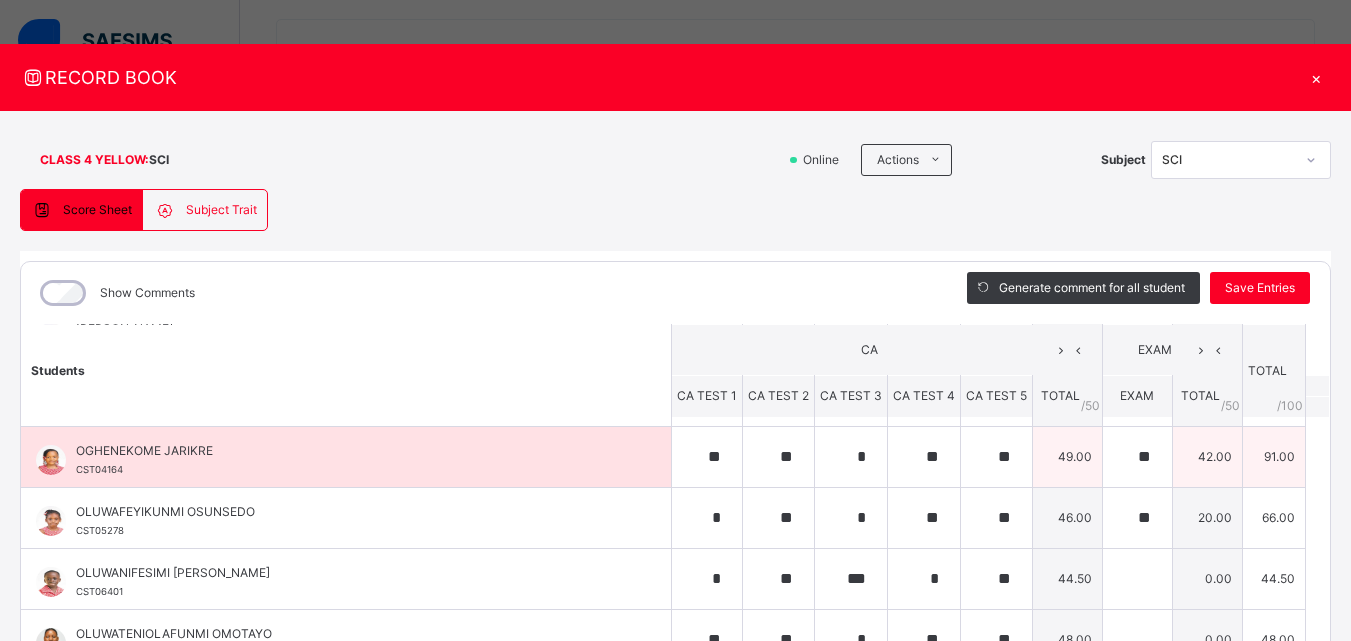 scroll, scrollTop: 680, scrollLeft: 0, axis: vertical 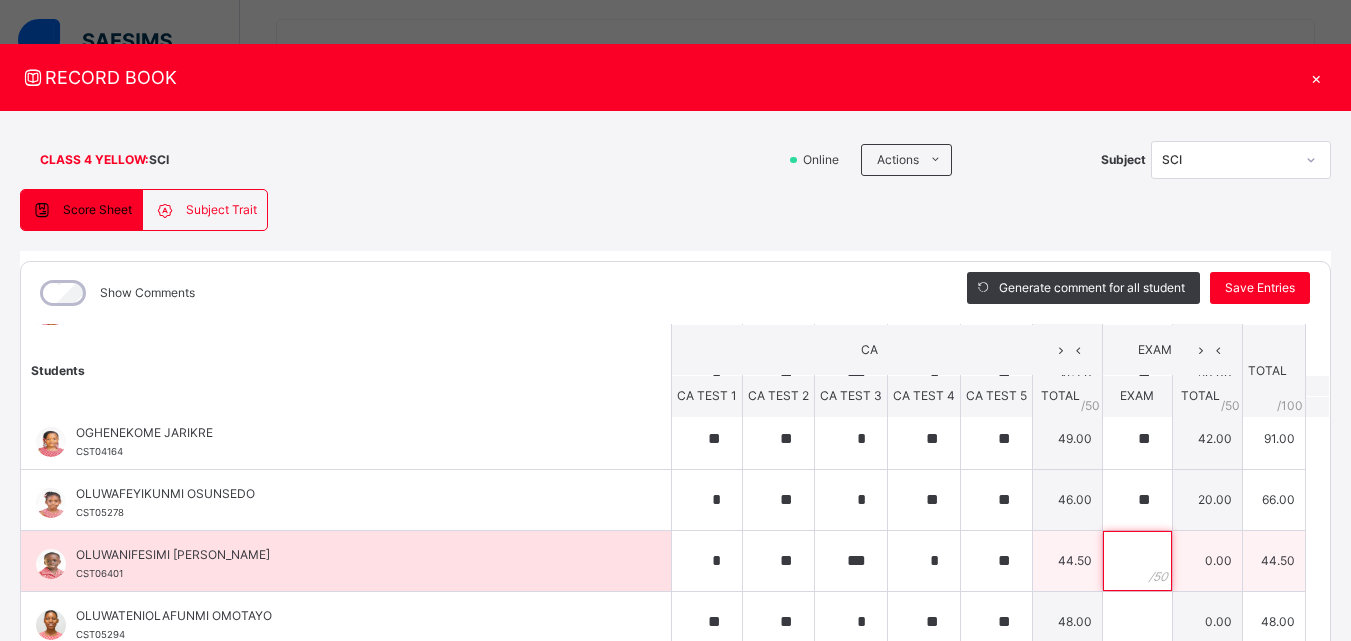 click at bounding box center (1137, 561) 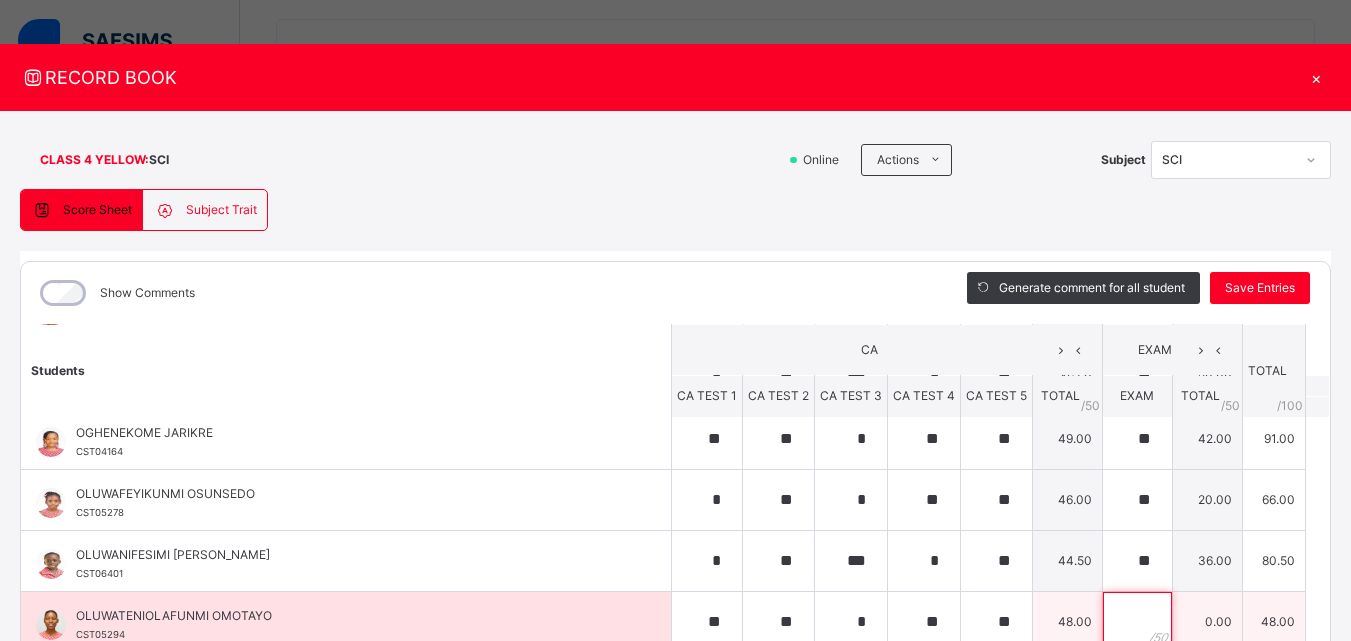 click at bounding box center [1137, 622] 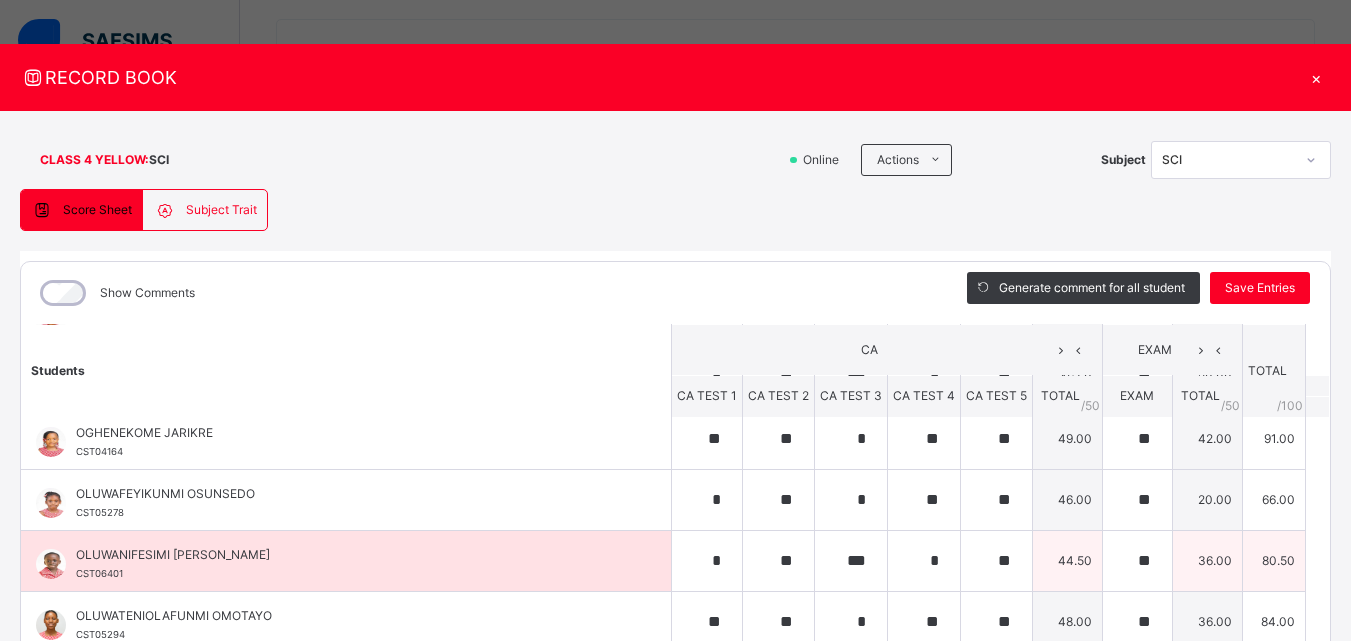 click on "OLUWANIFESIMI   [PERSON_NAME] CST06401" at bounding box center (346, 561) 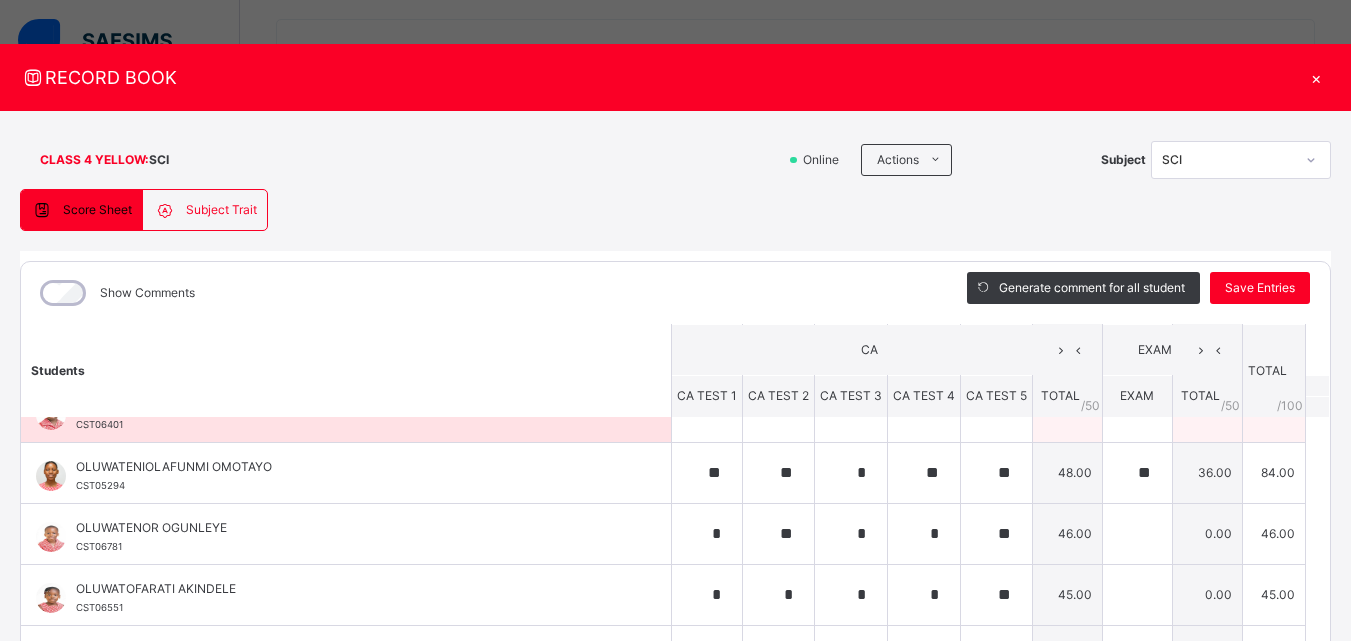 scroll, scrollTop: 840, scrollLeft: 0, axis: vertical 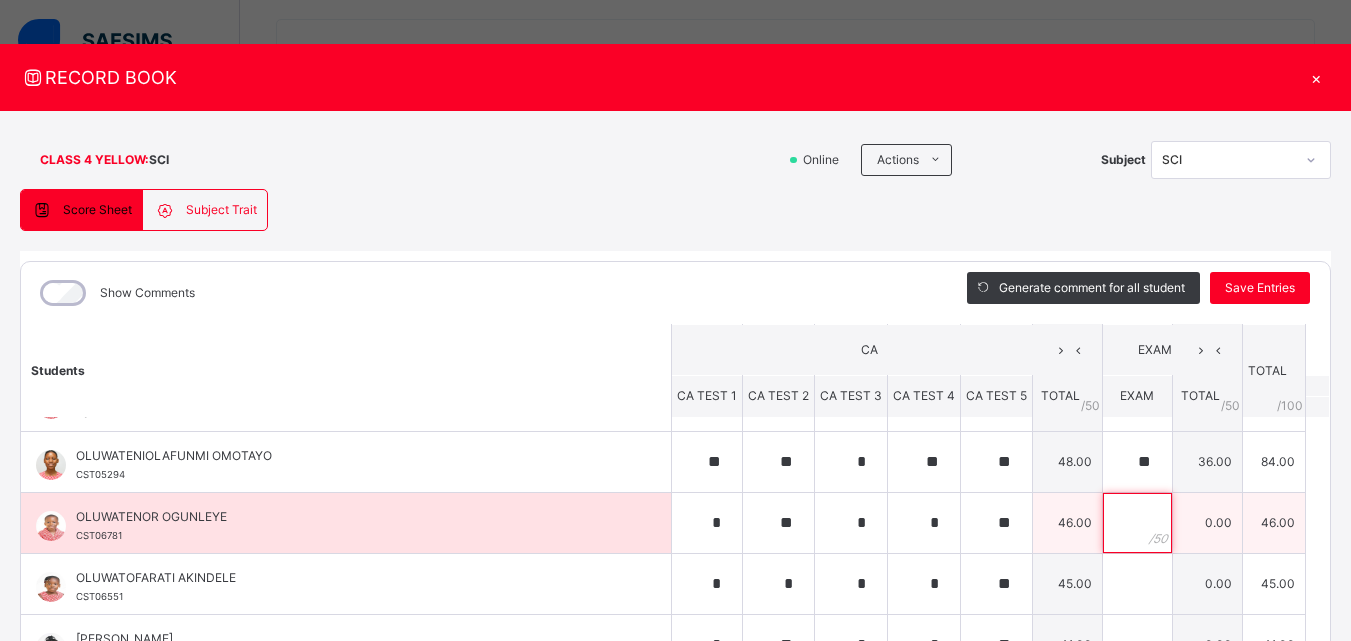 click at bounding box center (1137, 523) 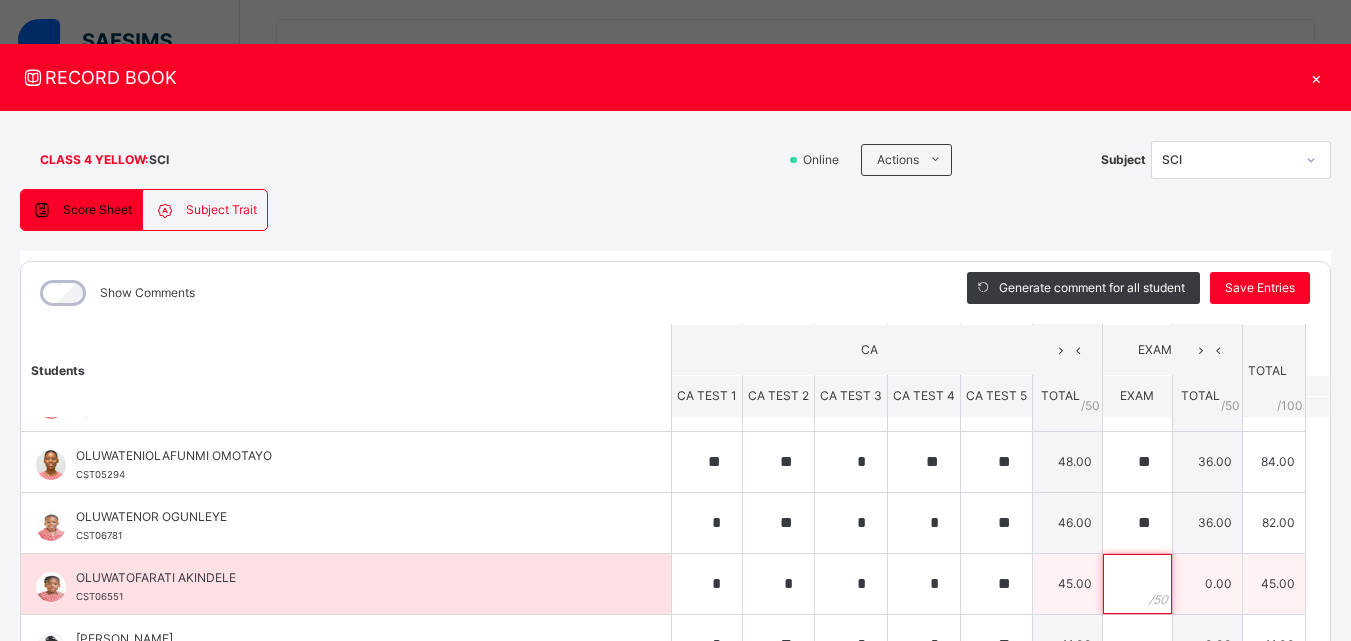 click at bounding box center (1137, 584) 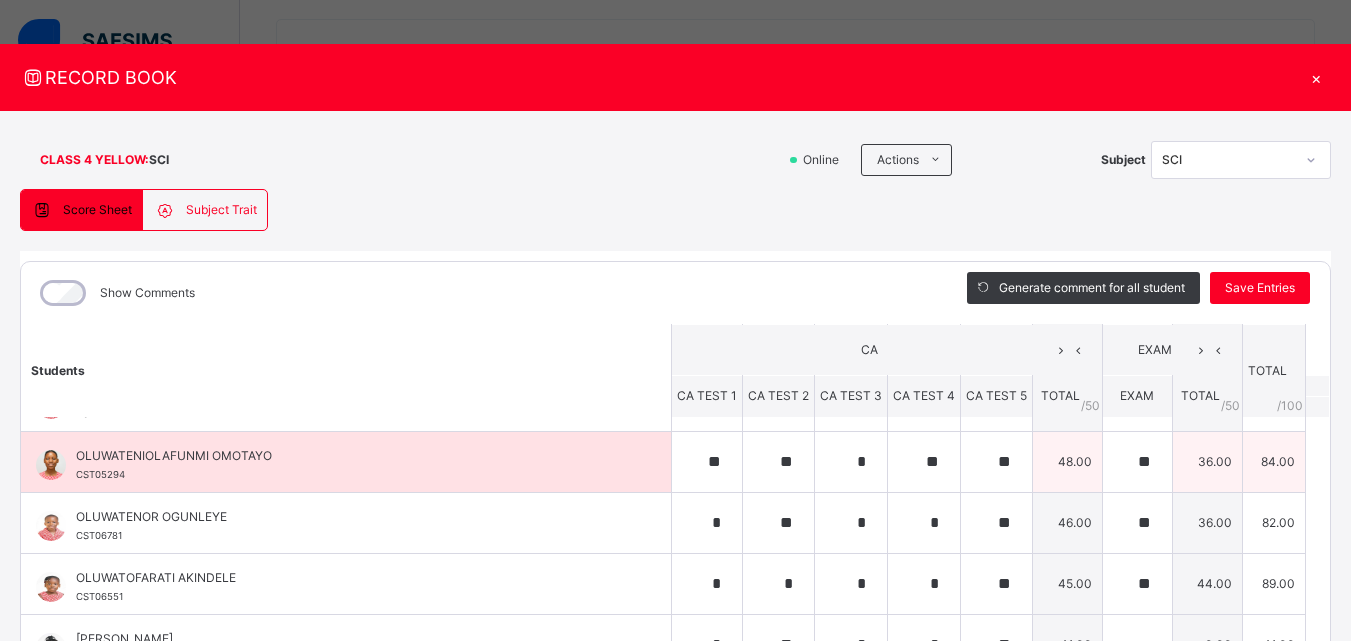 click on "OLUWATENIOLAFUNMI   OMOTAYO CST05294" at bounding box center [351, 465] 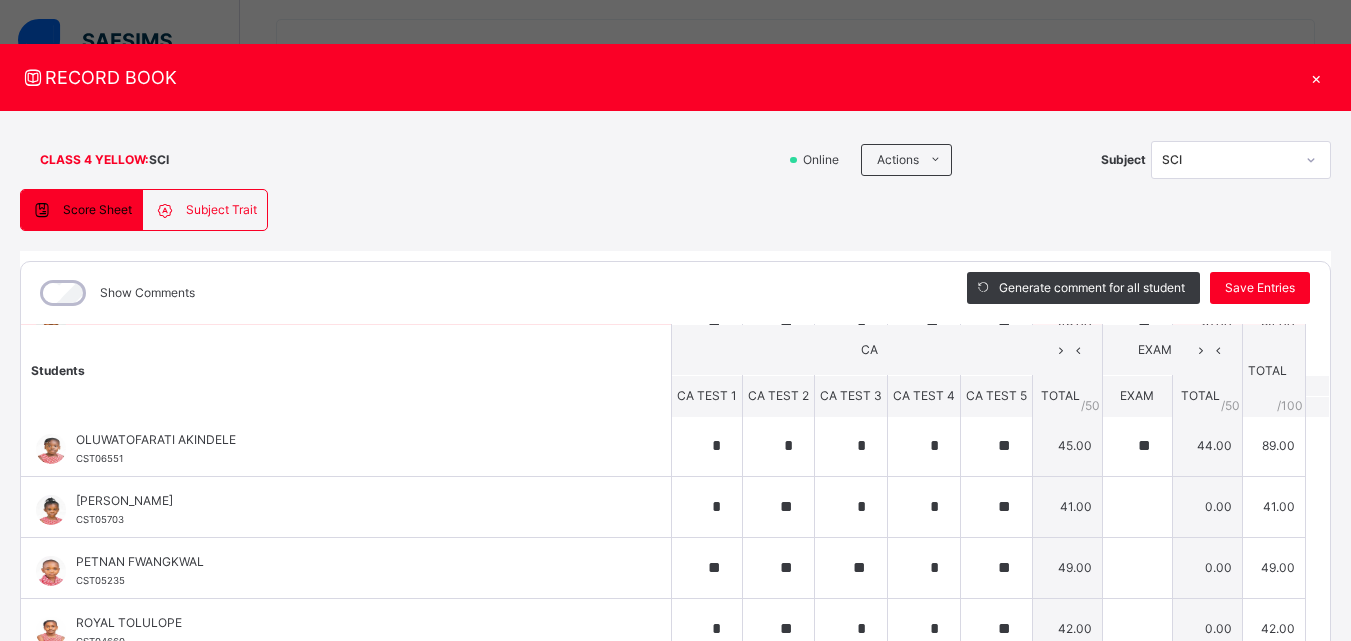 scroll, scrollTop: 1000, scrollLeft: 0, axis: vertical 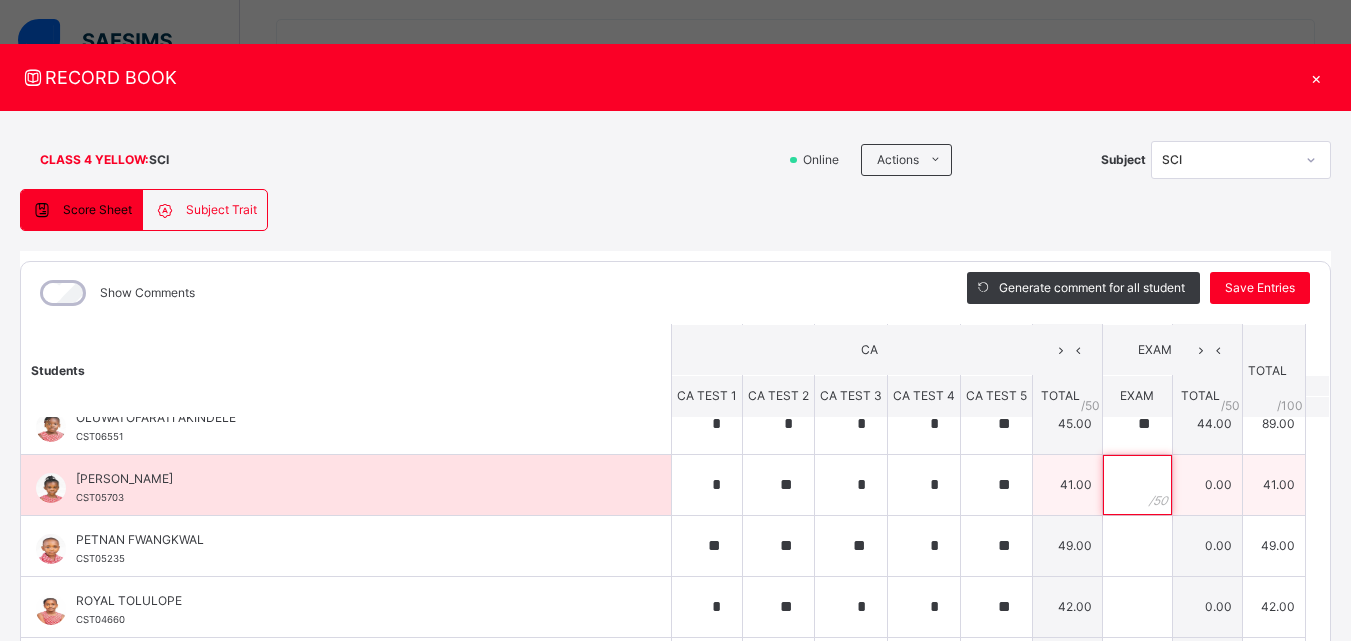 click at bounding box center (1137, 485) 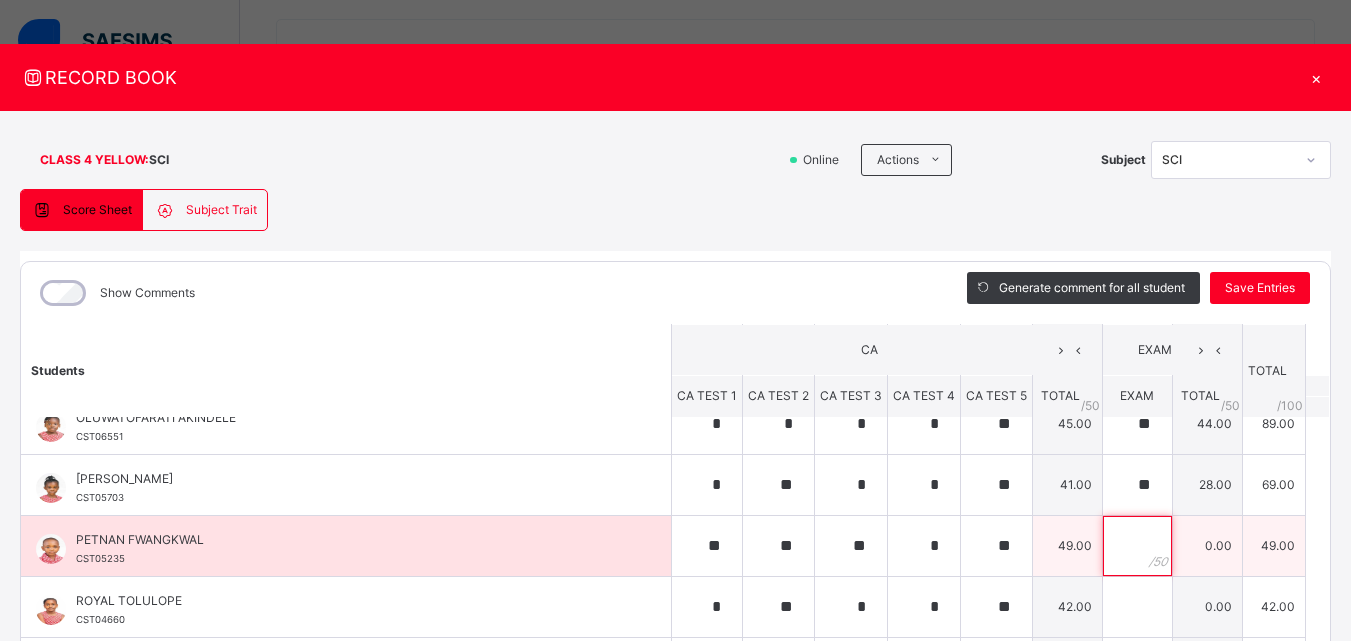 click at bounding box center [1137, 546] 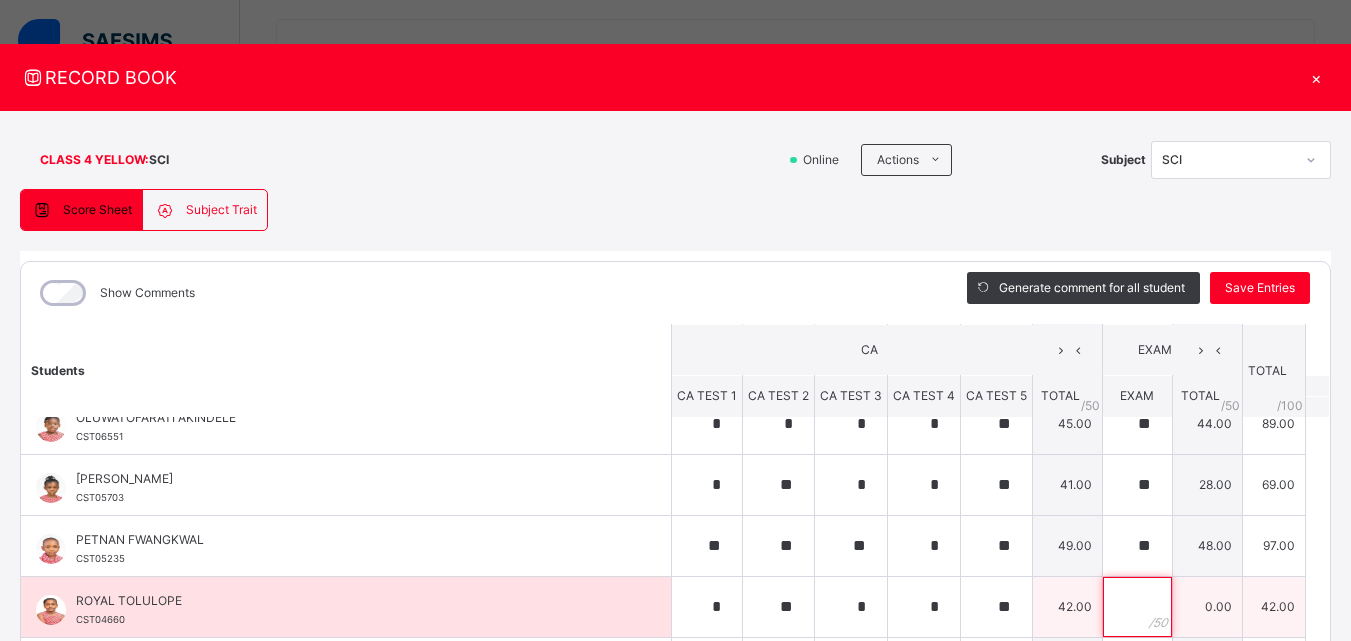 click at bounding box center [1137, 607] 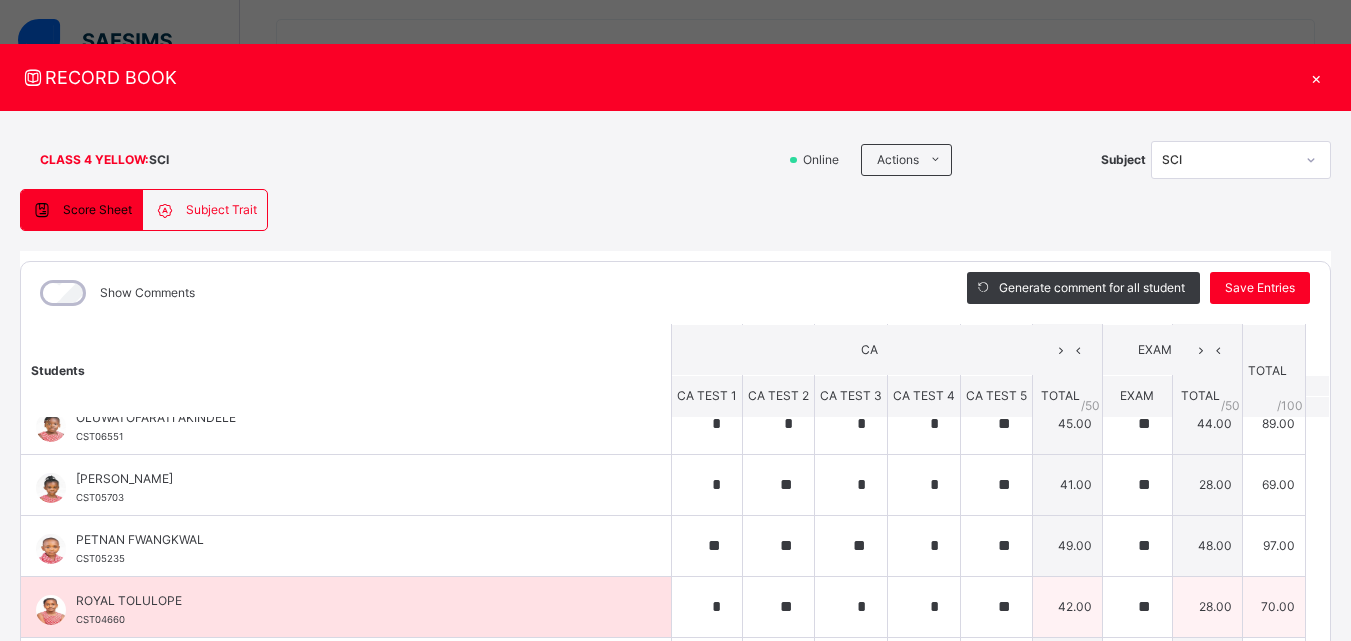 click on "ROYAL    TOLULOPE  CST04660" at bounding box center [351, 610] 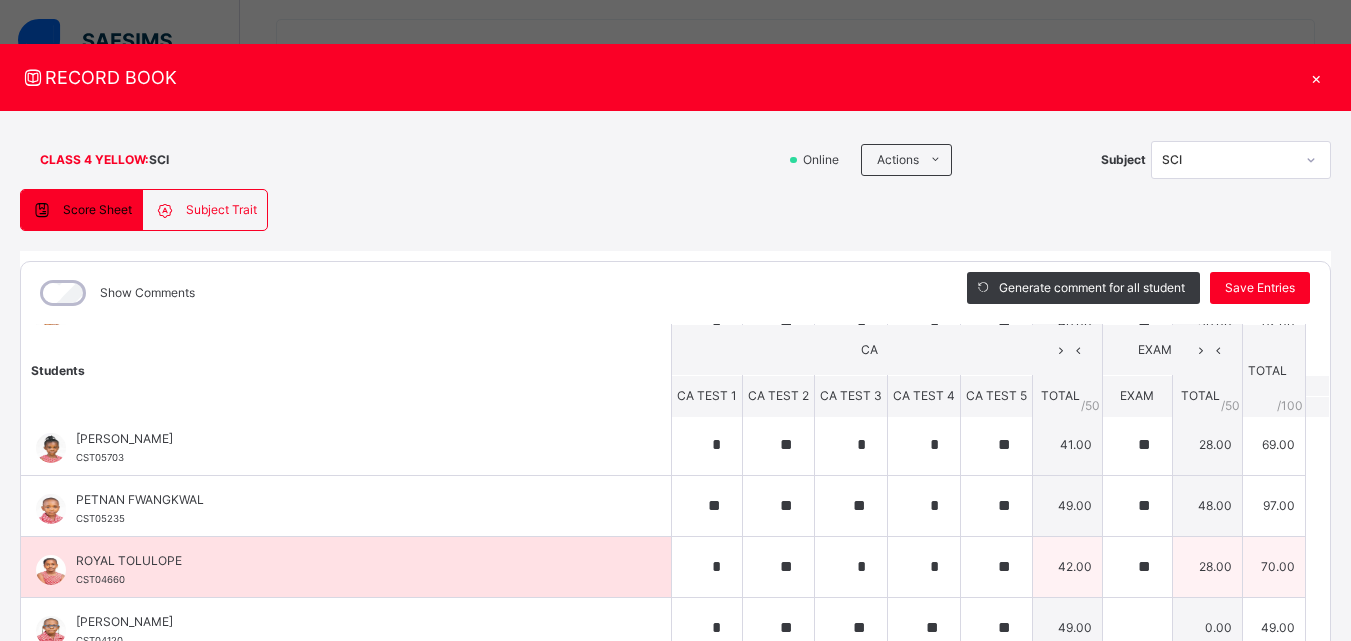 scroll, scrollTop: 1058, scrollLeft: 0, axis: vertical 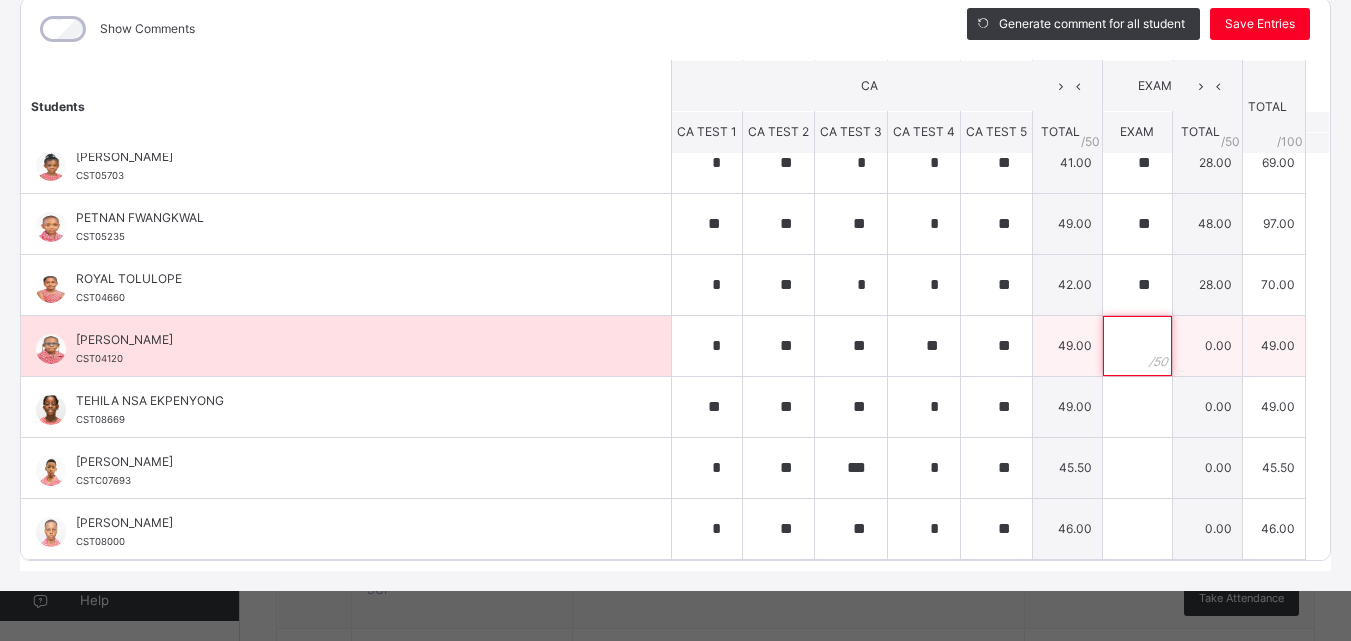 click at bounding box center [1137, 346] 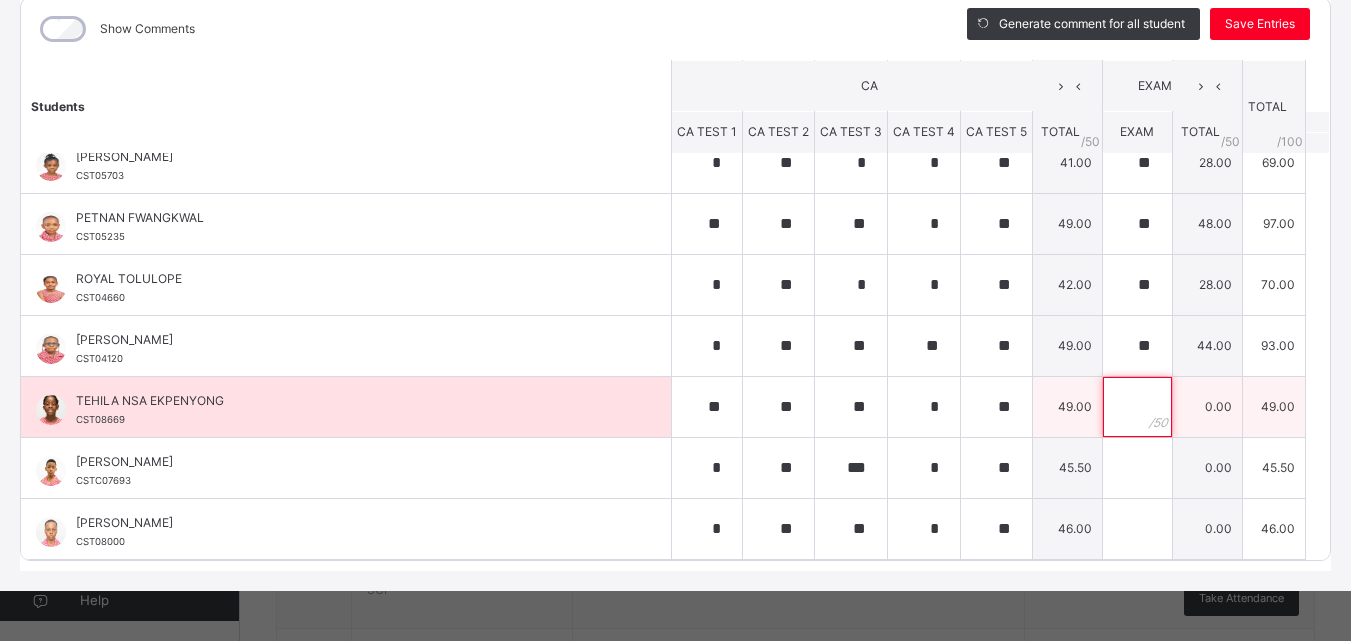 click at bounding box center [1137, 407] 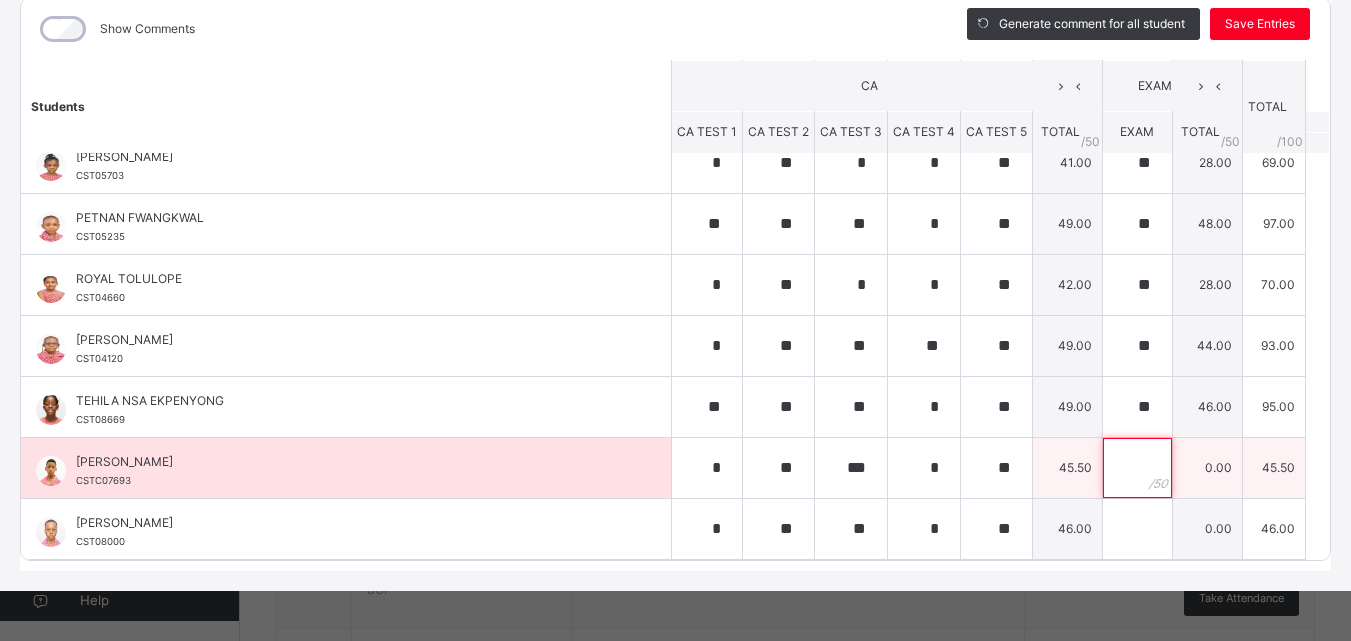 click at bounding box center [1137, 468] 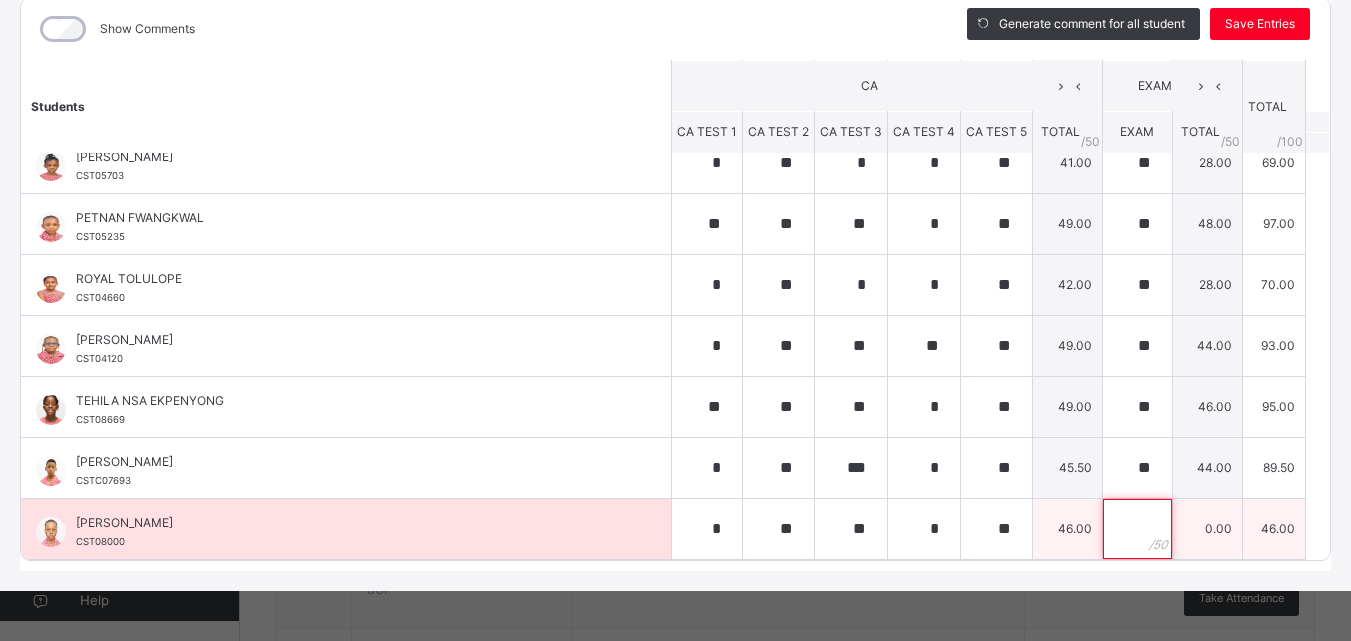 click at bounding box center (1137, 529) 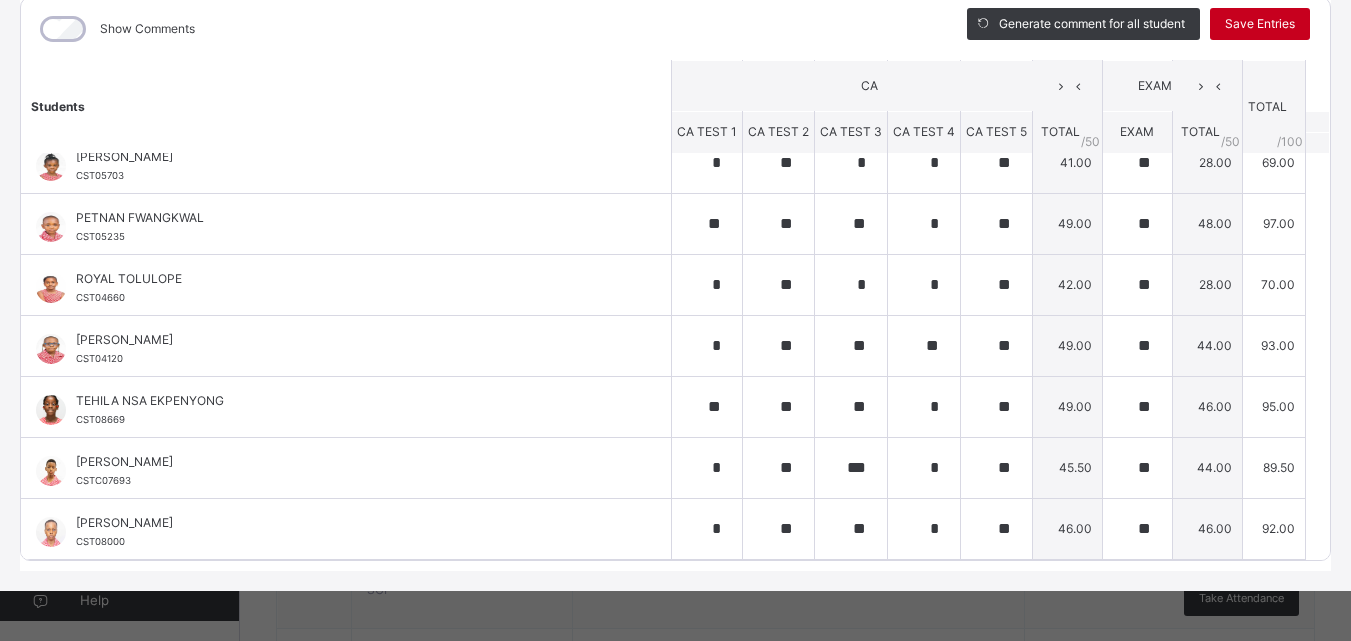 click on "Save Entries" at bounding box center (1260, 24) 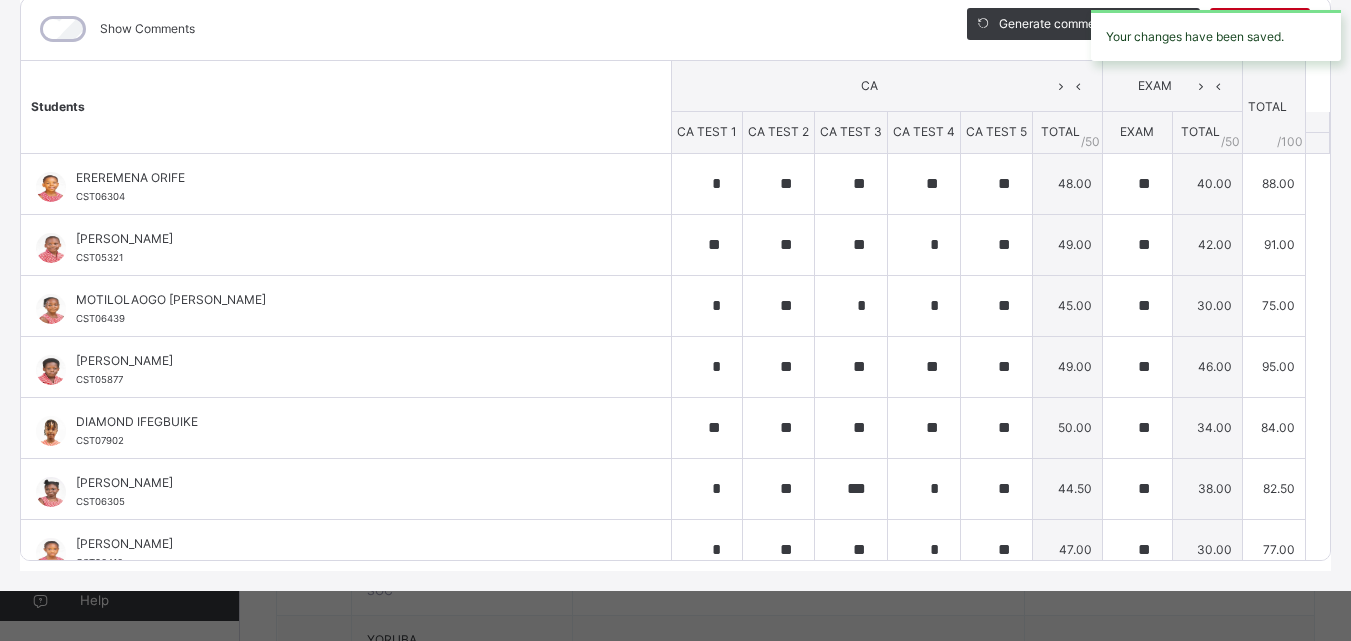 scroll, scrollTop: 640, scrollLeft: 0, axis: vertical 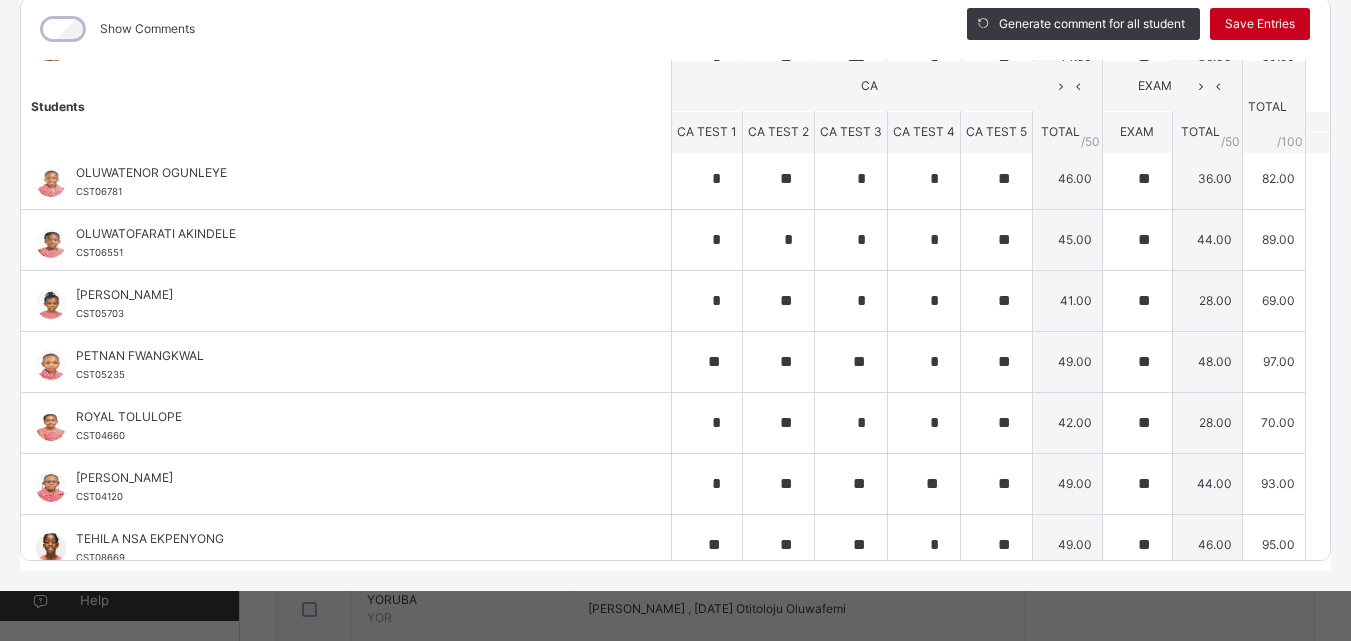click on "Save Entries" at bounding box center (1260, 24) 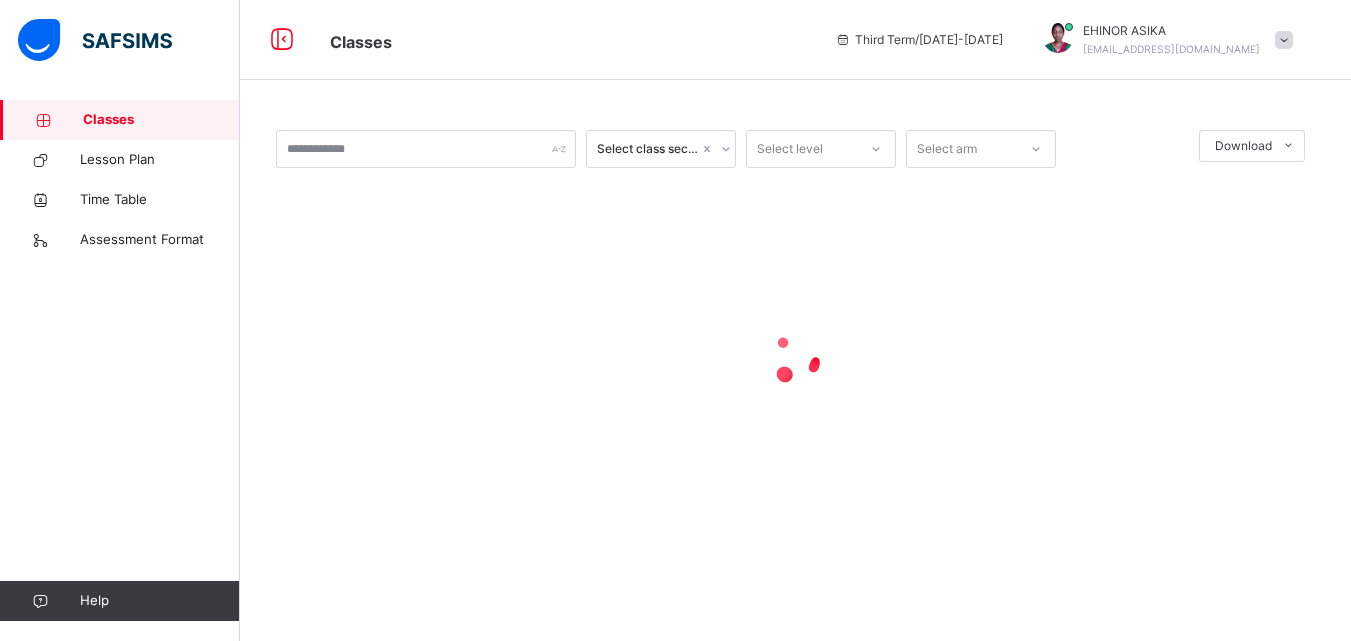 scroll, scrollTop: 0, scrollLeft: 0, axis: both 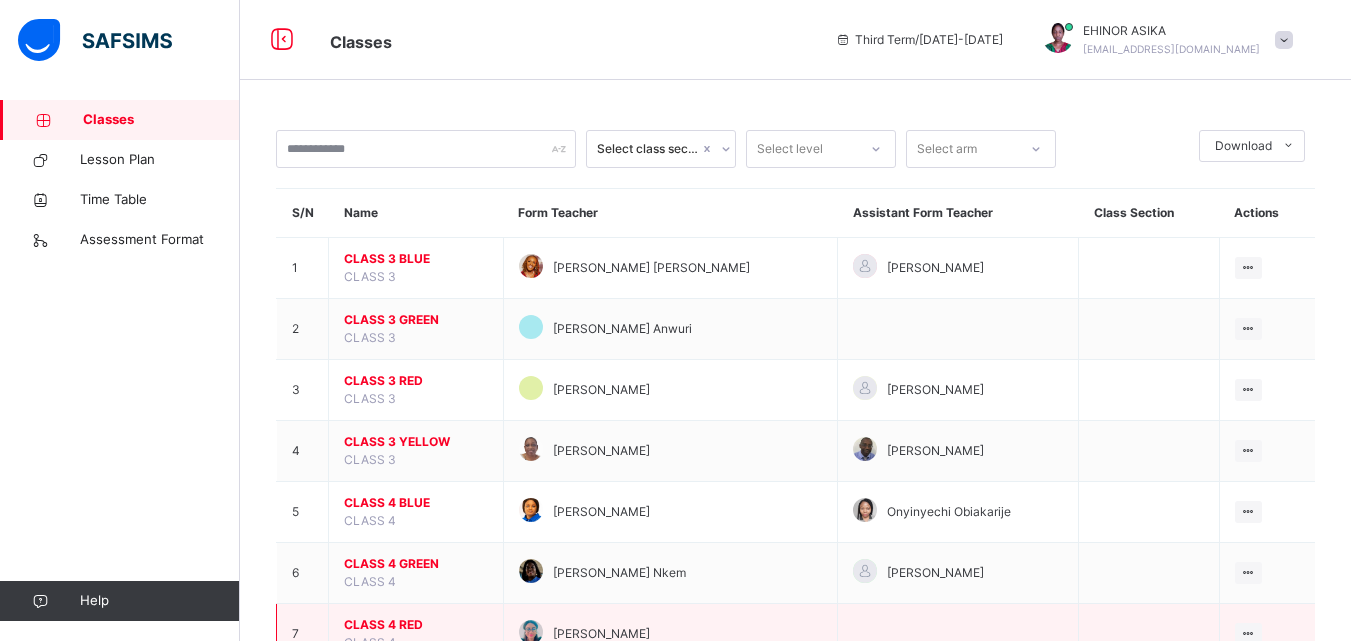 click on "CLASS 4   RED" at bounding box center (416, 625) 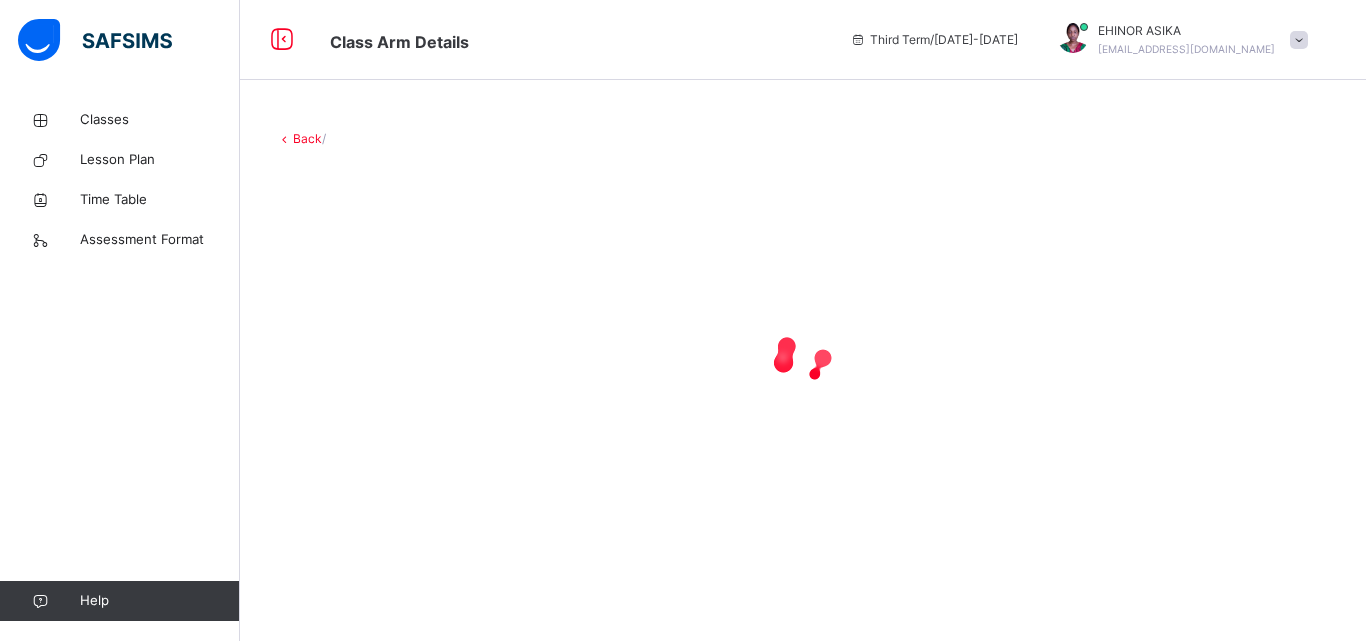 click on "Back  /" at bounding box center [803, 320] 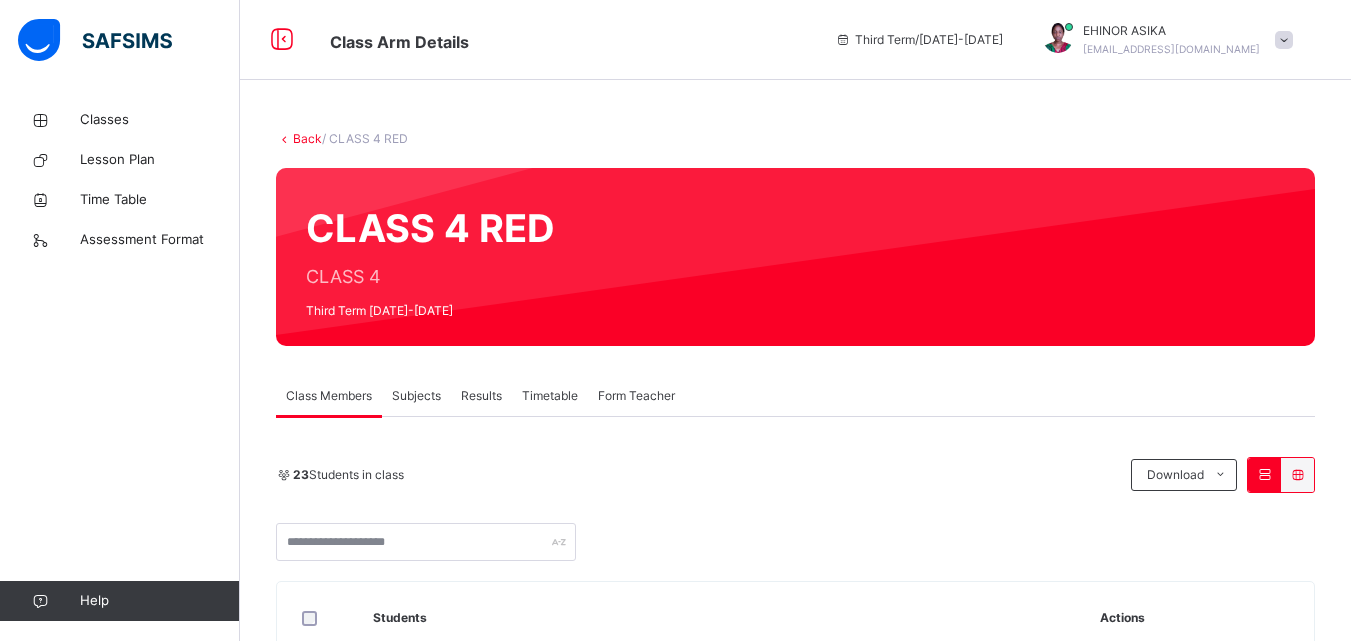 click on "Subjects" at bounding box center [416, 396] 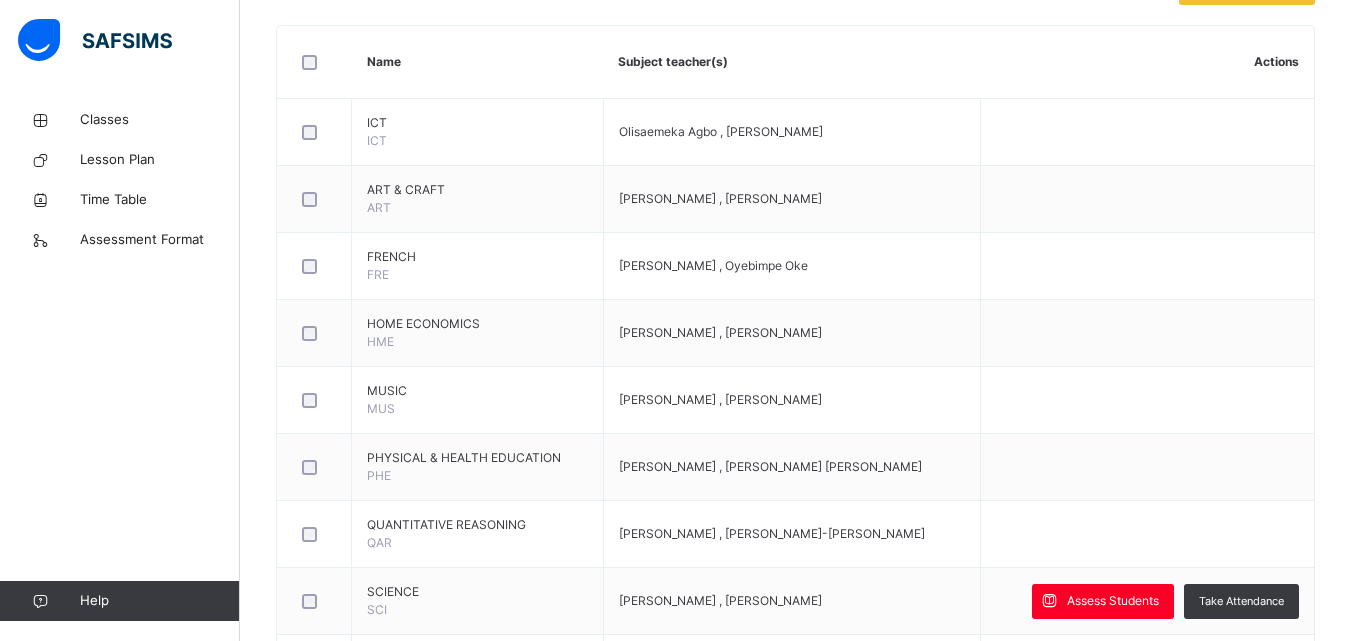 scroll, scrollTop: 480, scrollLeft: 0, axis: vertical 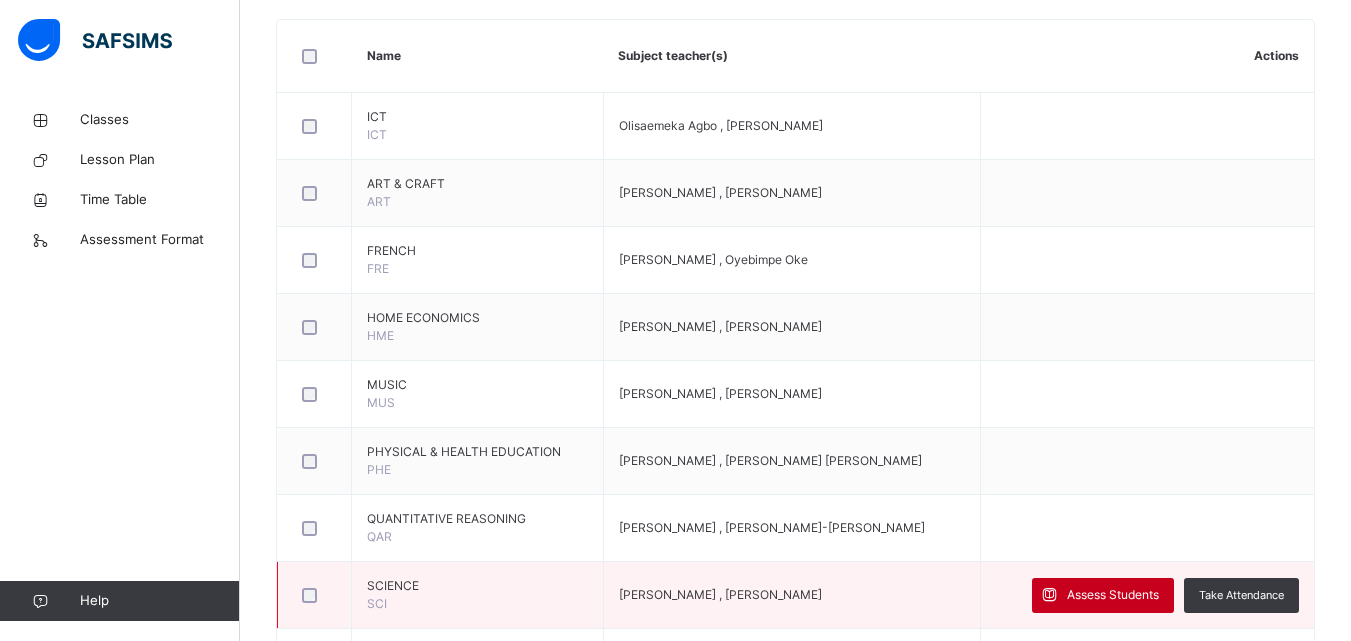click on "Assess Students" at bounding box center (1113, 595) 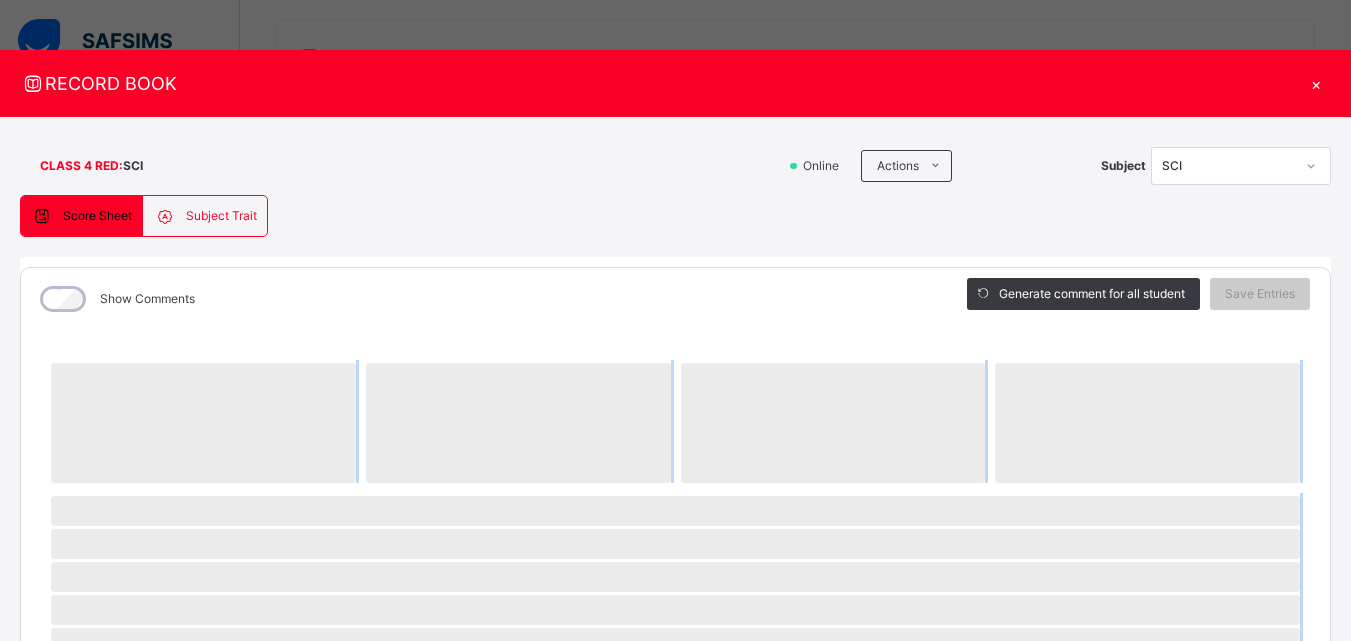 click on "RECORD BOOK × CLASS 4   RED :   SCI Online Actions  Download Empty Score Sheet  Upload/map score sheet Subject  SCI Corona School Ikoyi Date: [DATE] 1:08:50 pm Score Sheet Subject Trait Score Sheet Subject Trait Show Comments   Generate comment for all student   Save Entries Class Level:  CLASS 4   RED Subject:  SCI Session:  2024/2025 Session Session:  Third Term ‌ ‌ ‌ ‌ ‌ ‌ ‌ ‌ ‌ ‌ ‌ ‌ ‌ ‌ ‌ ‌ ‌ ‌ ‌ ‌ ‌ ‌ ‌ ‌ ‌ ‌ ‌ ‌ ‌   ×   Subject Teacher’s Comment Generate and see in full the comment developed by the AI with an option to regenerate the comment [PERSON_NAME] Bot Please wait while the [PERSON_NAME] Bot generates comments for all your students Select a Student Select a student from the list to the left to view and enter subject trait records × How satisfied are you with using SAFSIMS? 😞 🙁 😐 🙂 😄 Very Dissatisfied Very Satisfied Submit Close Import subject assessment score Map your assessment to those on our system   Drag and Drop files here" at bounding box center (675, 320) 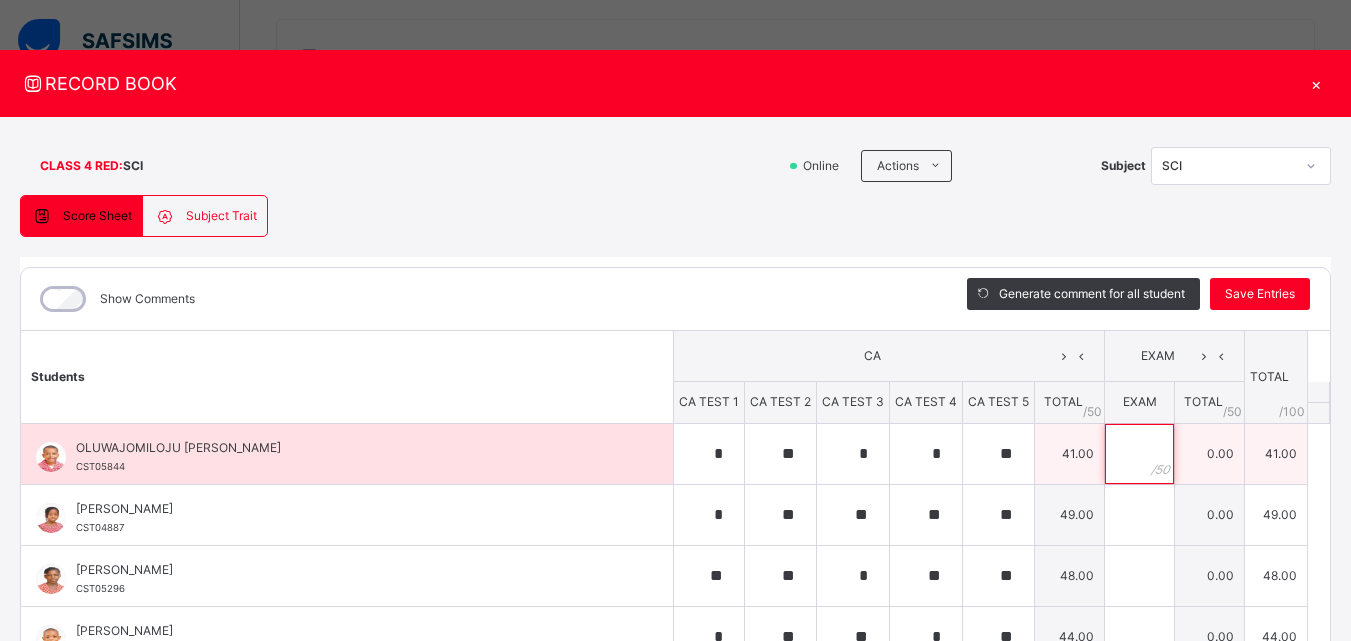 click at bounding box center (1139, 454) 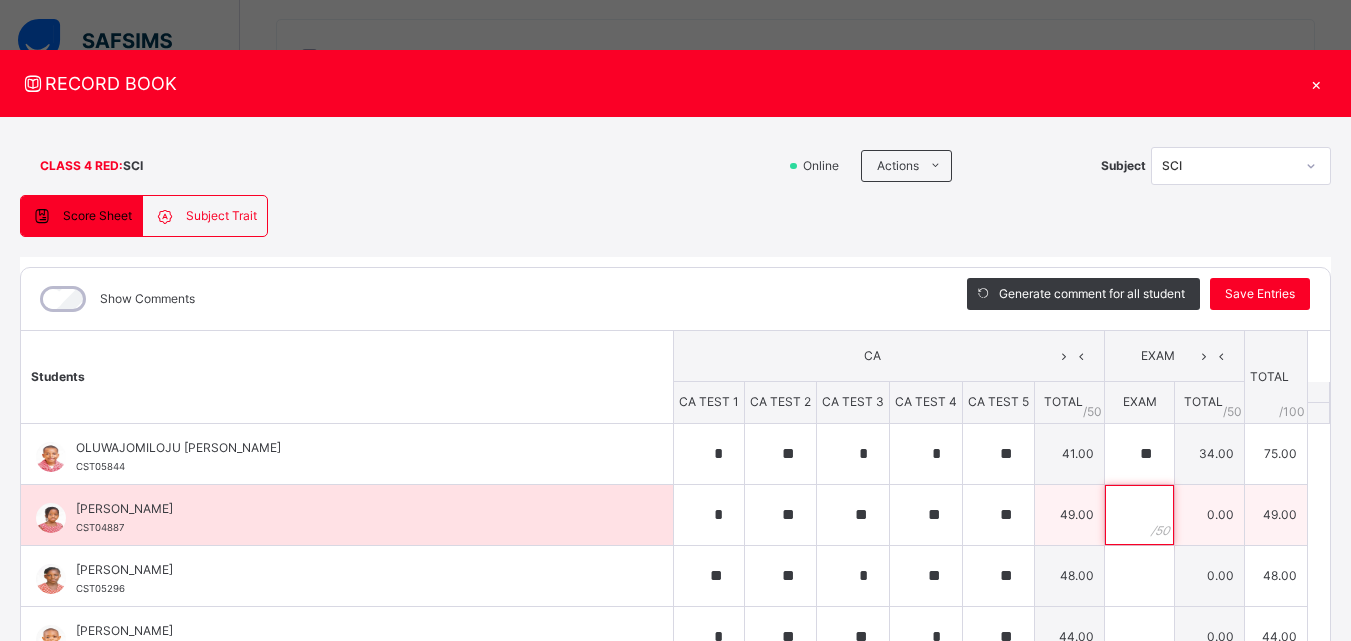 click at bounding box center [1139, 515] 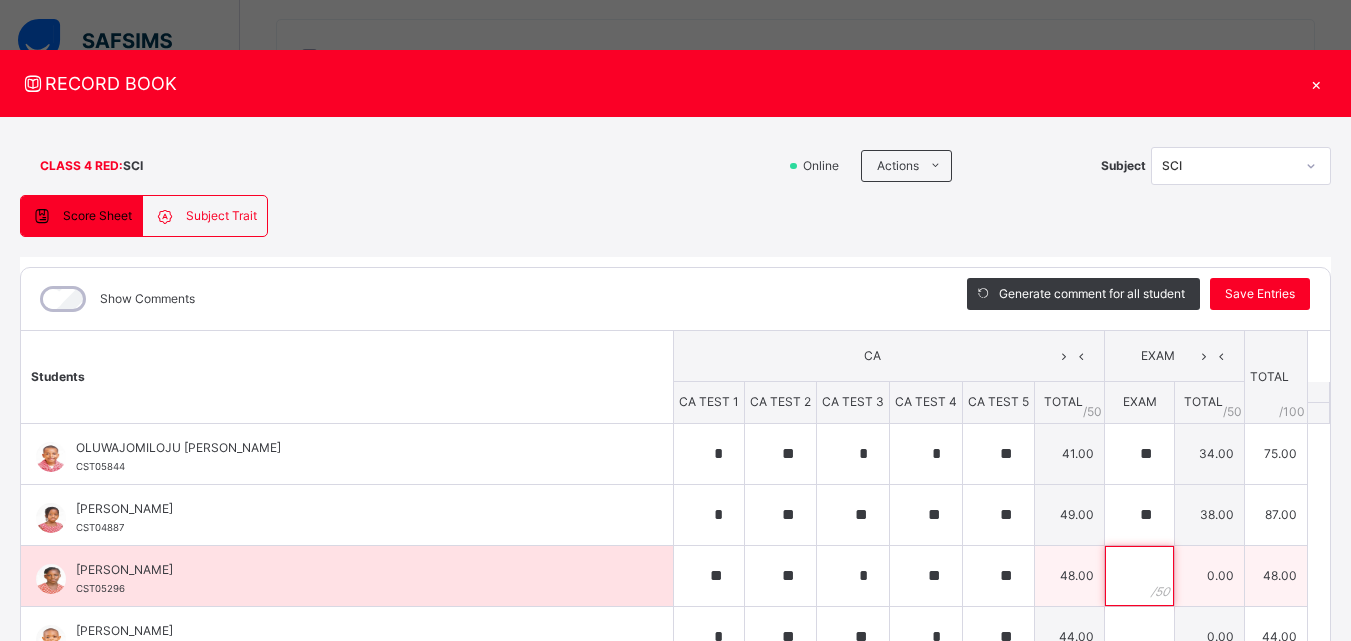 click at bounding box center (1139, 576) 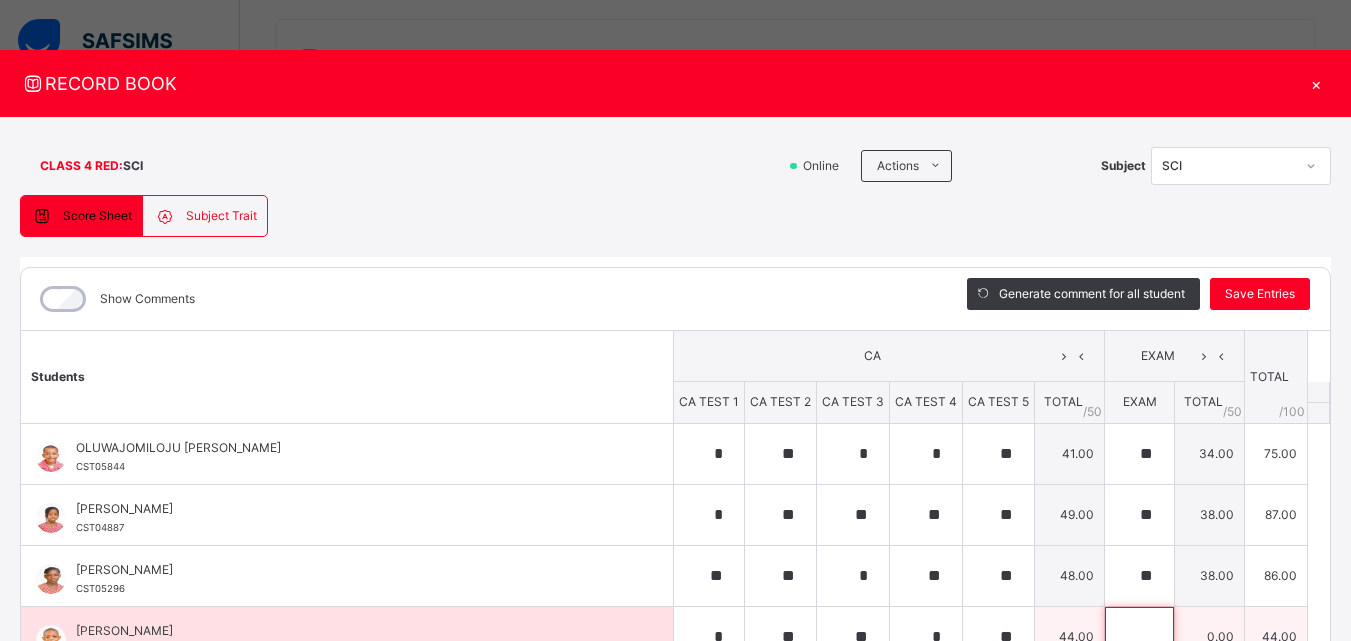 click at bounding box center (1139, 637) 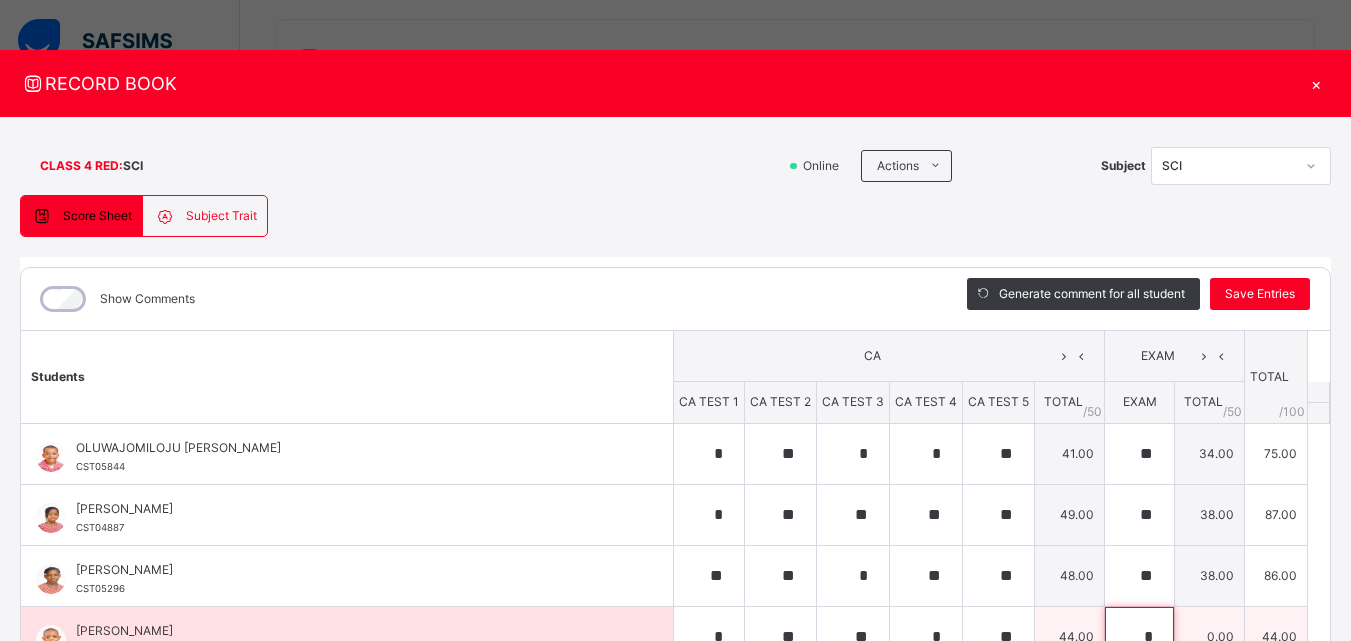 scroll, scrollTop: 6, scrollLeft: 0, axis: vertical 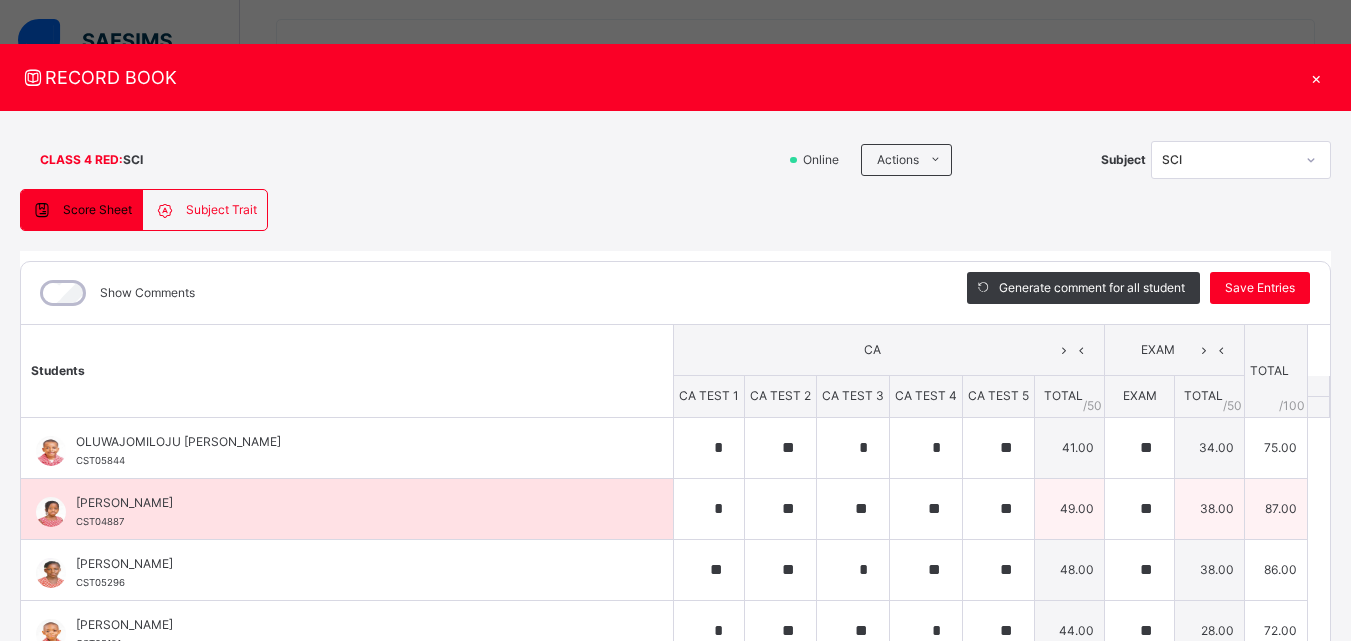 click on "[PERSON_NAME]" at bounding box center (352, 503) 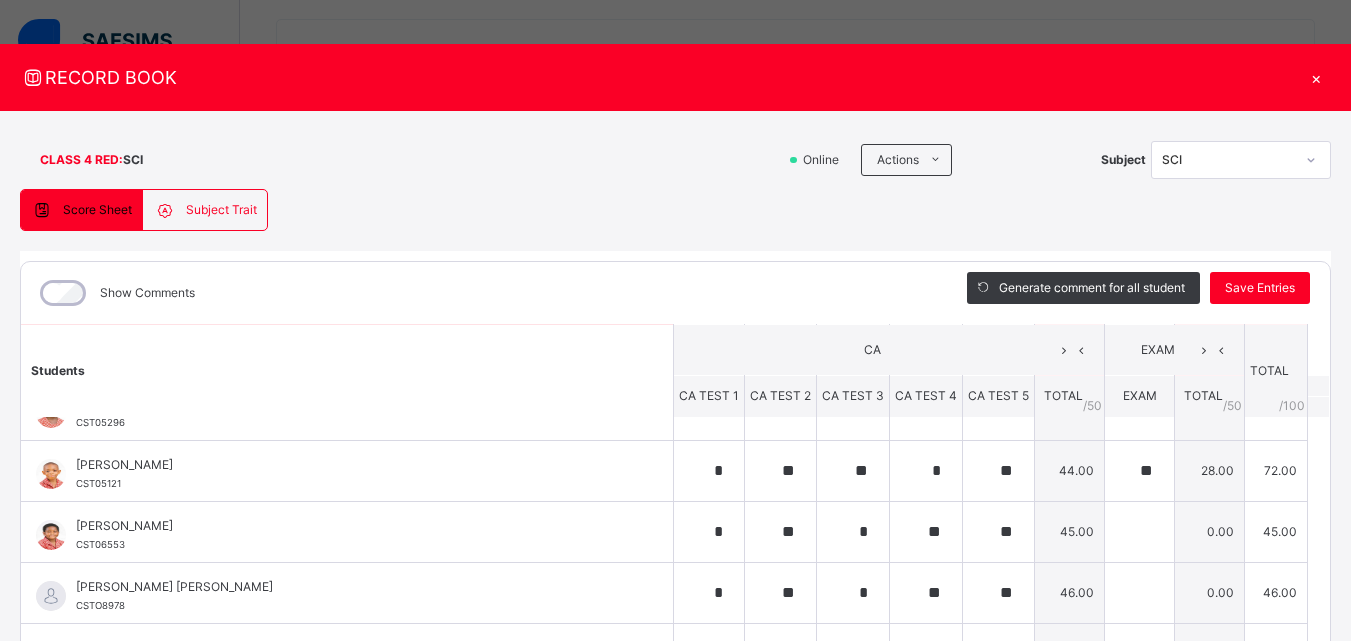 scroll, scrollTop: 200, scrollLeft: 0, axis: vertical 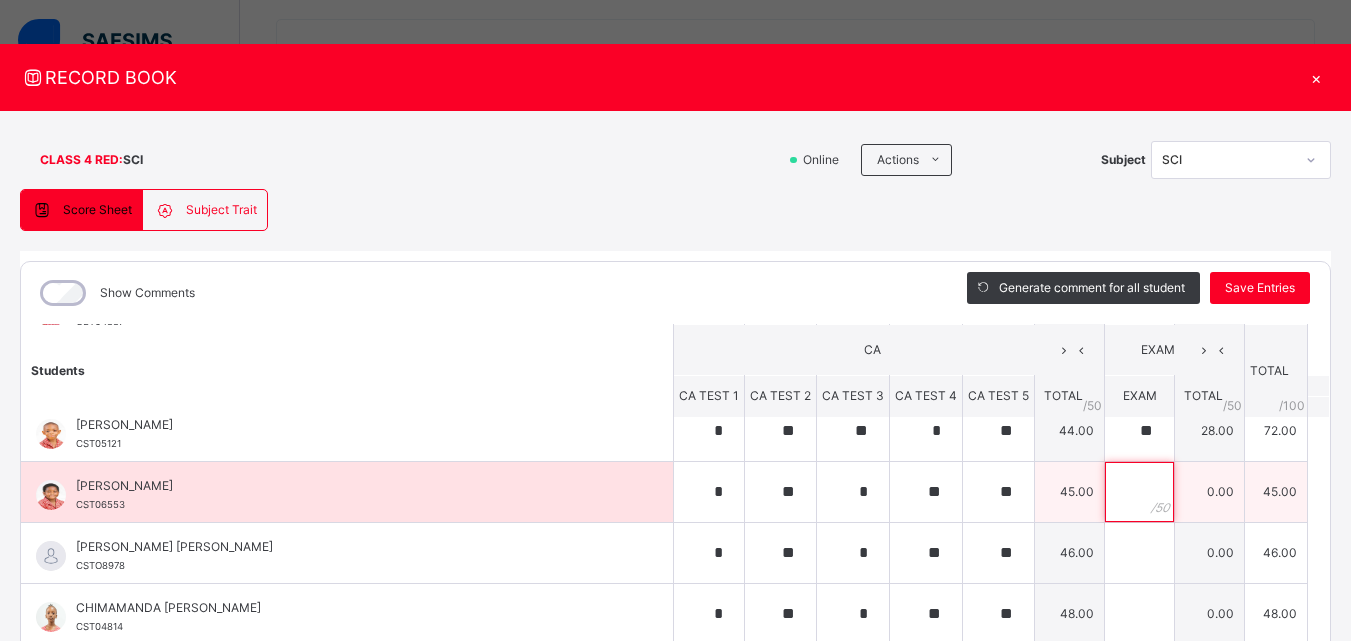click at bounding box center [1139, 492] 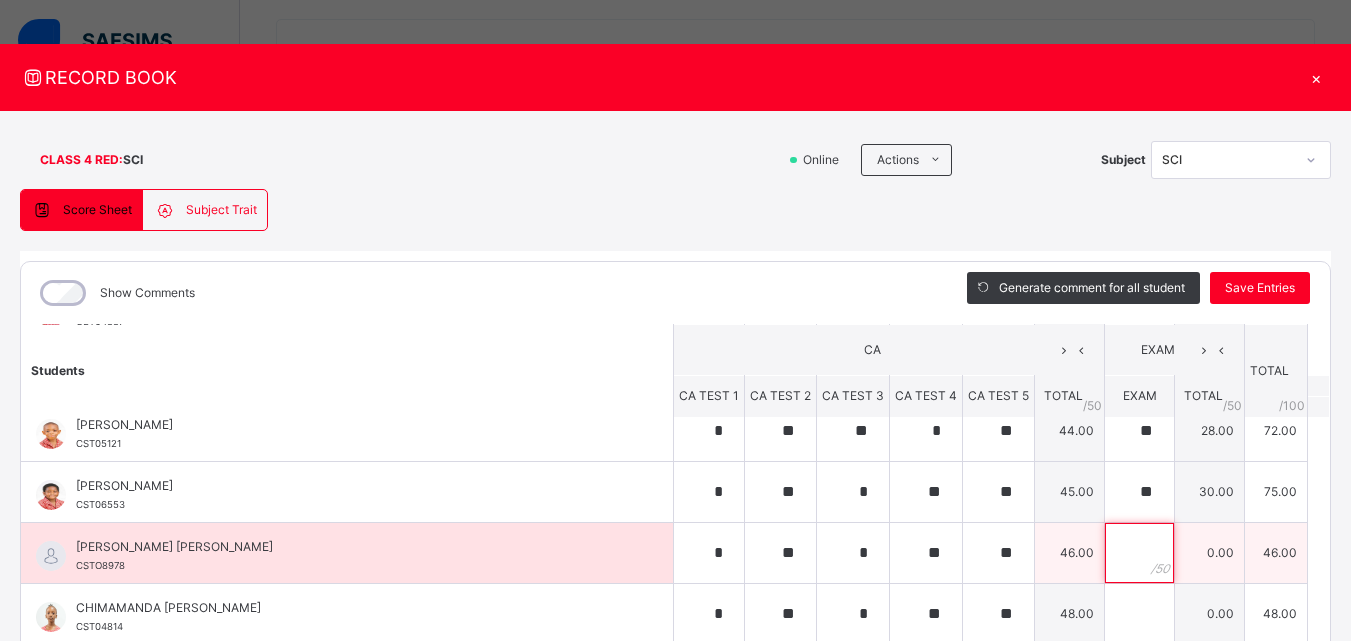 click at bounding box center [1139, 553] 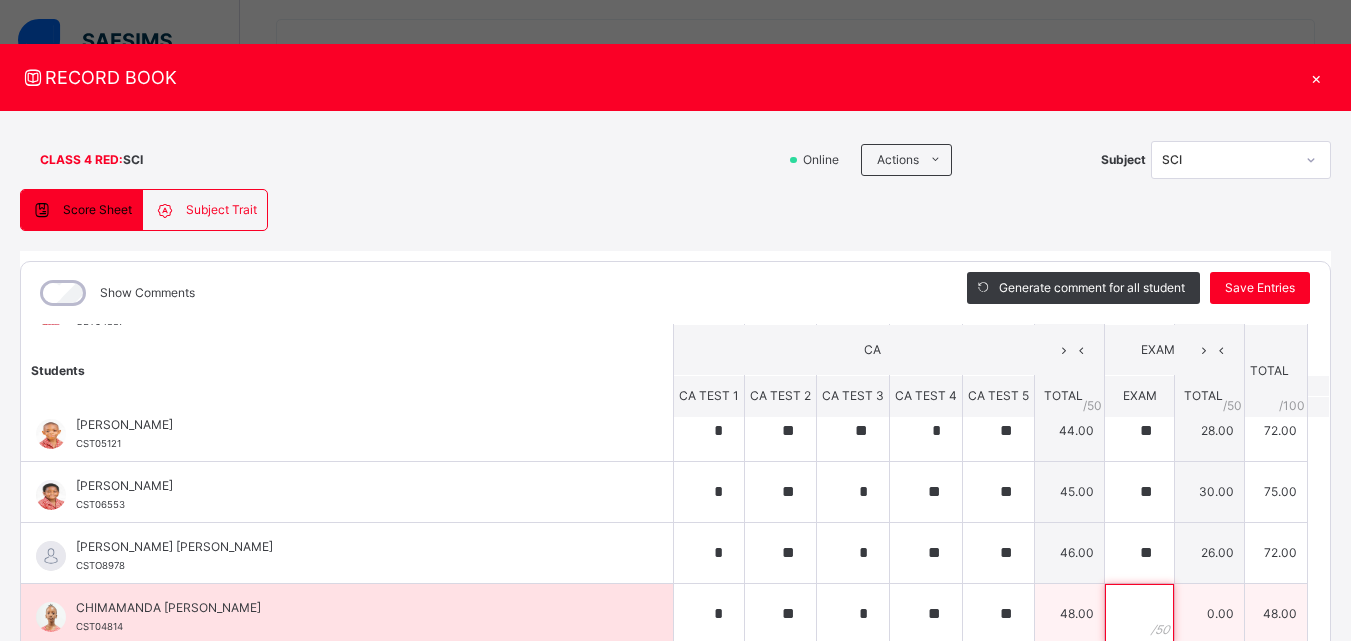 click at bounding box center [1139, 614] 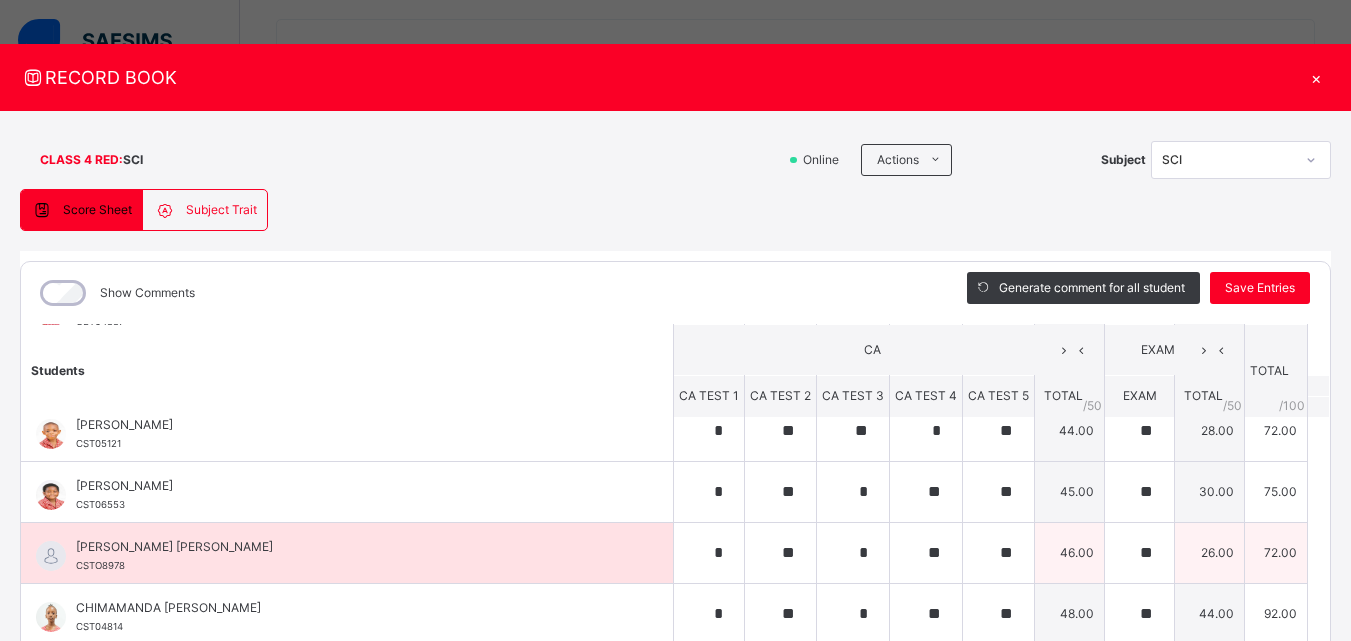 click on "[PERSON_NAME] [PERSON_NAME] CSTO8978" at bounding box center (347, 553) 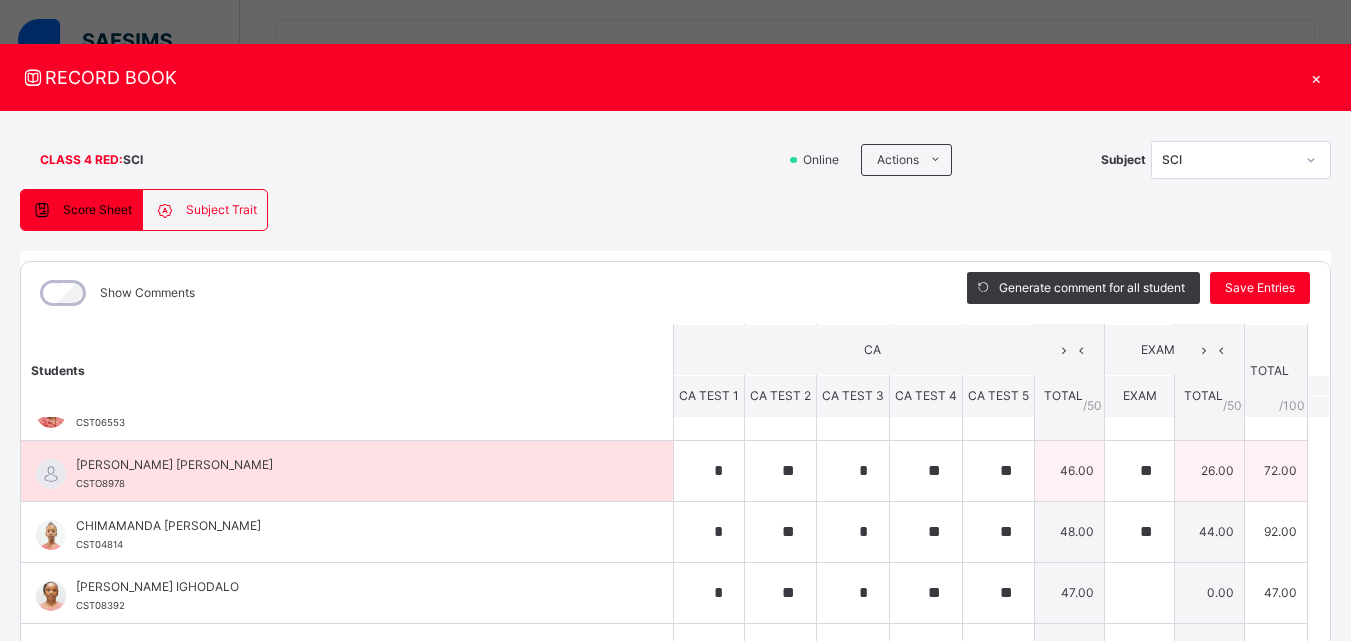 scroll, scrollTop: 320, scrollLeft: 0, axis: vertical 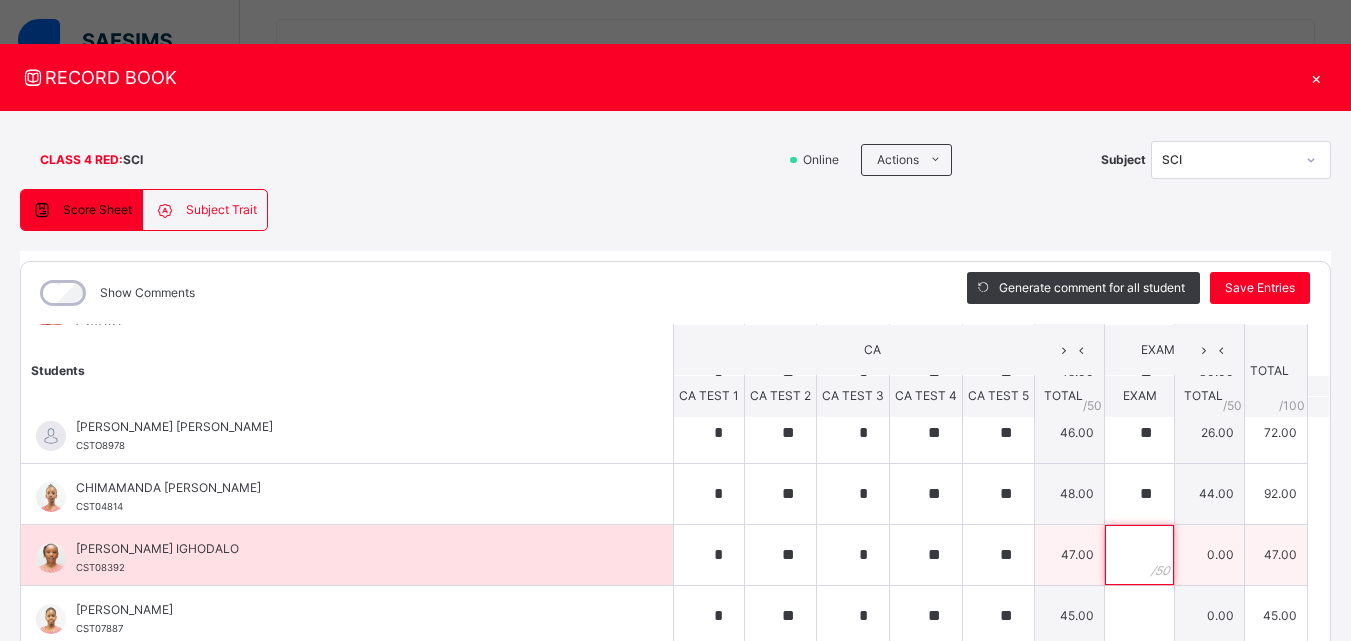click at bounding box center (1139, 555) 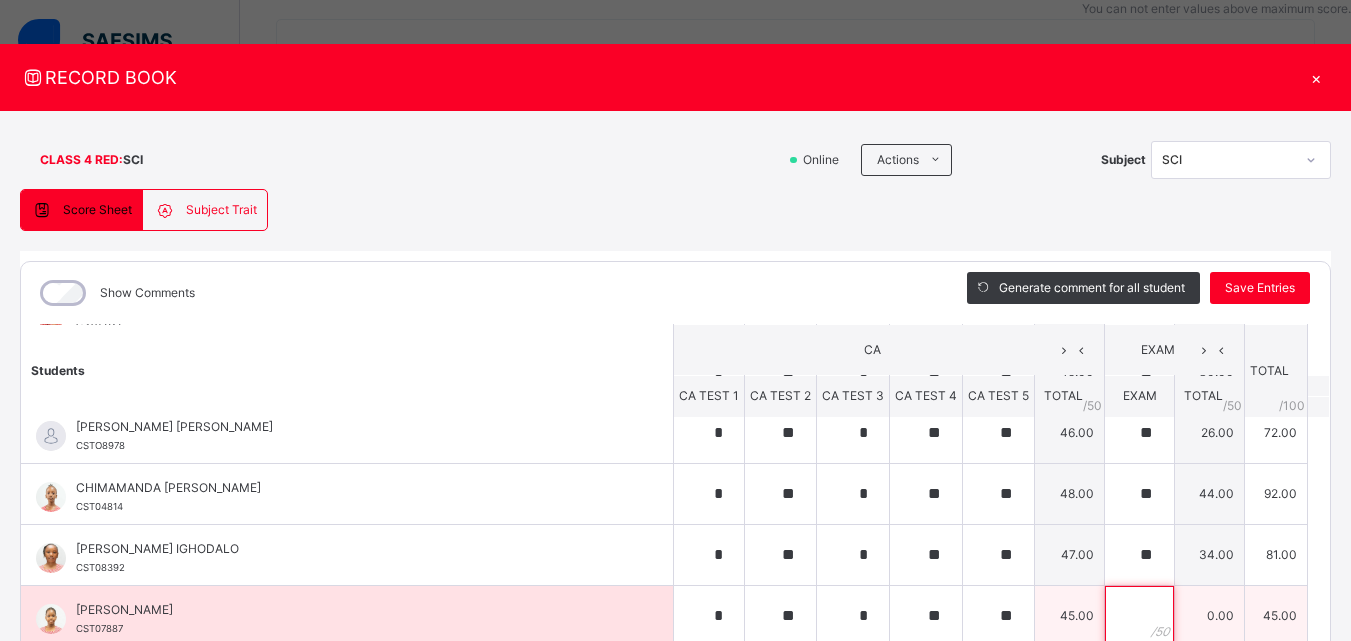click at bounding box center [1139, 616] 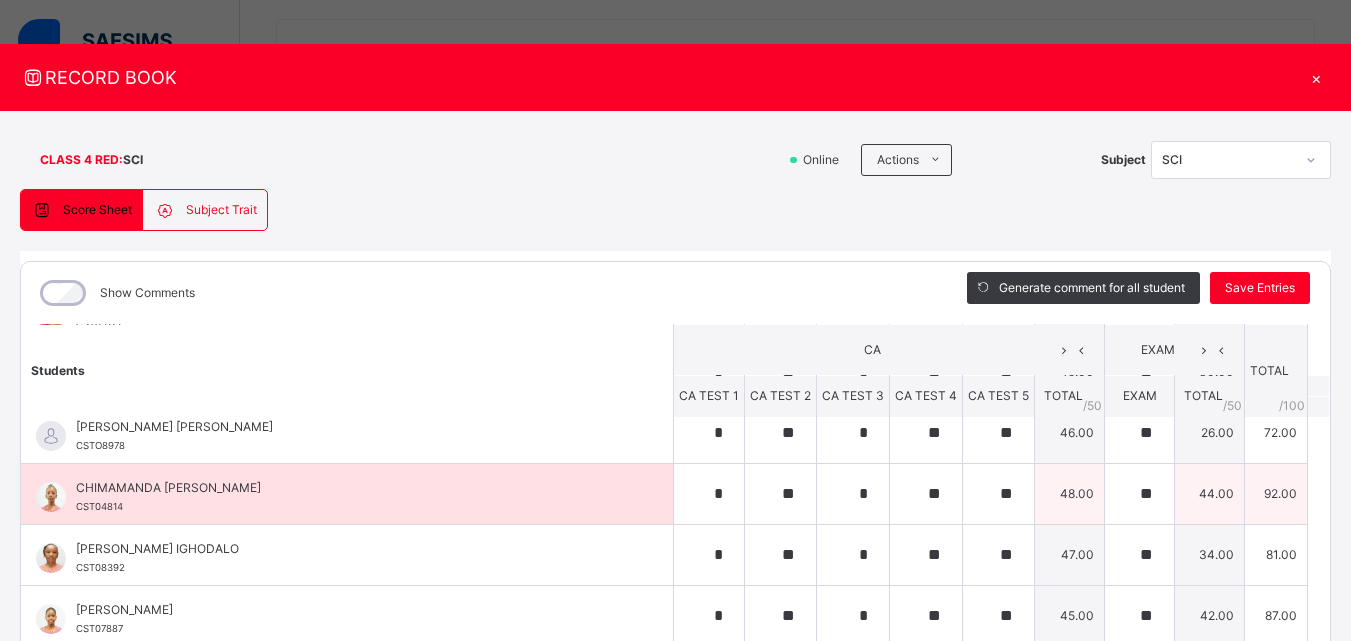 click on "CHIMAMANDA  [PERSON_NAME] CST04814" at bounding box center (352, 497) 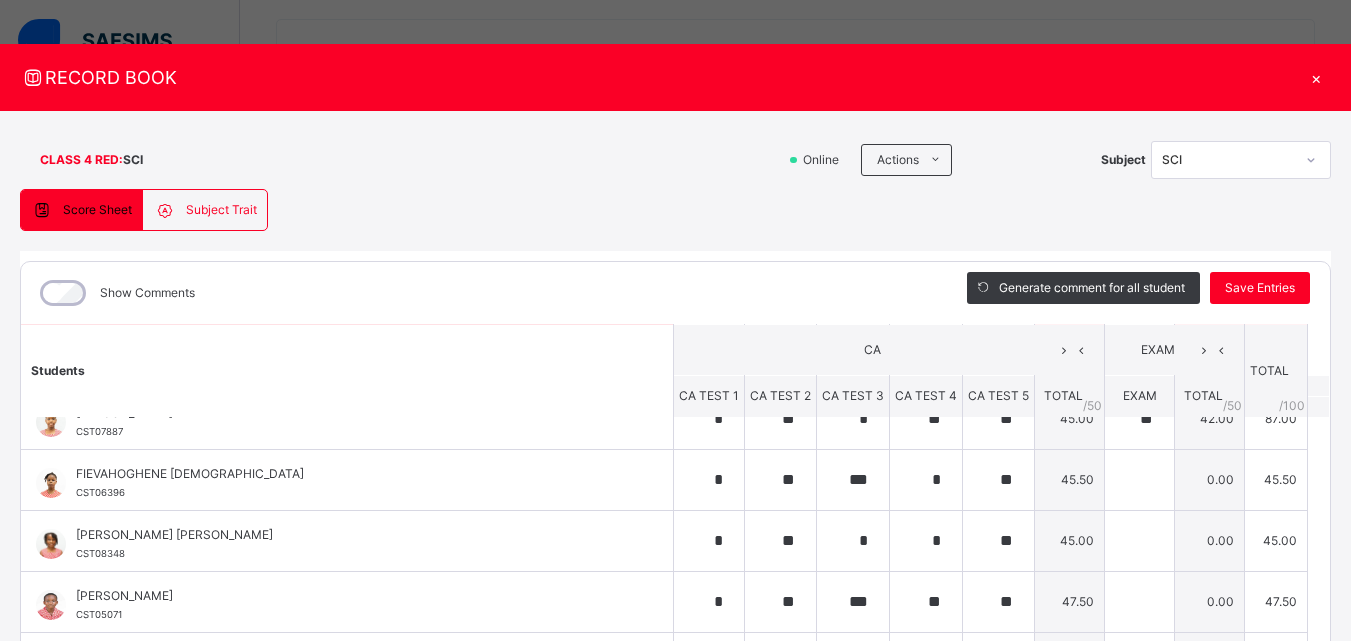 scroll, scrollTop: 520, scrollLeft: 0, axis: vertical 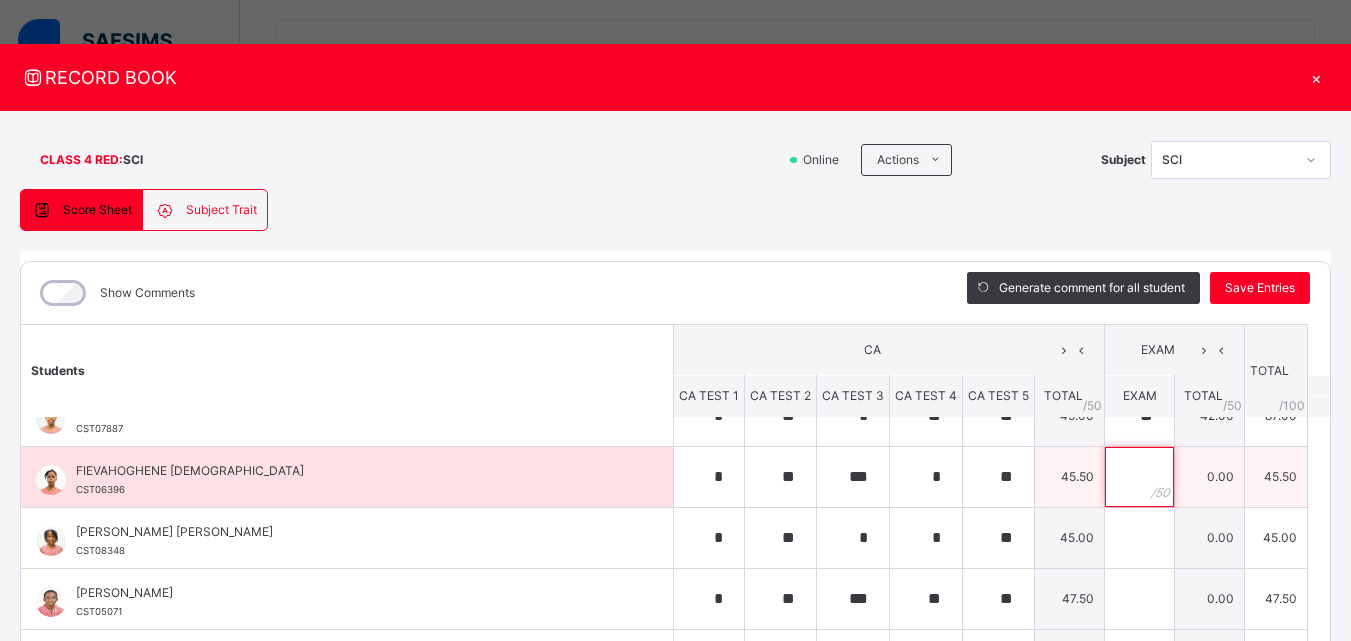 click at bounding box center (1139, 477) 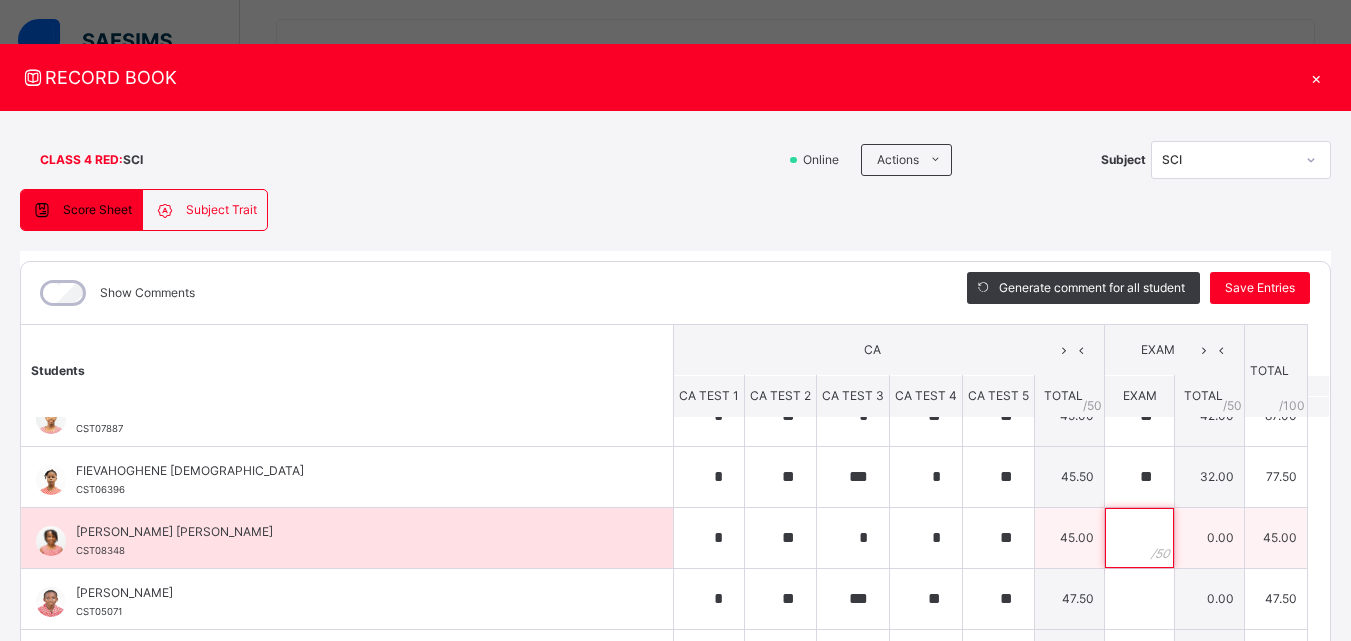 click at bounding box center (1139, 538) 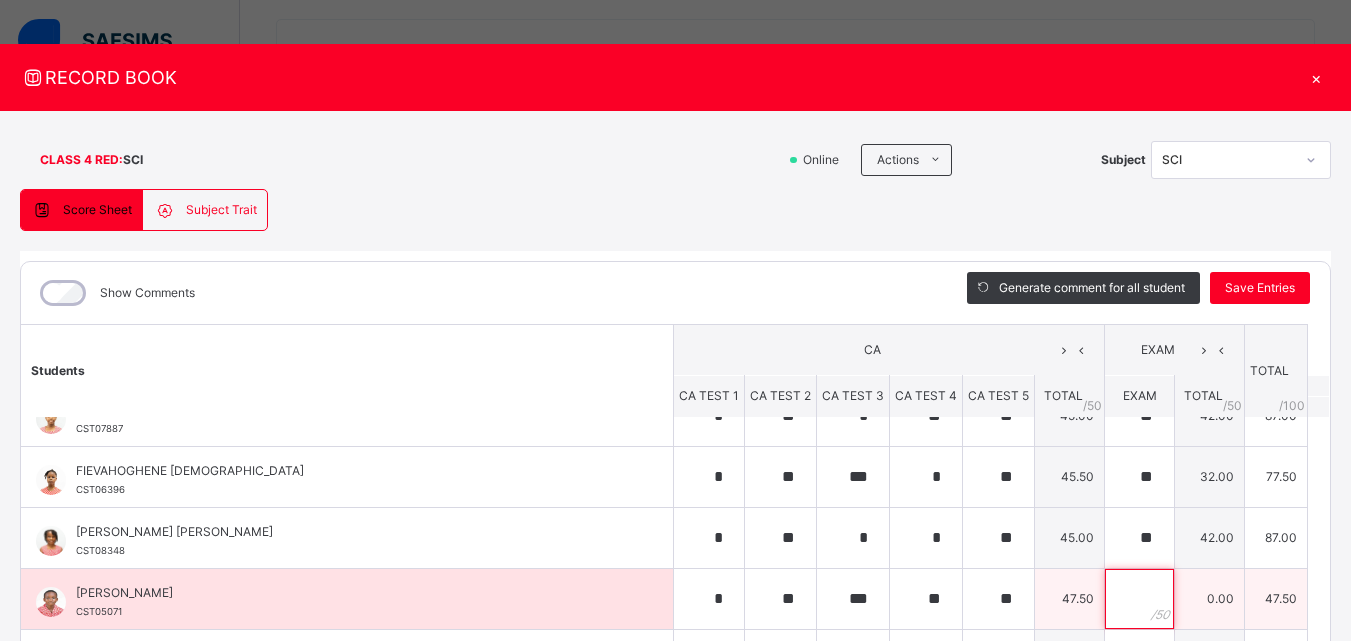 click at bounding box center (1139, 599) 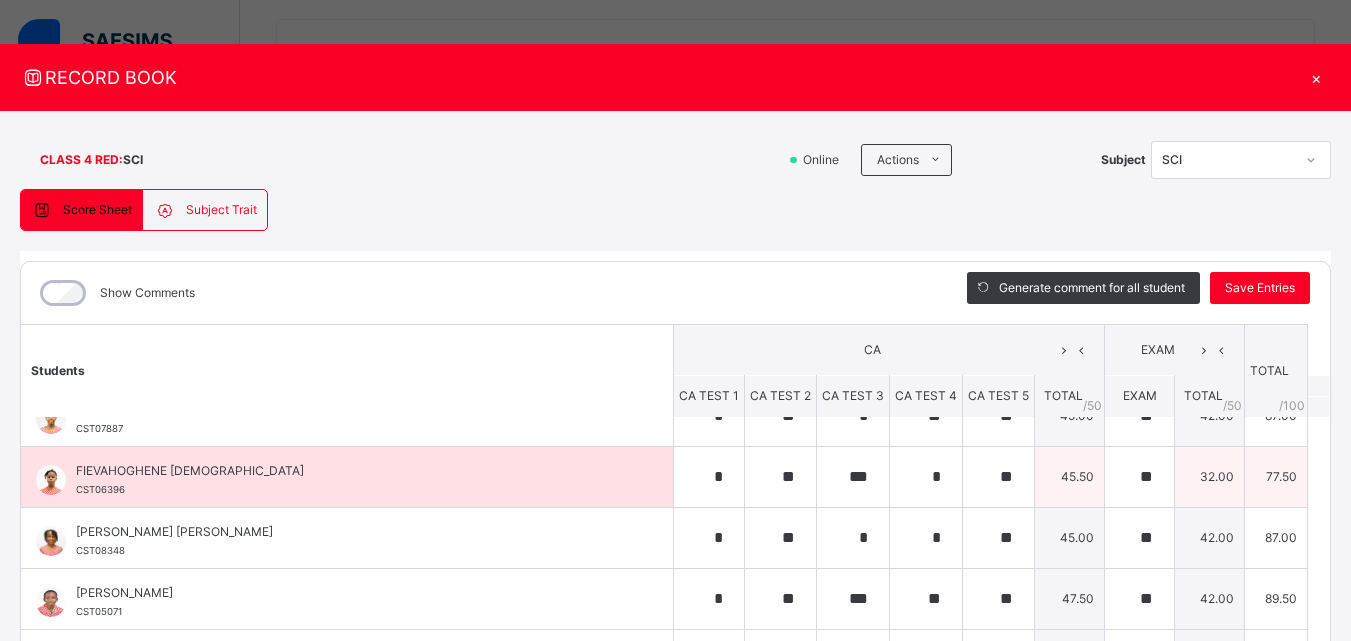 click on "FIEVAHOGHENE   ATEBE CST06396" at bounding box center [347, 477] 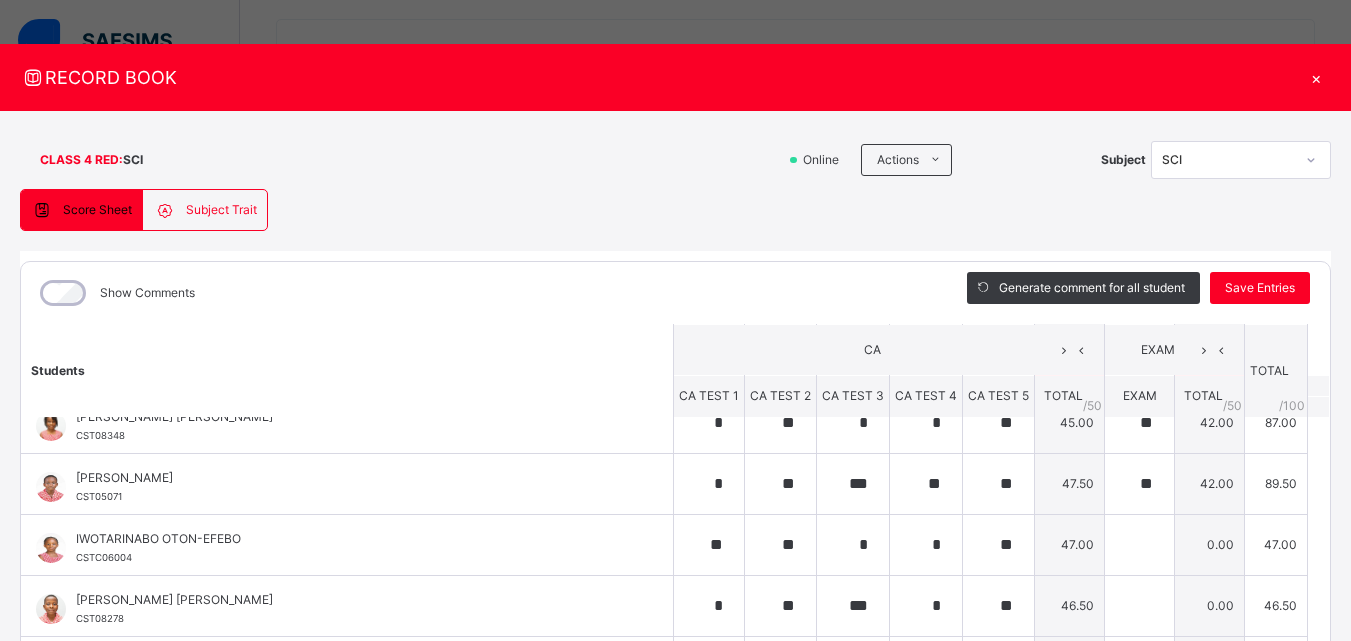 scroll, scrollTop: 640, scrollLeft: 0, axis: vertical 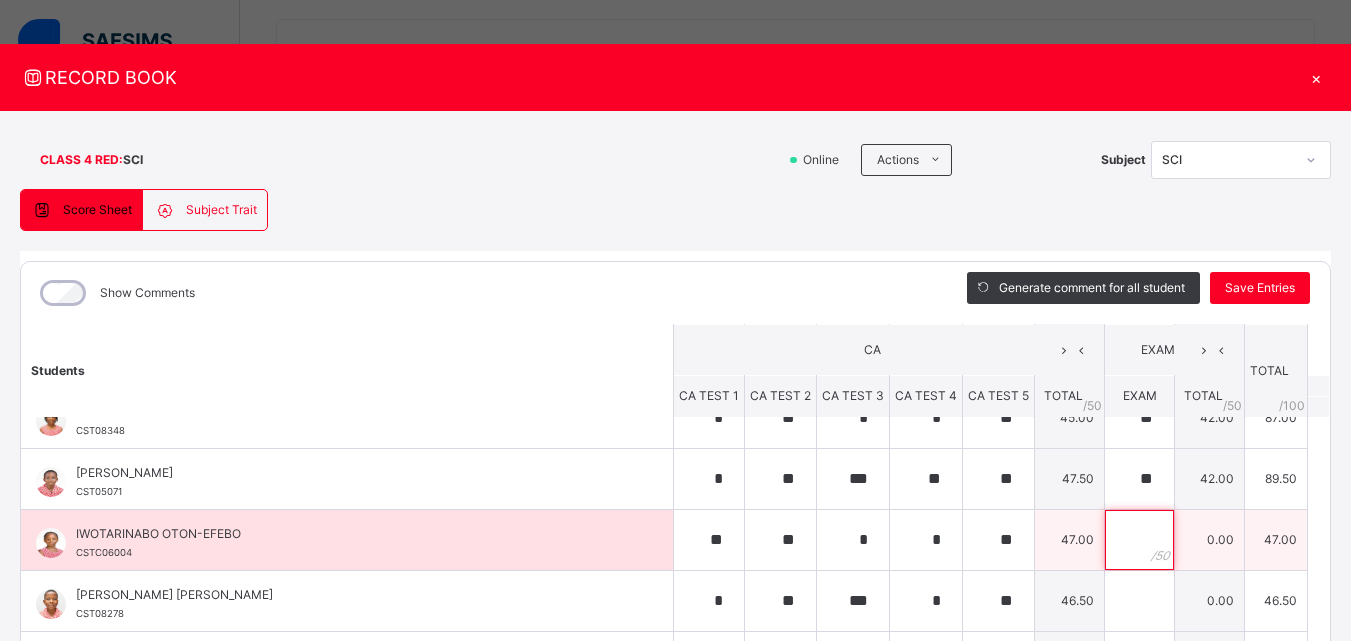 click at bounding box center (1139, 540) 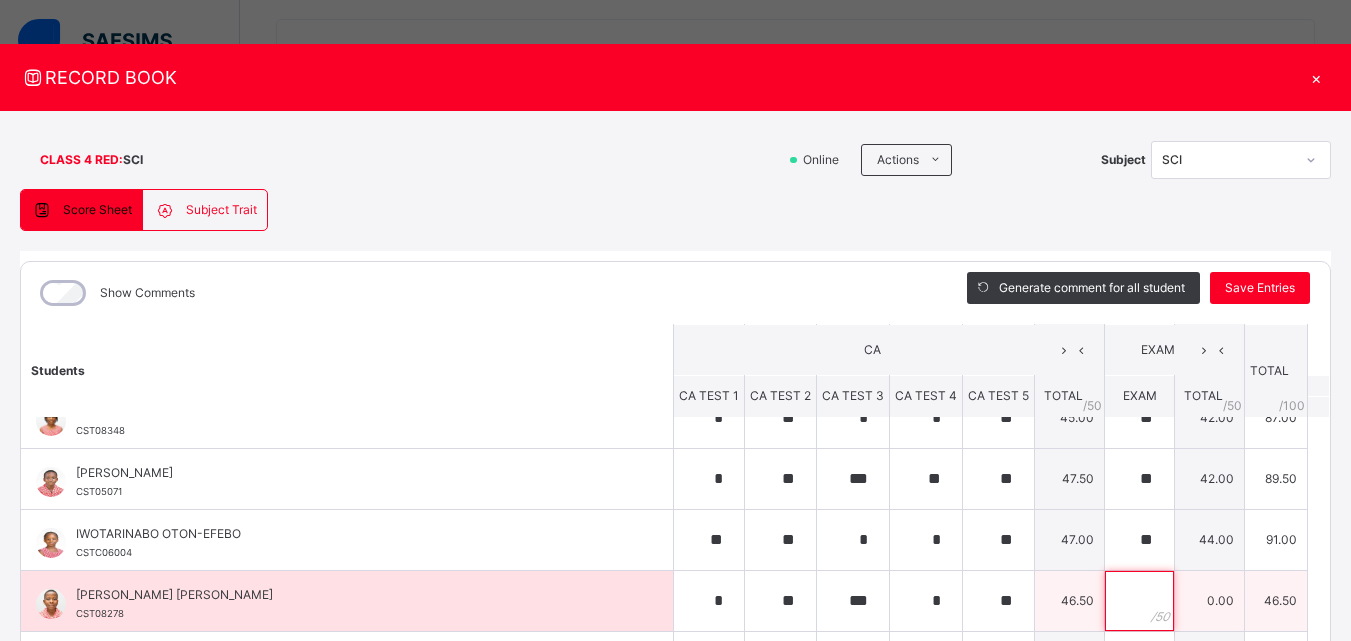 click at bounding box center [1139, 601] 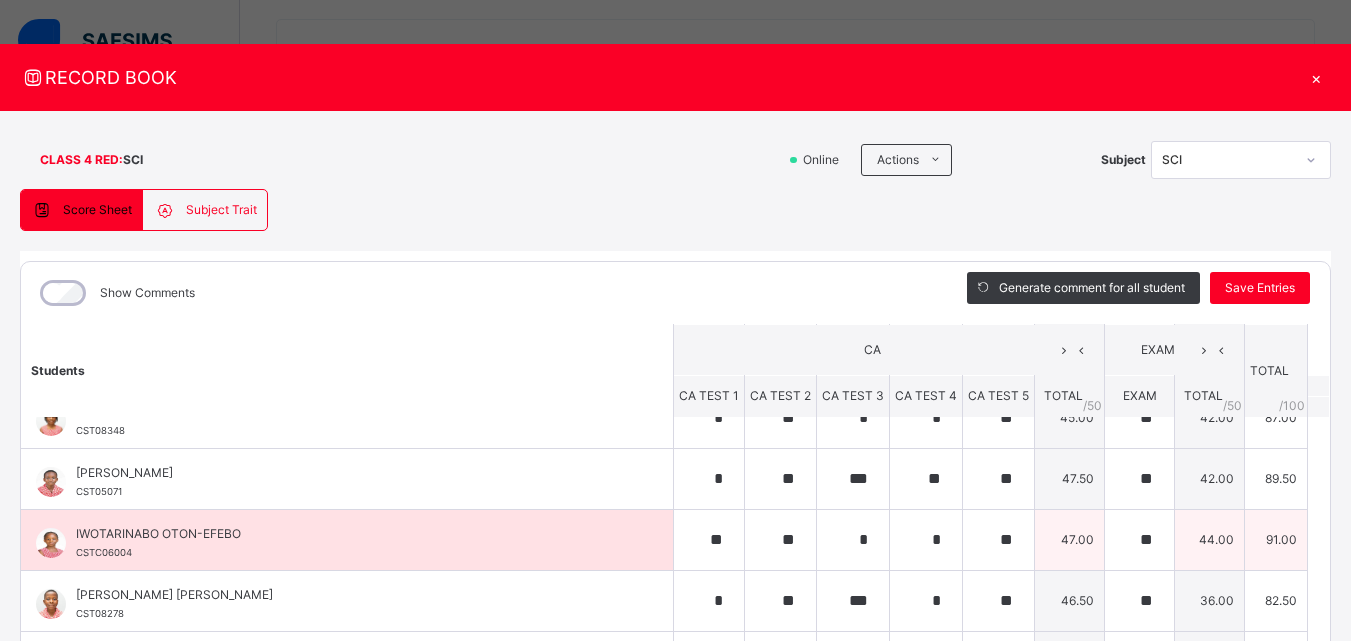 click on "IWOTARINABO  OTON-EFEBO  CSTC06004" at bounding box center [352, 543] 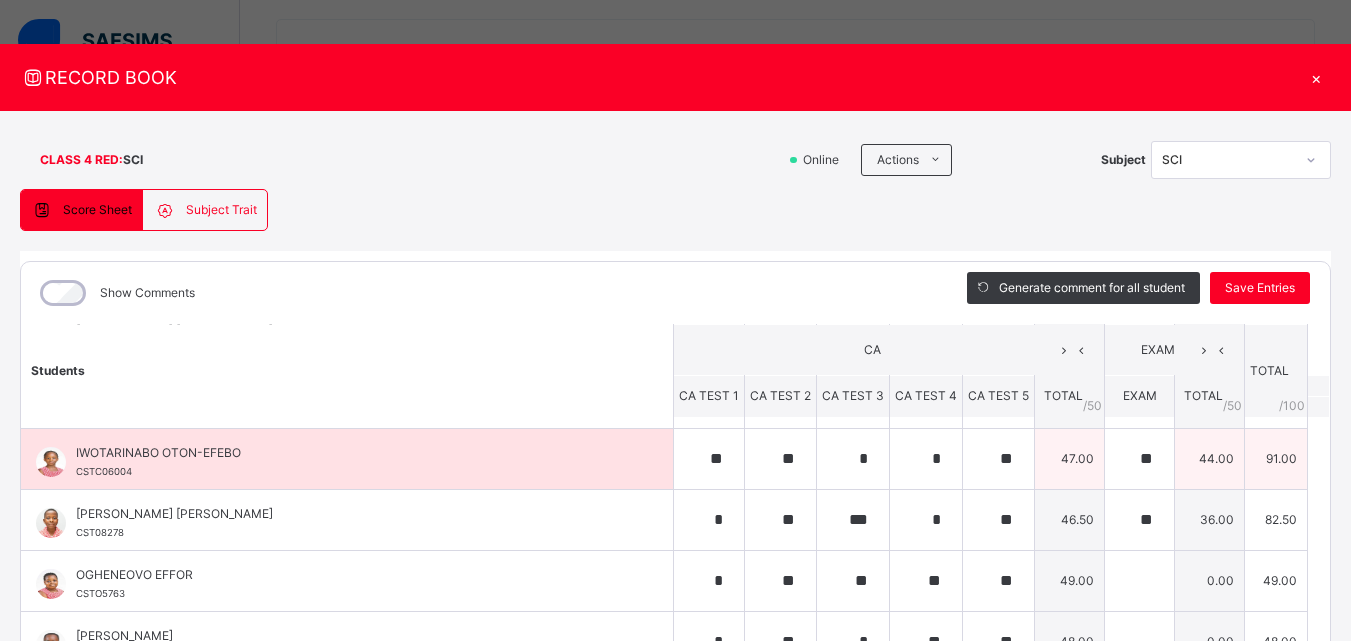 scroll, scrollTop: 760, scrollLeft: 0, axis: vertical 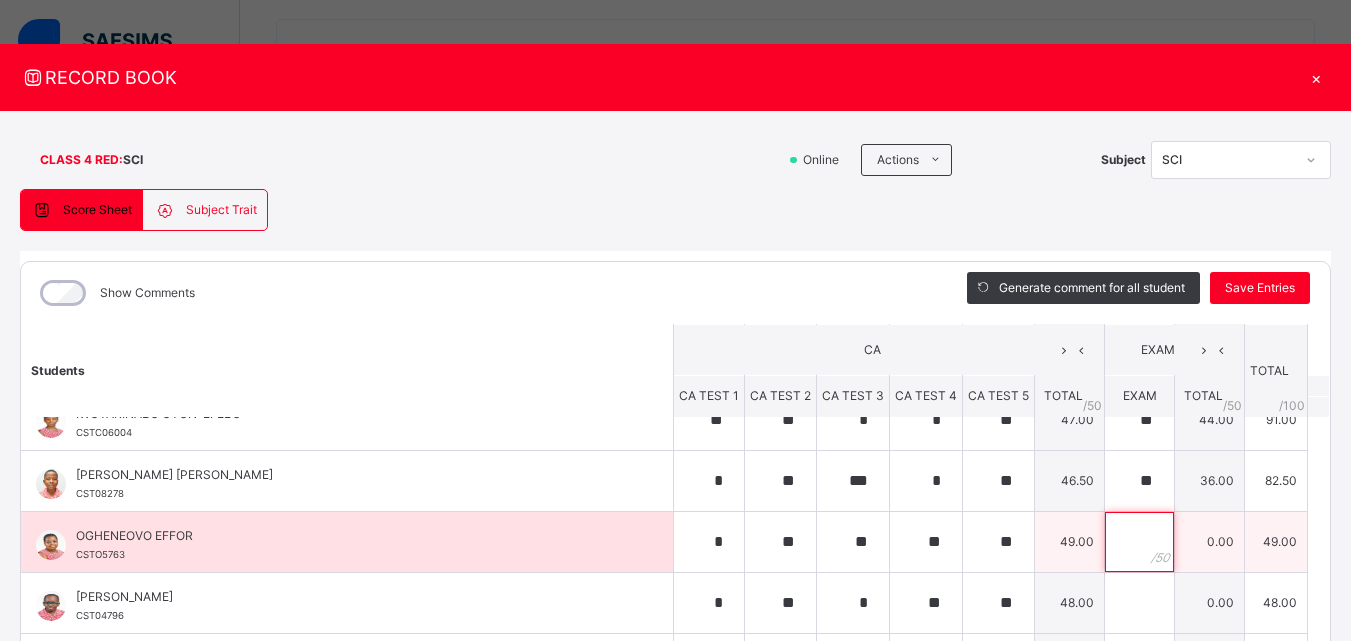 click at bounding box center [1139, 542] 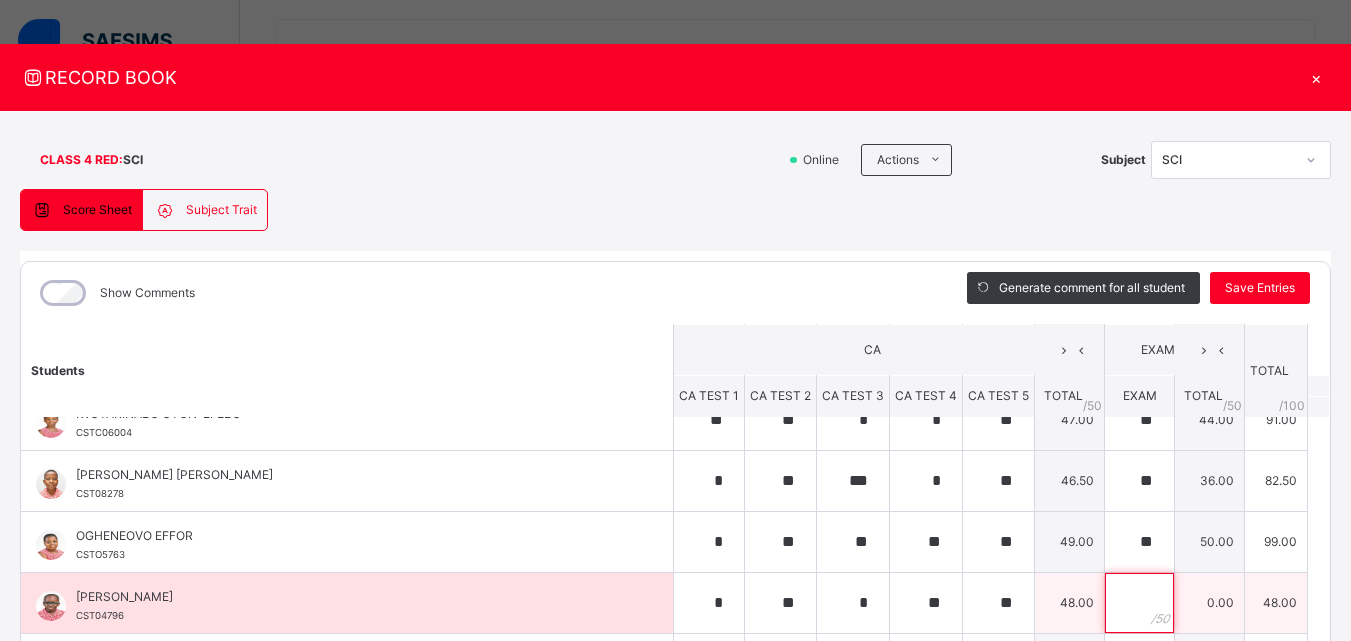 click at bounding box center (1139, 603) 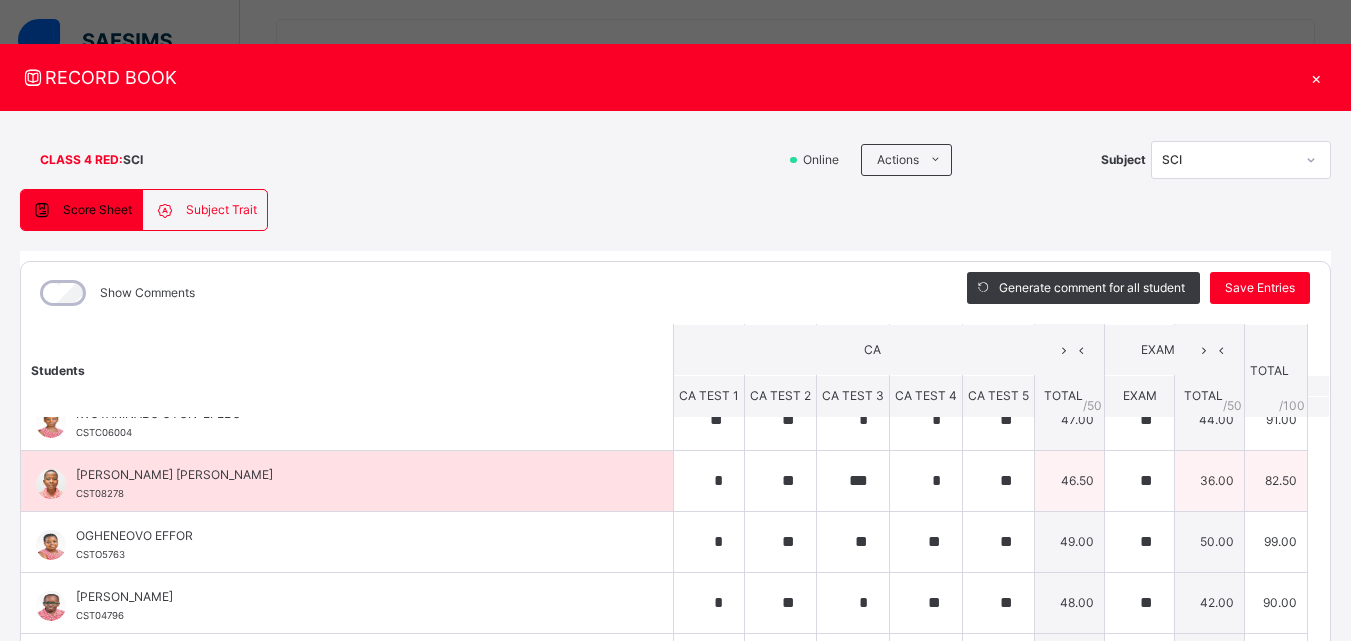 click on "[PERSON_NAME] [PERSON_NAME]  CST08278" at bounding box center [352, 484] 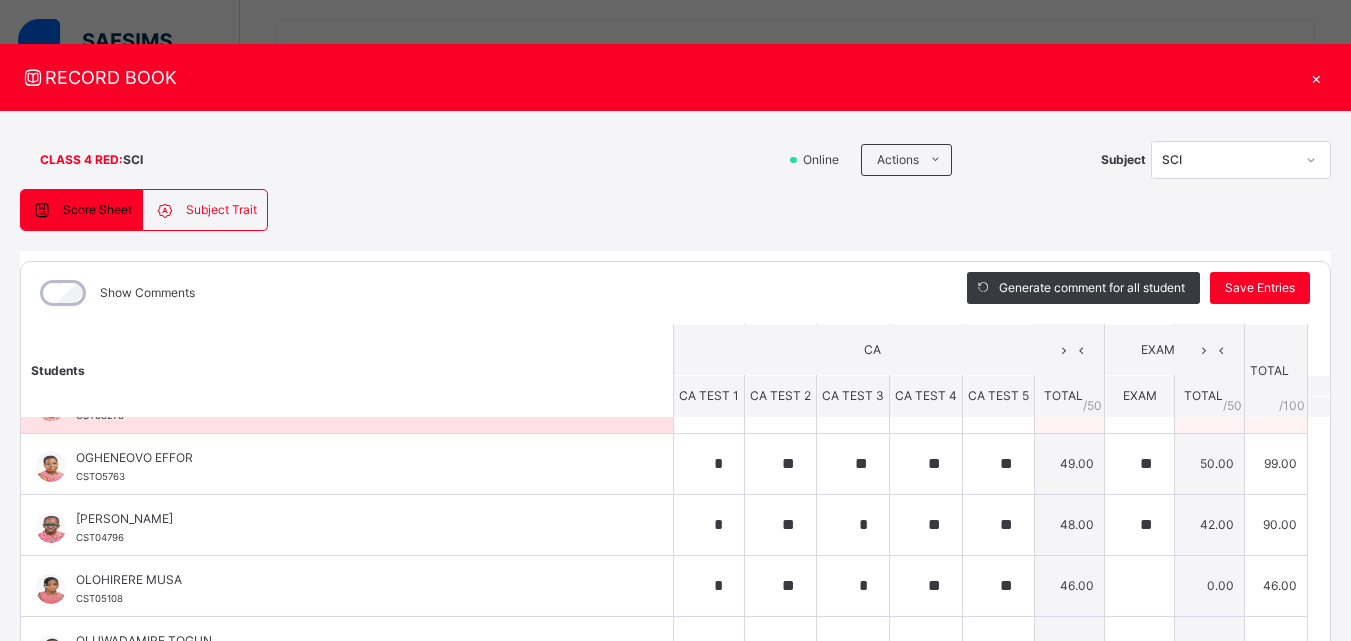 scroll, scrollTop: 840, scrollLeft: 0, axis: vertical 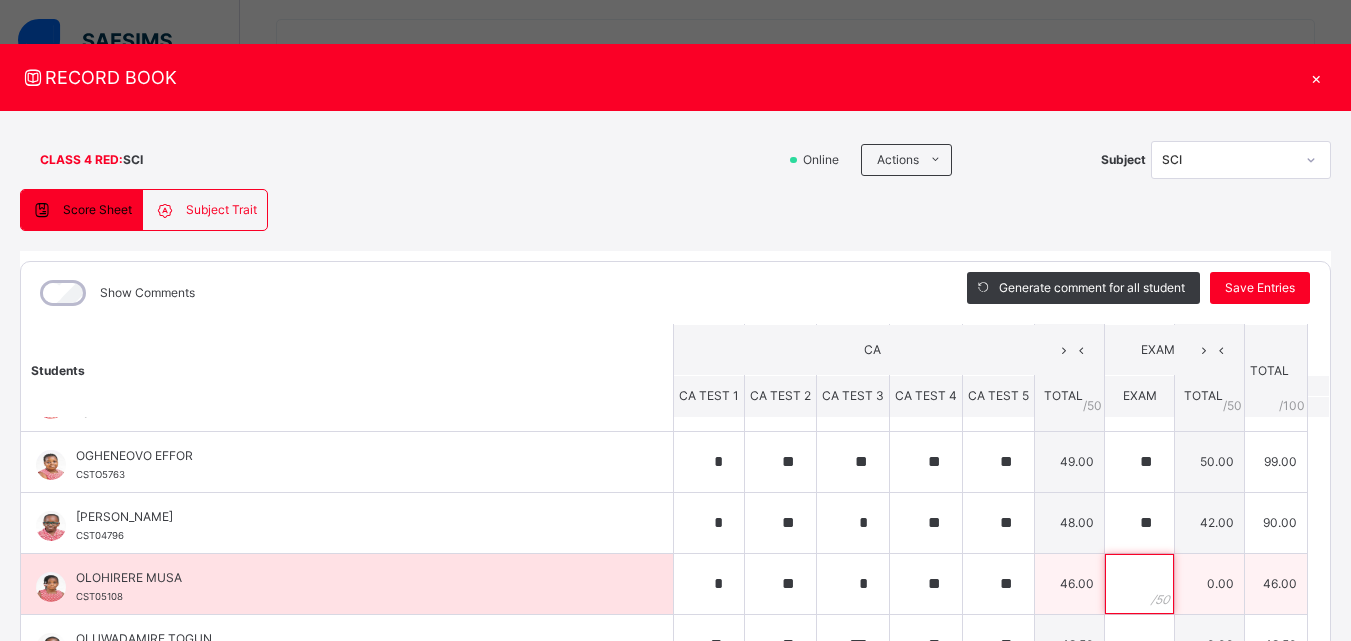click at bounding box center [1139, 584] 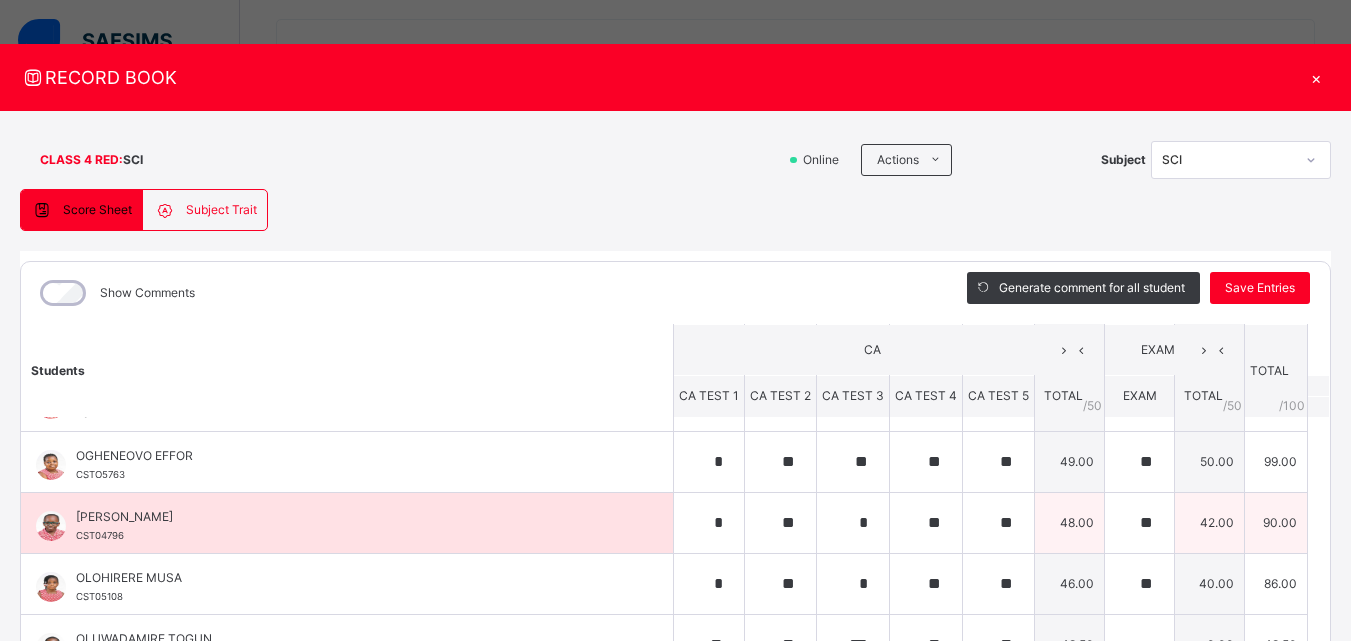 click on "OGHENETEJIRI  OGHENEOCHUKO CST04796" at bounding box center (347, 523) 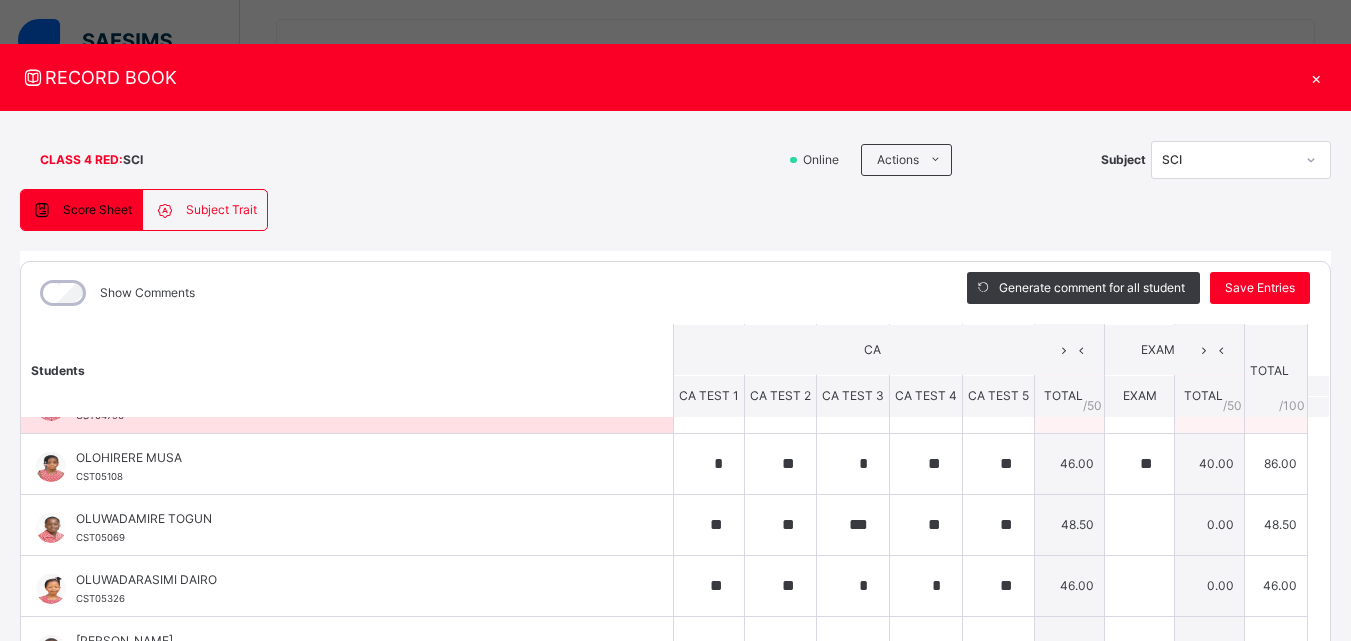 scroll, scrollTop: 997, scrollLeft: 0, axis: vertical 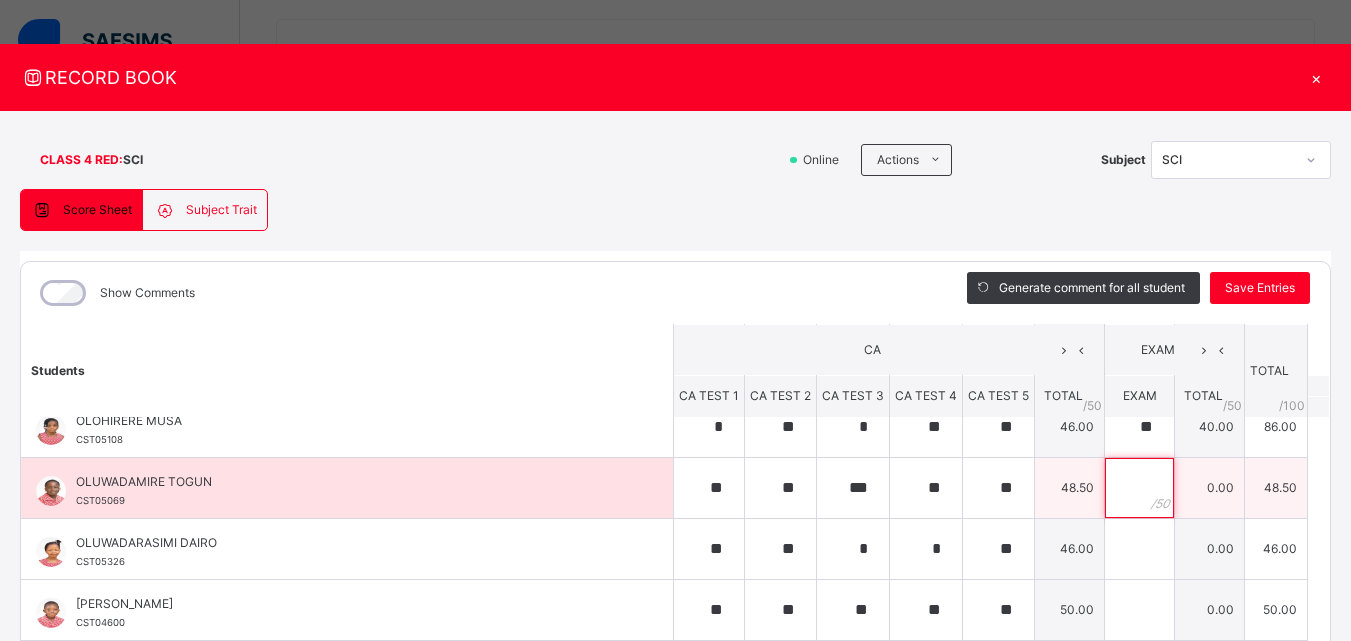 click at bounding box center (1139, 488) 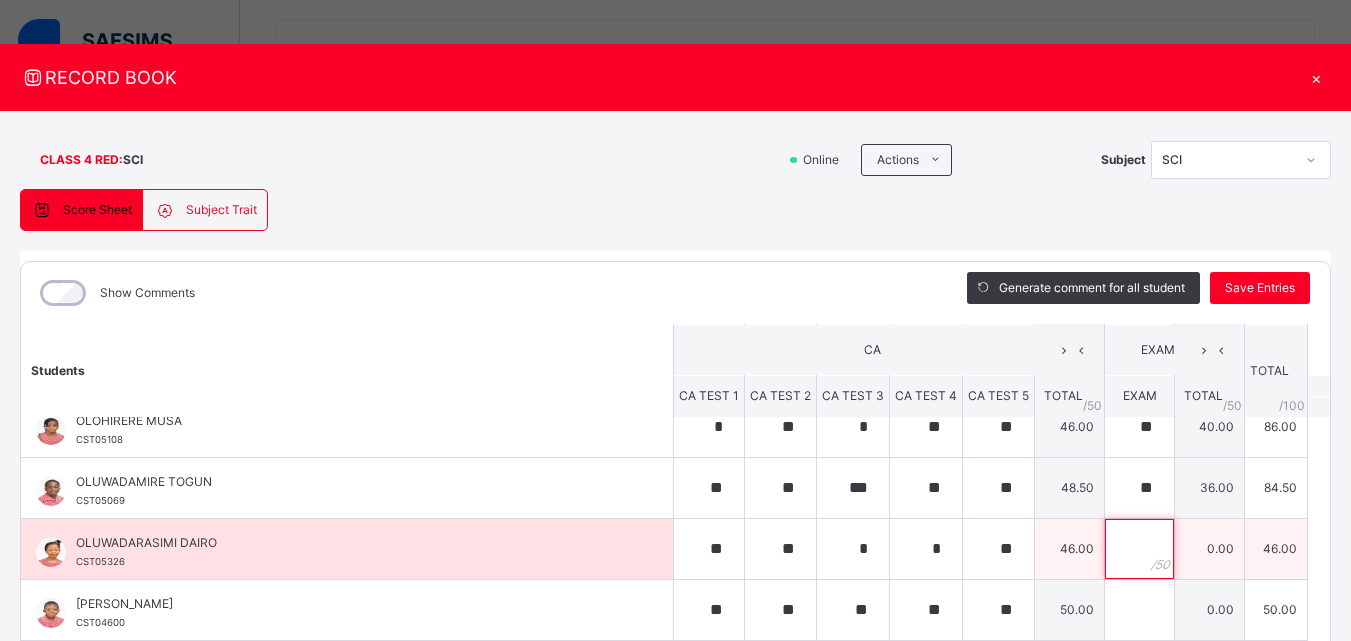 click at bounding box center (1139, 549) 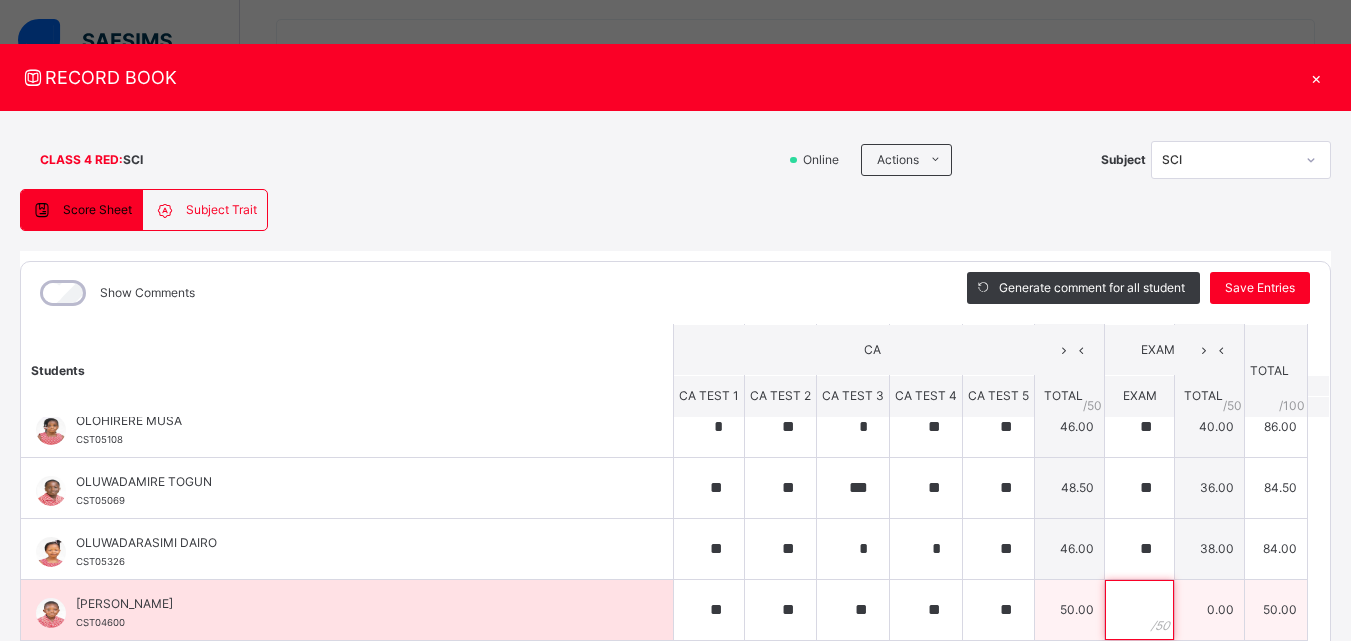 click at bounding box center [1139, 610] 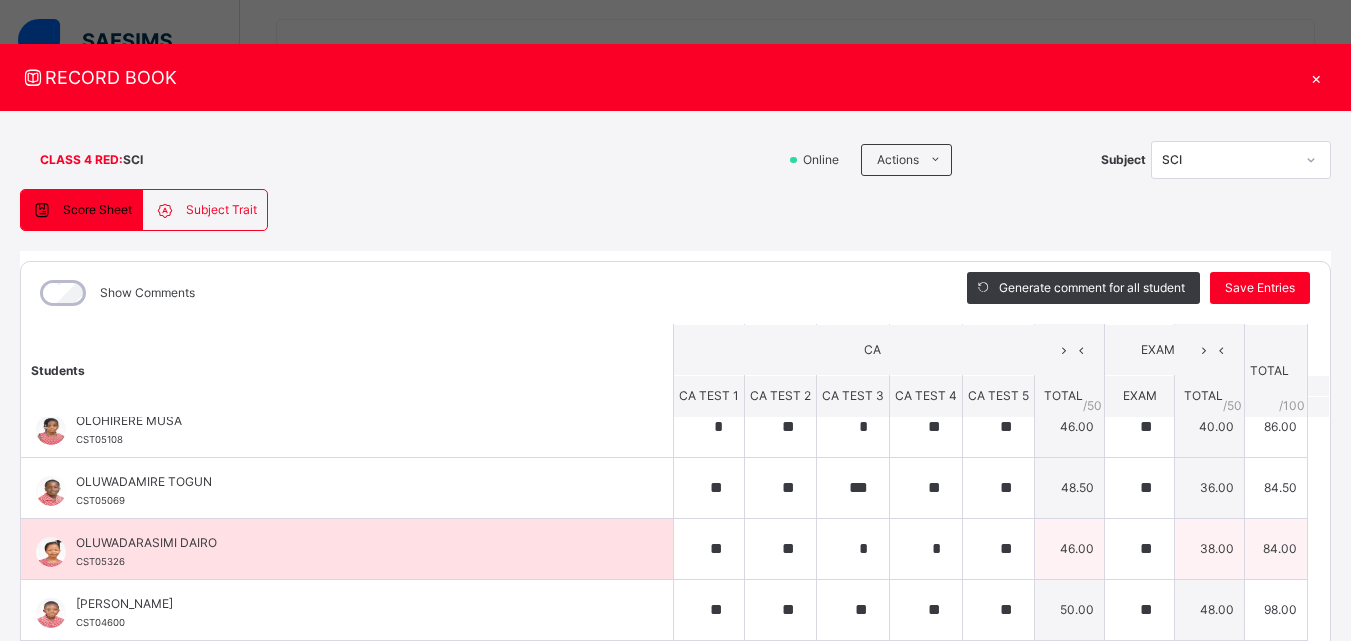 click on "OLUWADARASIMI  DAIRO CST05326" at bounding box center (347, 549) 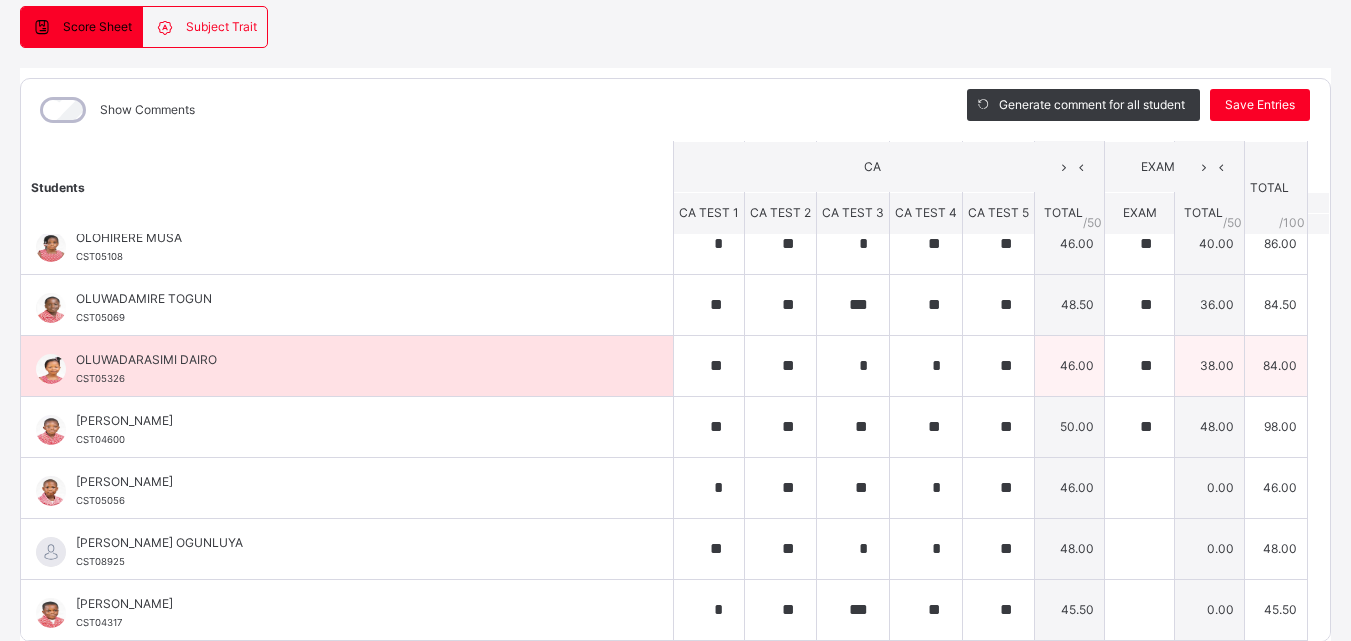 scroll, scrollTop: 206, scrollLeft: 0, axis: vertical 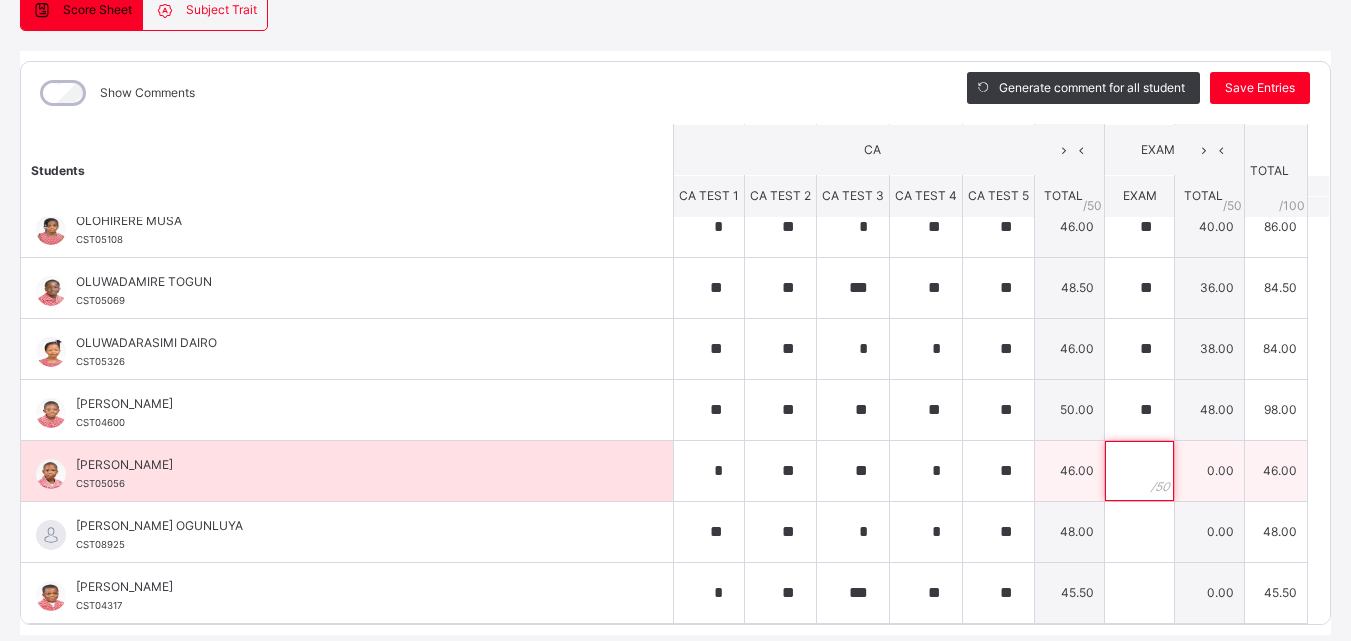 click at bounding box center (1139, 471) 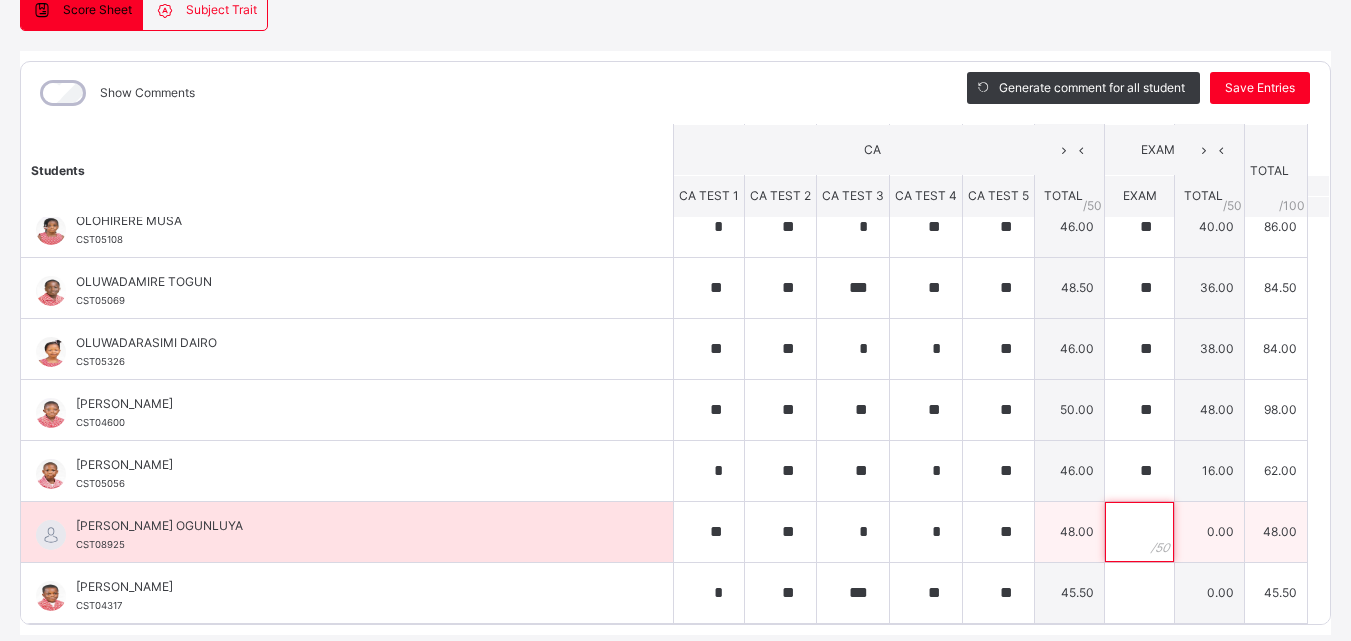 click at bounding box center (1139, 532) 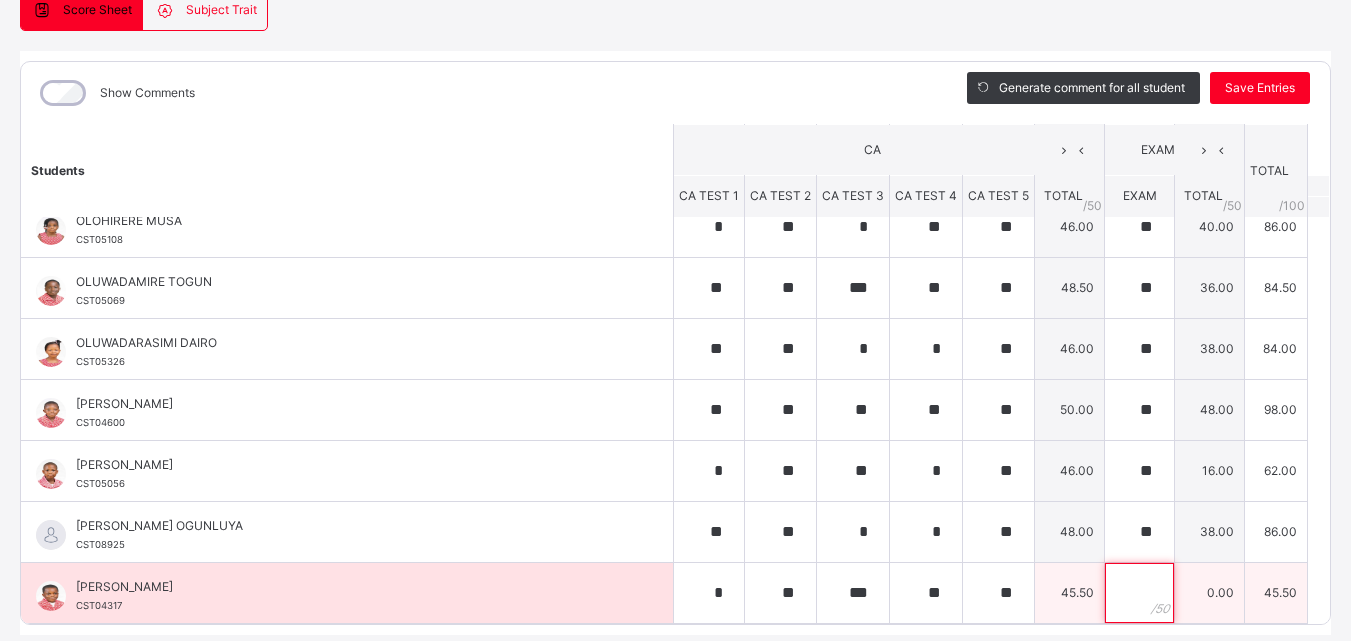 click at bounding box center (1139, 593) 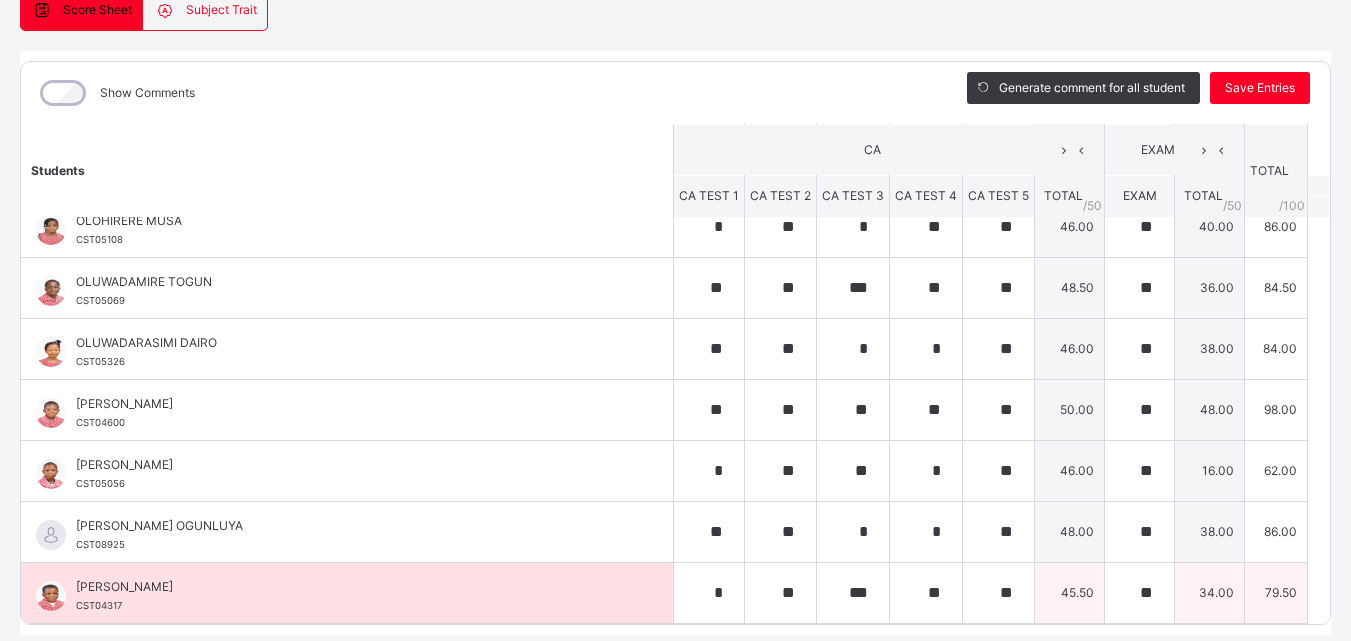 click on "[PERSON_NAME]" at bounding box center [352, 587] 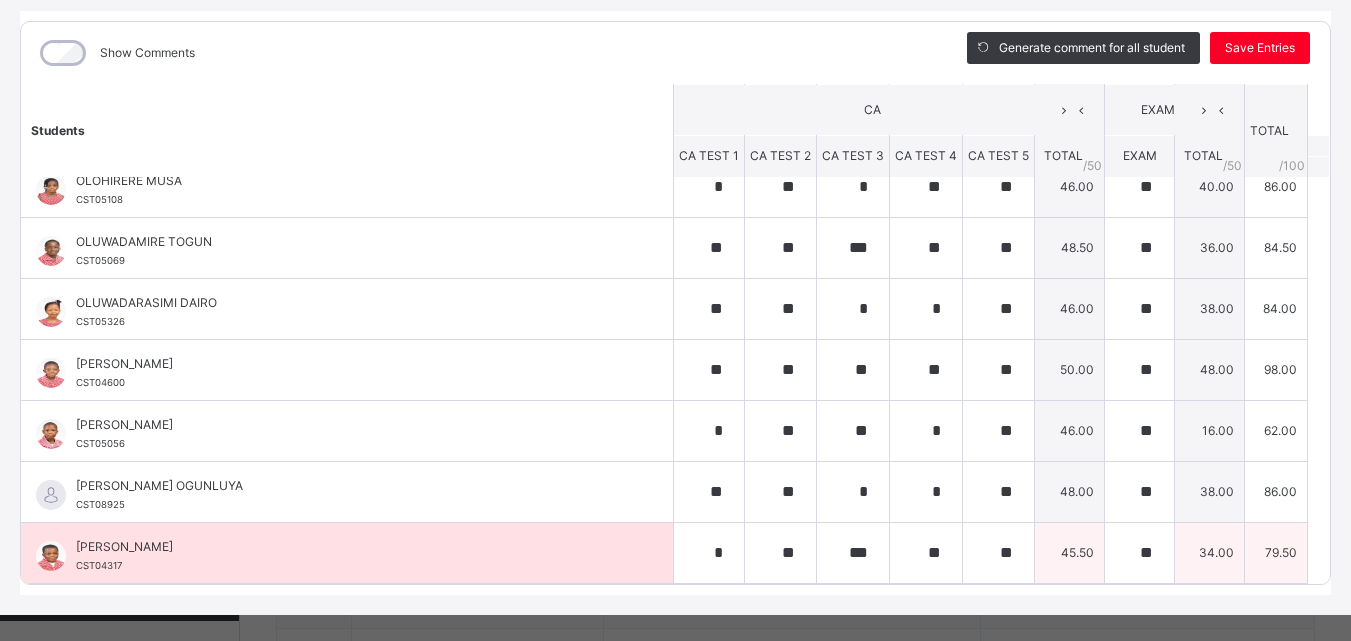 scroll, scrollTop: 270, scrollLeft: 0, axis: vertical 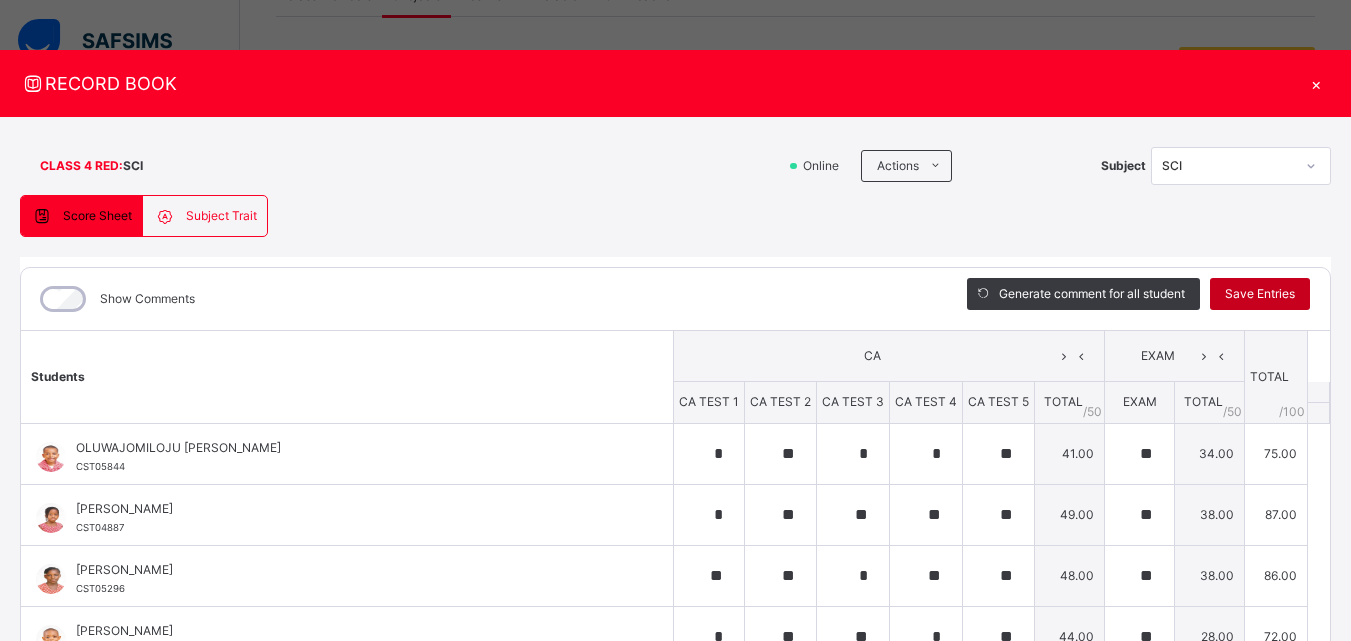click on "Save Entries" at bounding box center (1260, 294) 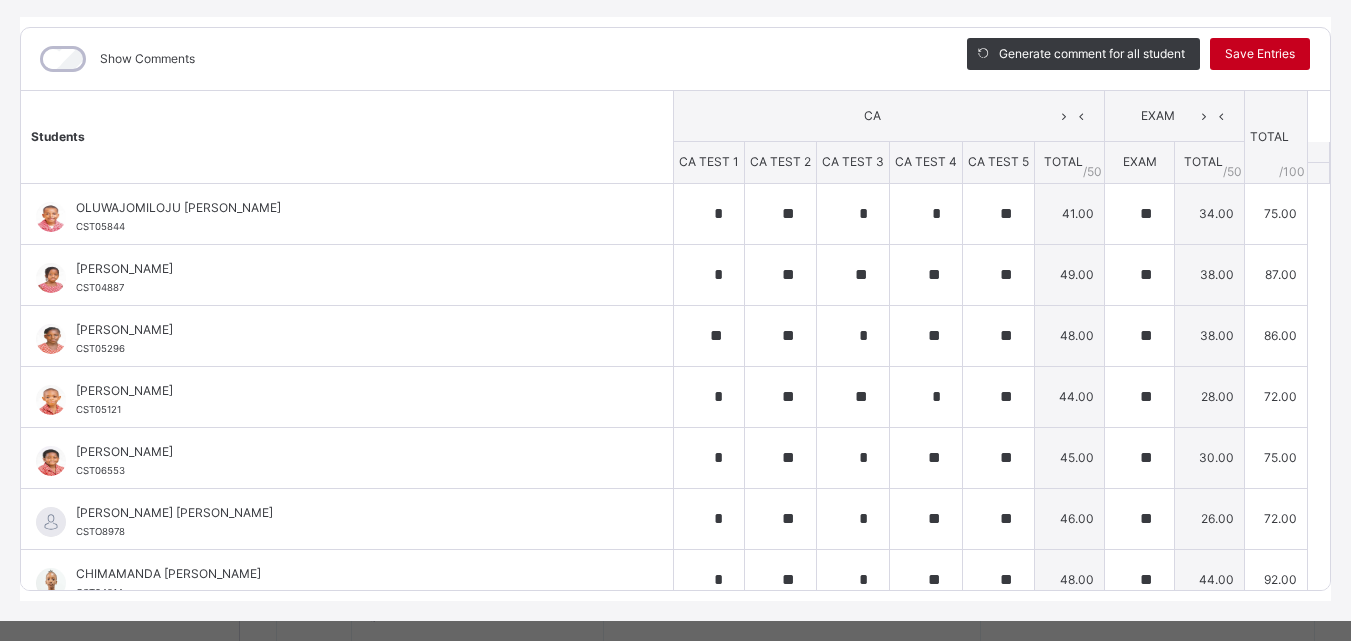 scroll, scrollTop: 269, scrollLeft: 0, axis: vertical 